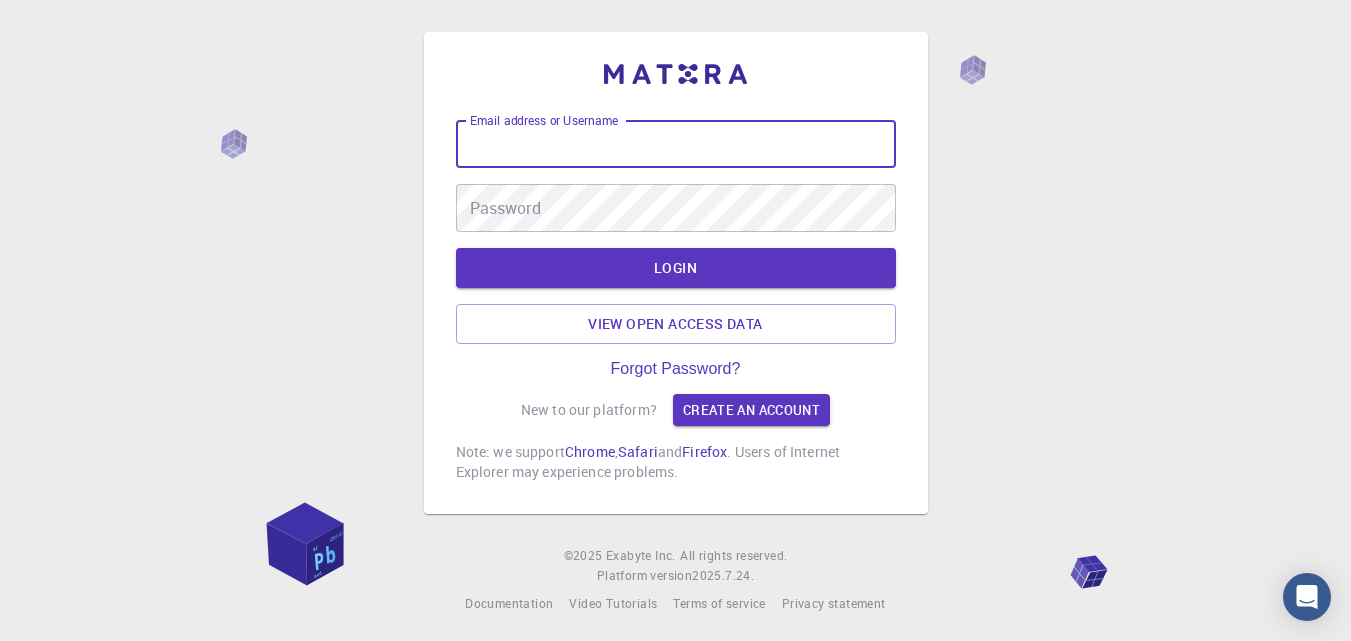 scroll, scrollTop: 0, scrollLeft: 0, axis: both 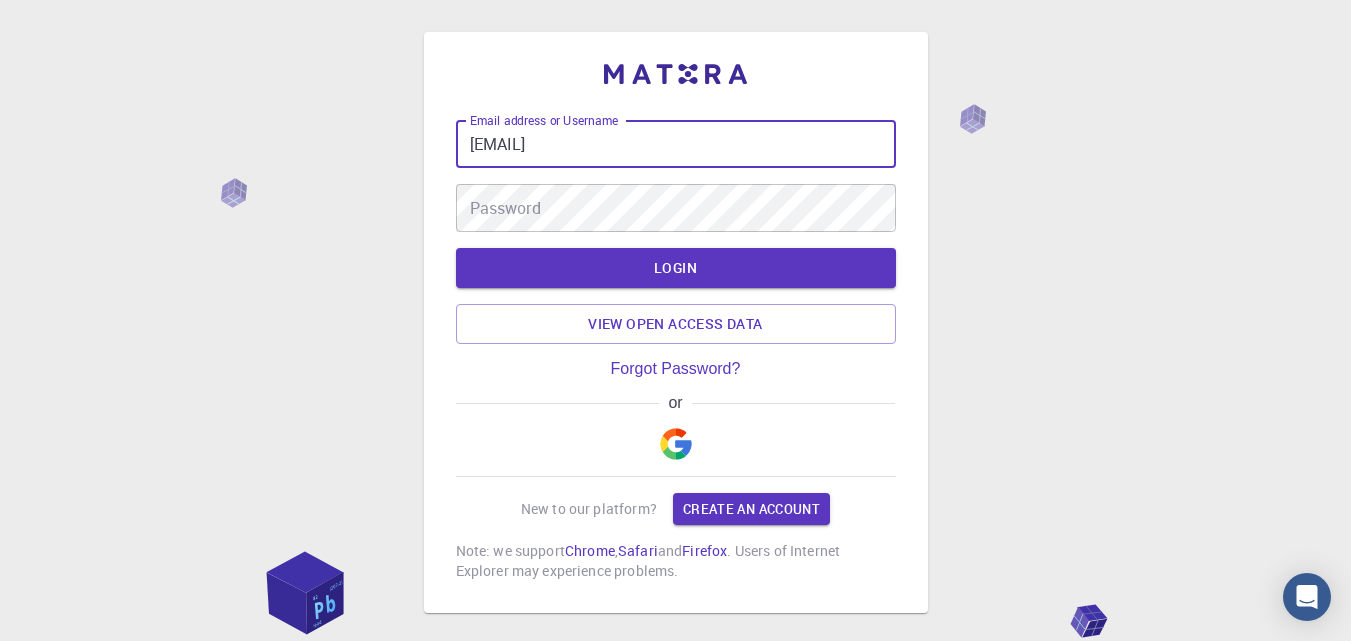type on "[EMAIL]" 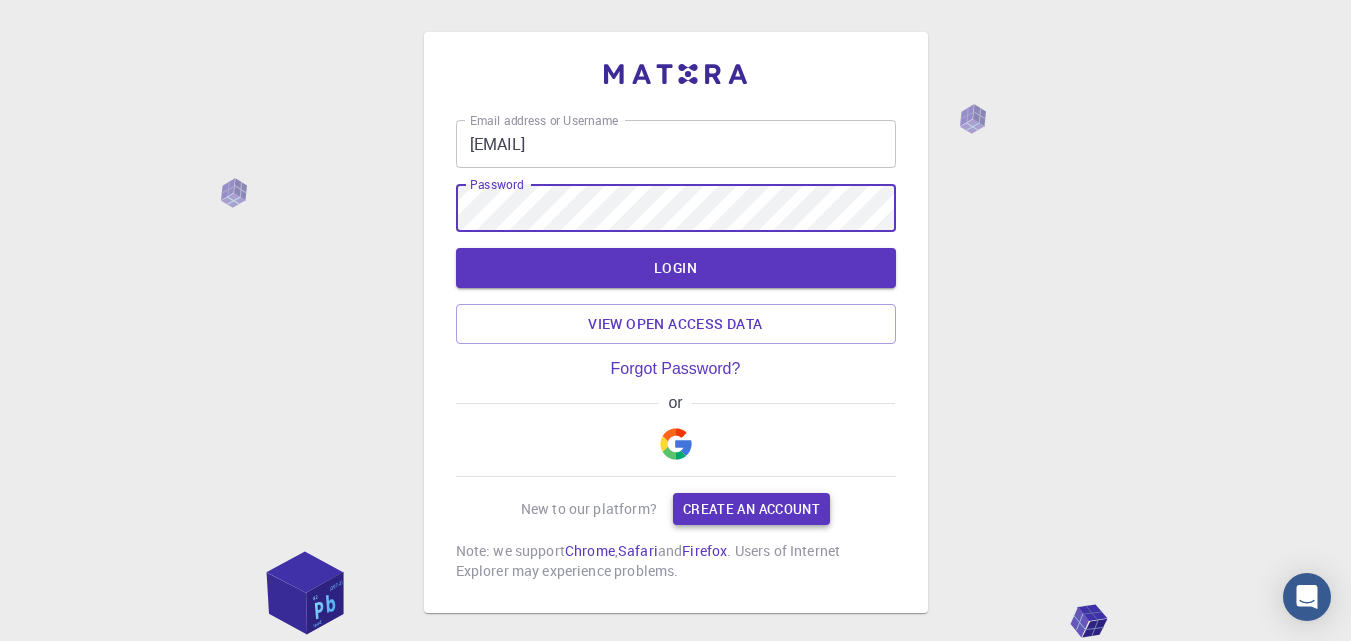 click on "Create an account" at bounding box center (751, 509) 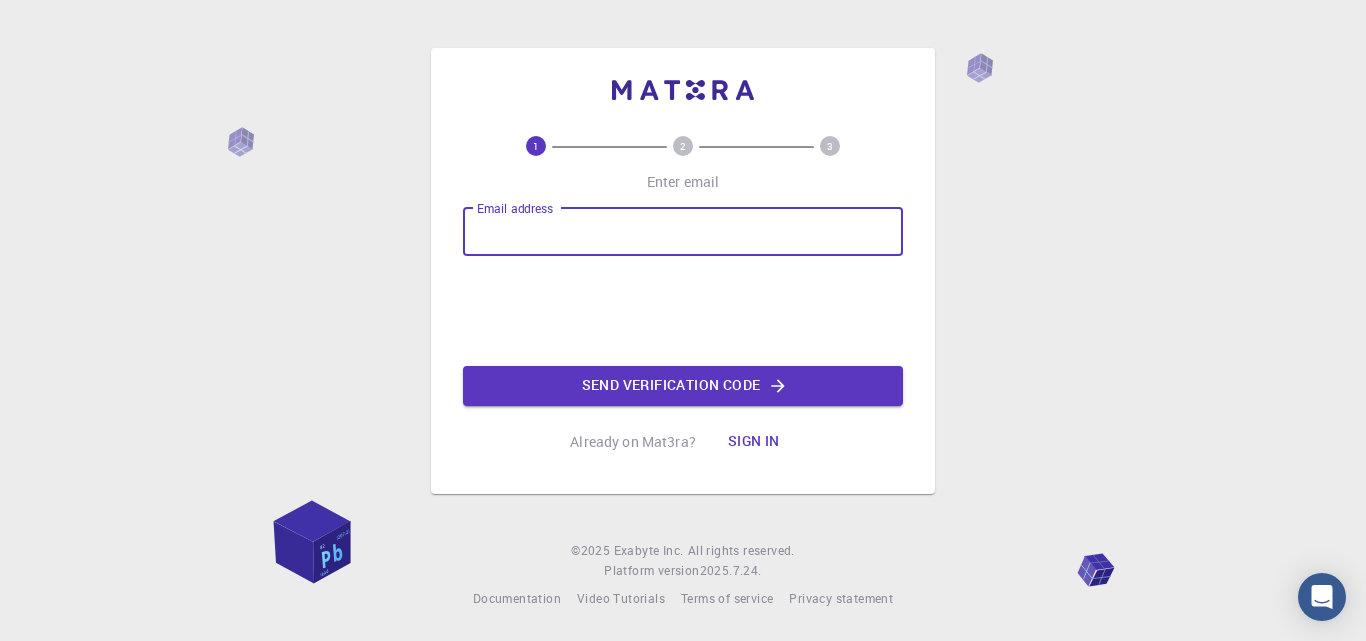 click on "Email address" at bounding box center (683, 232) 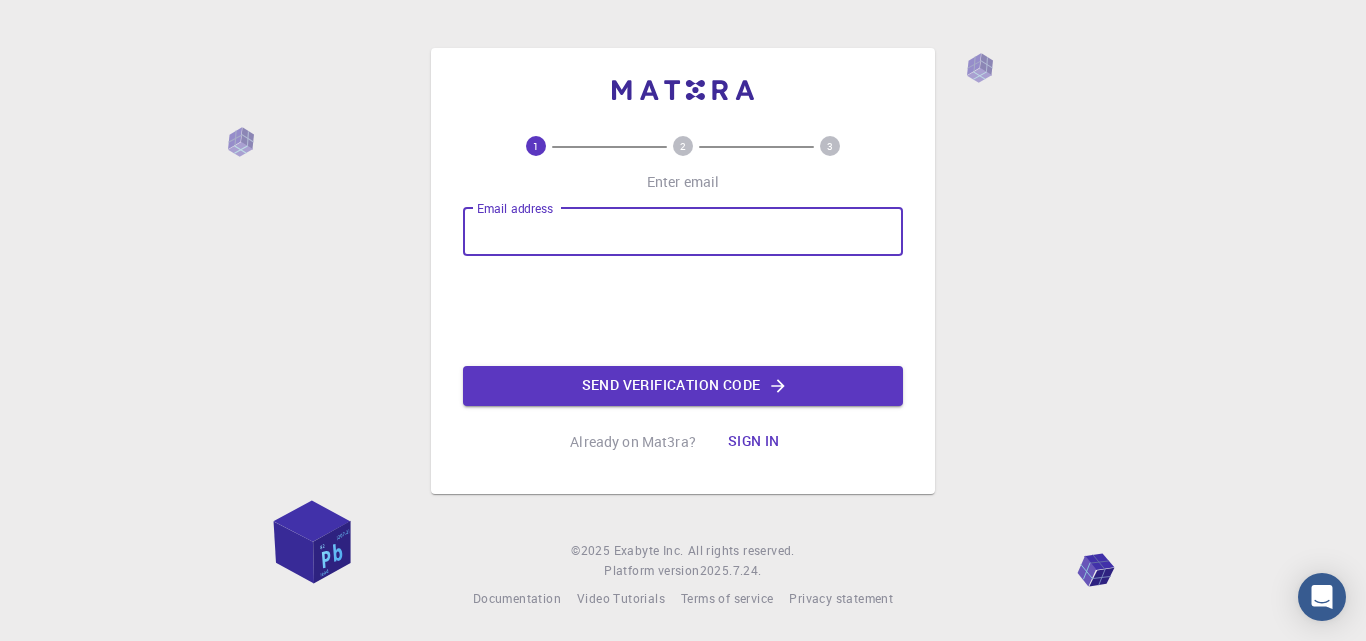 type on "arslanabid328@gmail.com" 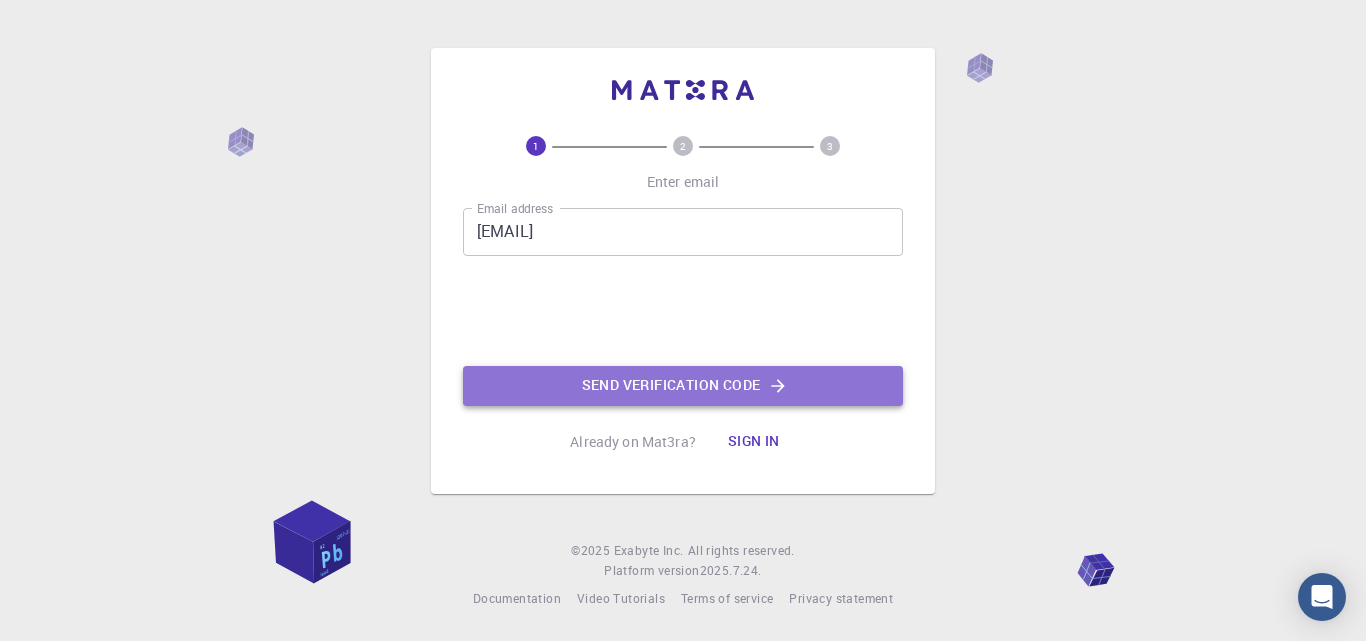 click on "Send verification code" 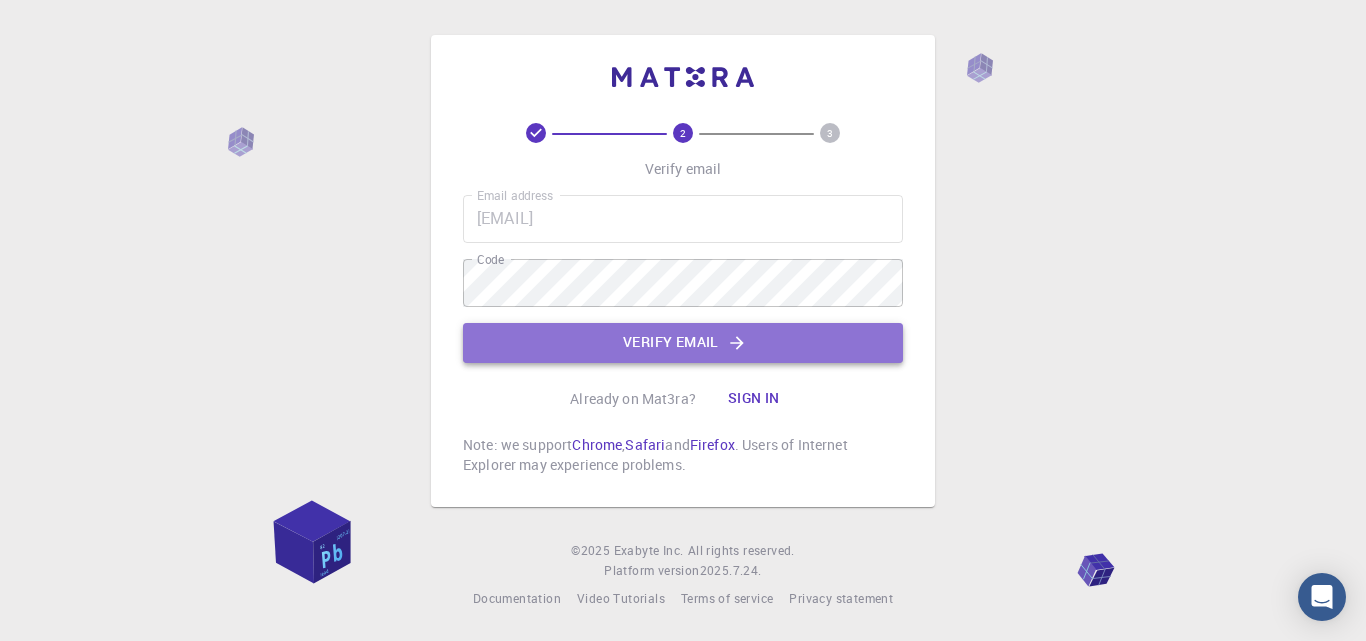 click on "Verify email" 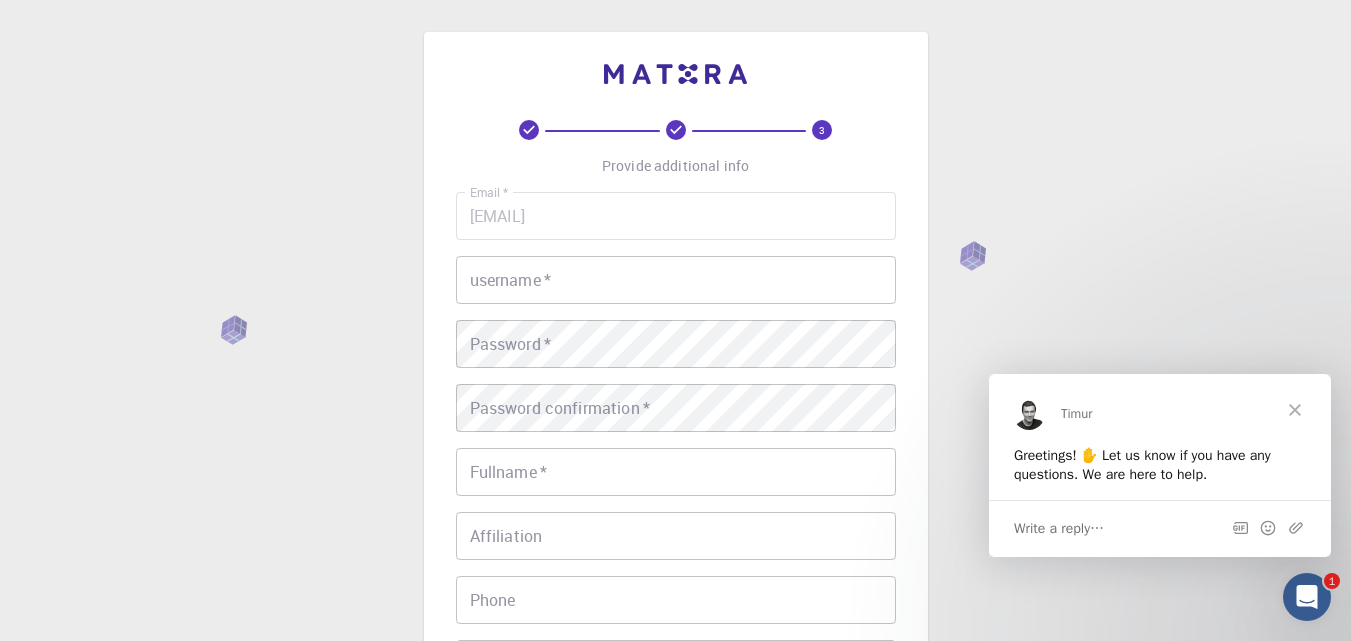 scroll, scrollTop: 0, scrollLeft: 0, axis: both 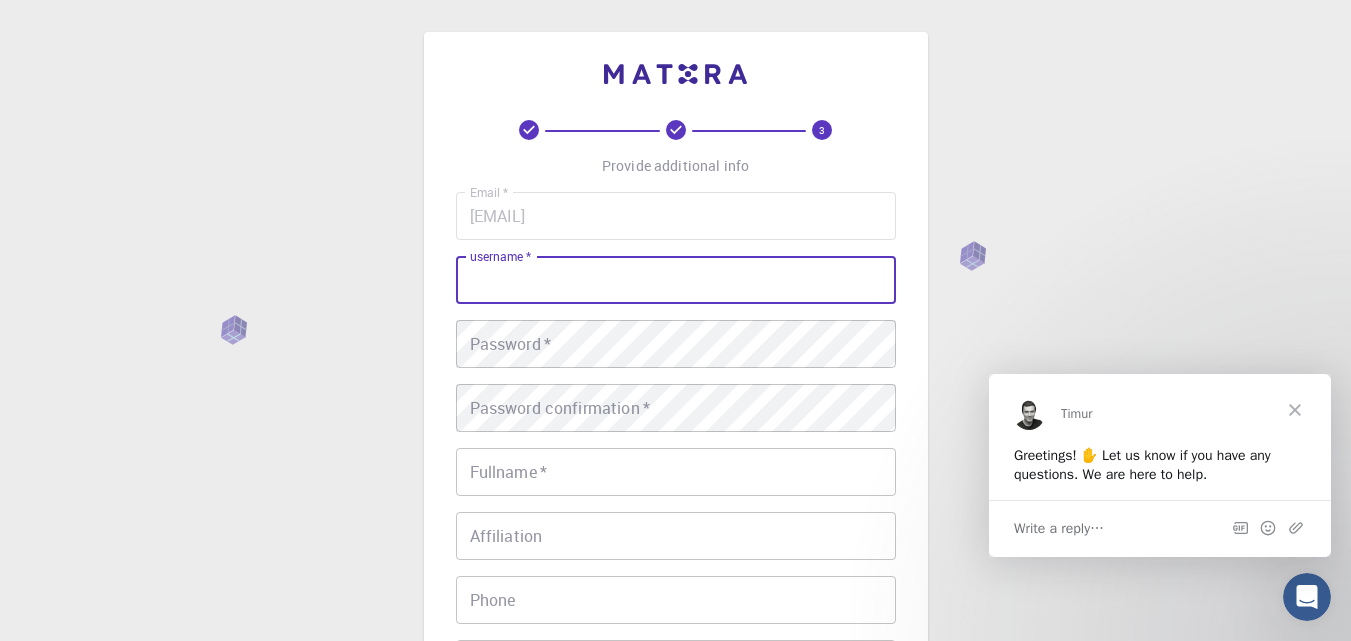 click on "username   *" at bounding box center [676, 280] 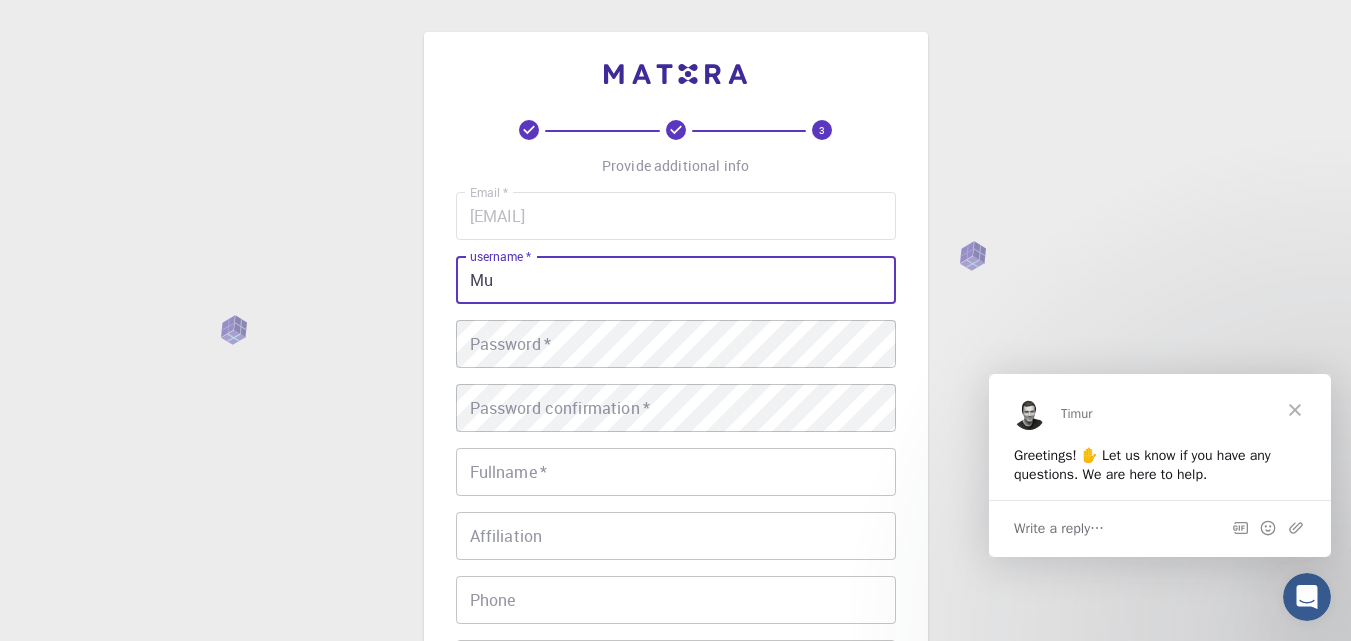 type on "M" 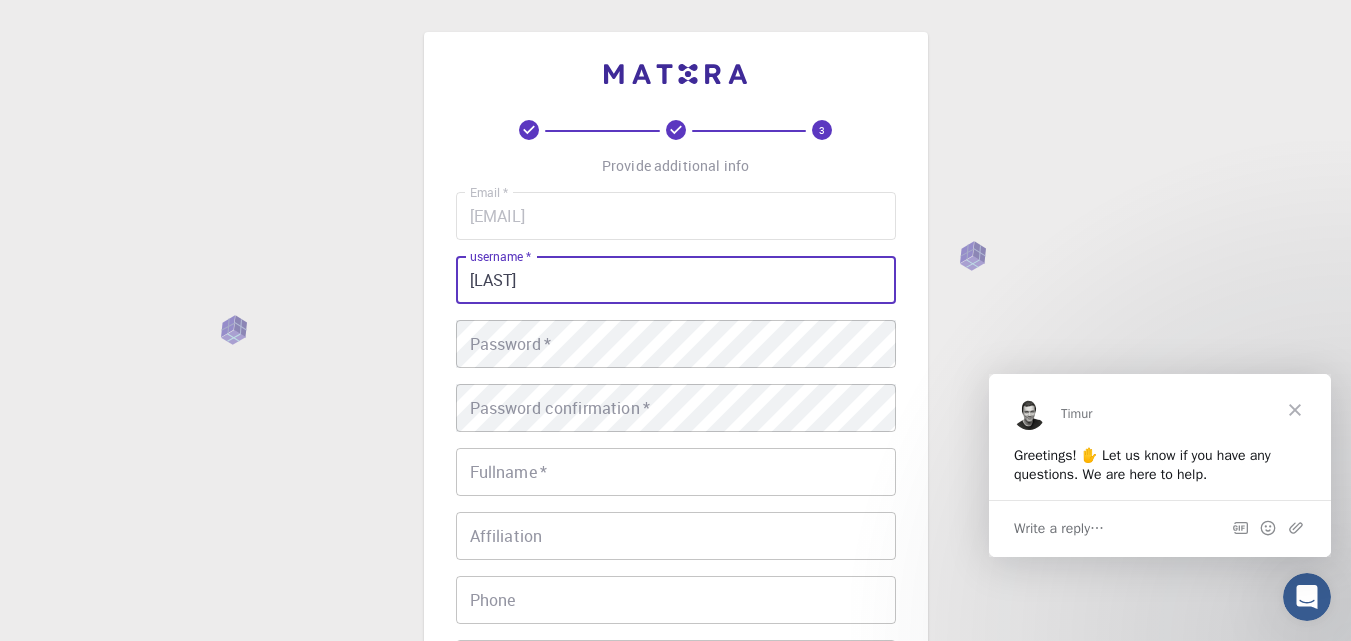 type on "Arslan" 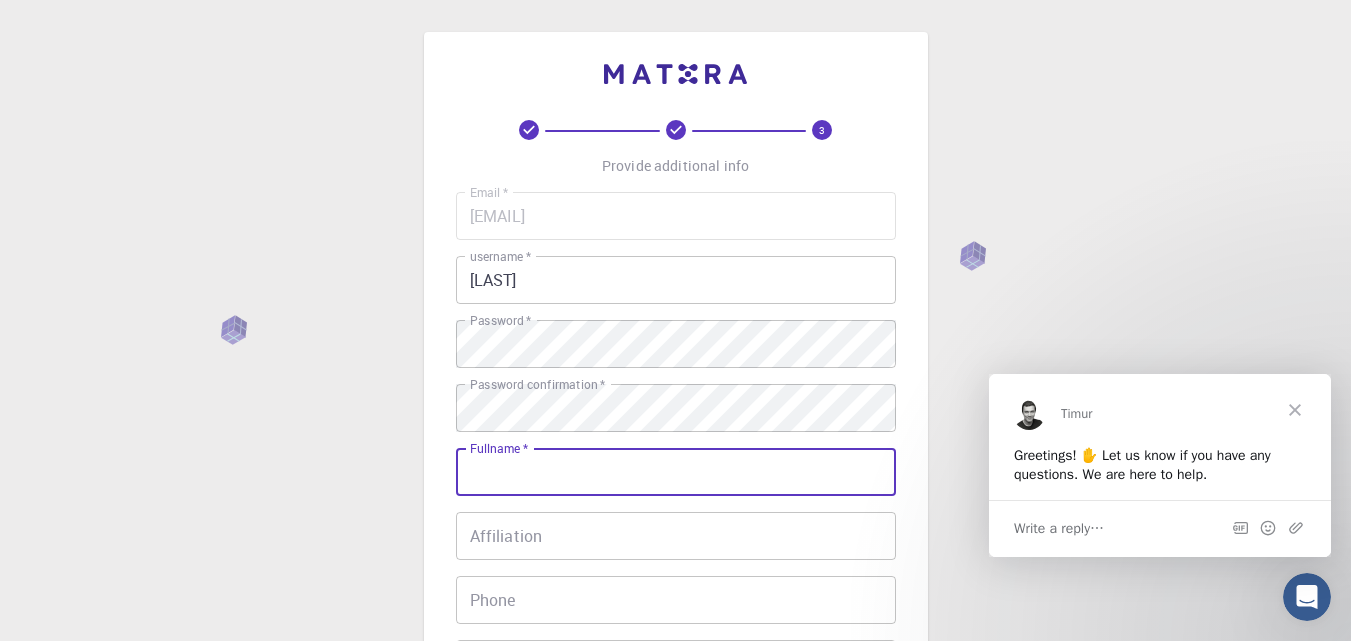 click on "Fullname   *" at bounding box center [676, 472] 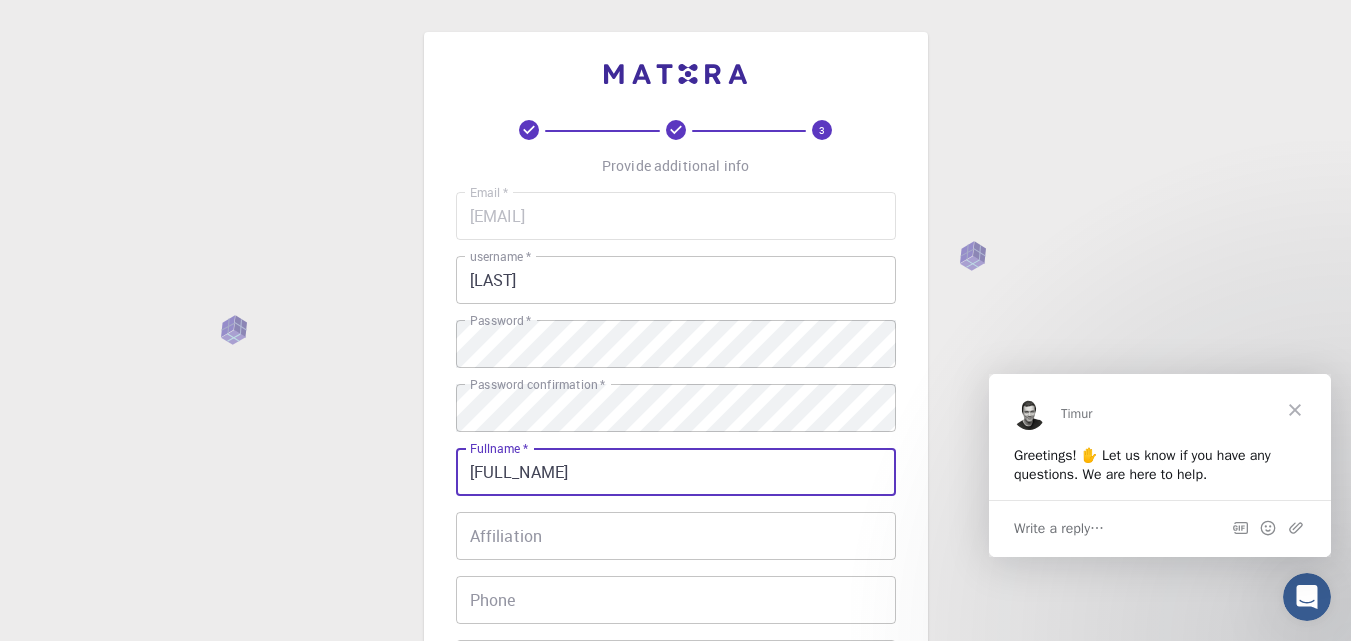 type on "[FULL_NAME]" 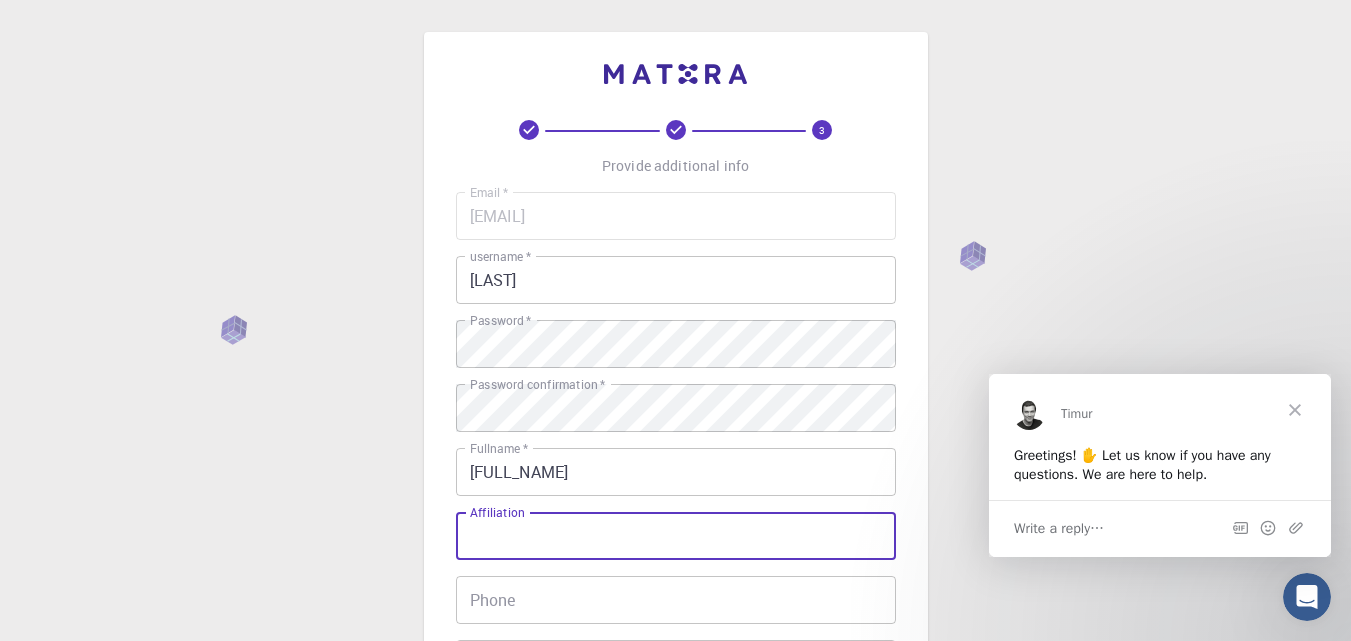 click on "Affiliation" at bounding box center (676, 536) 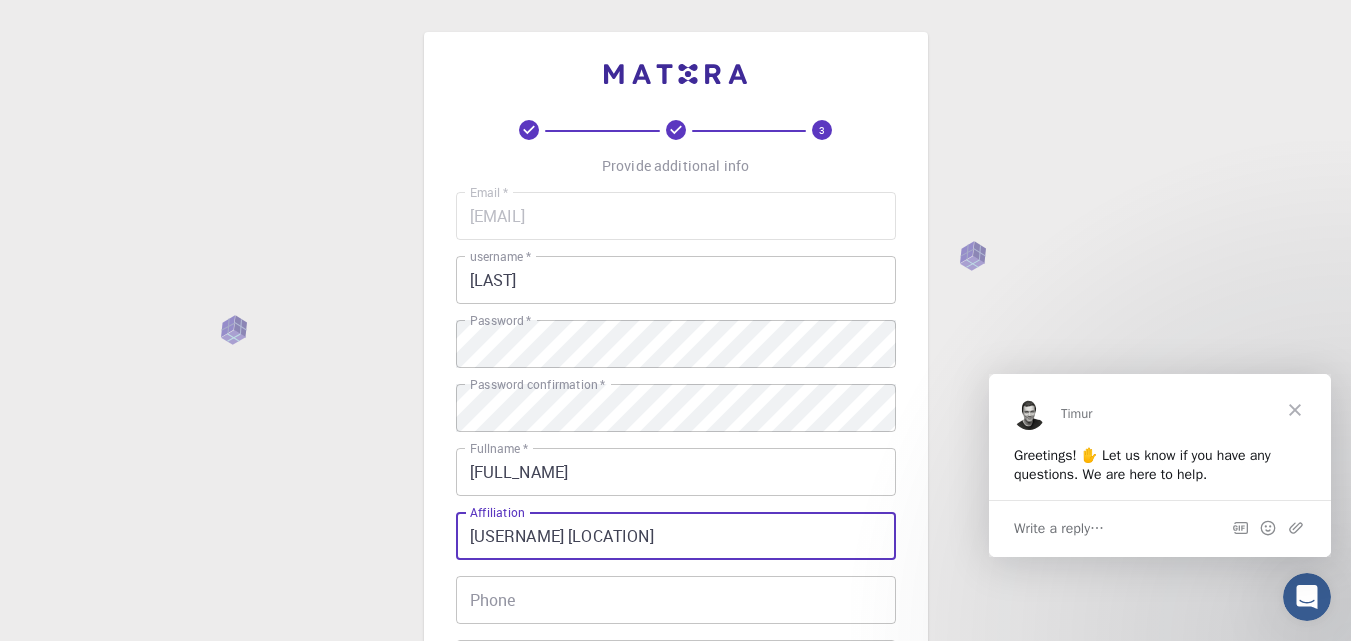 type on "Superior University Lahore" 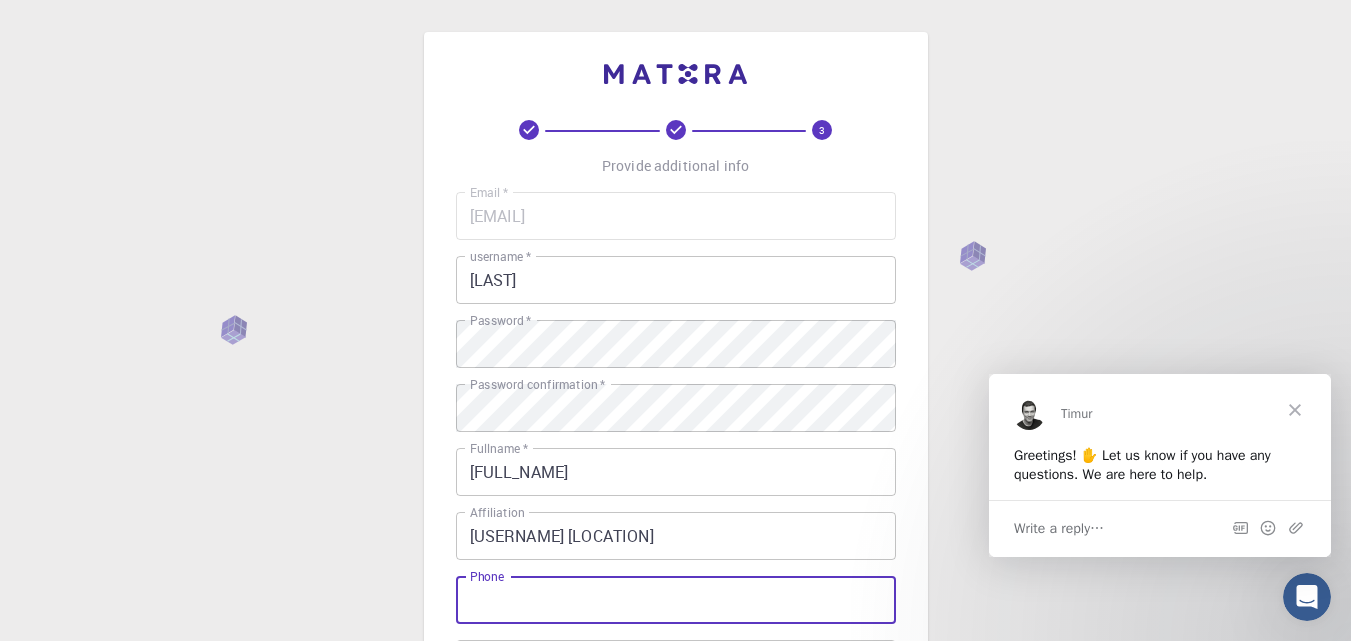 click on "Phone" at bounding box center [676, 600] 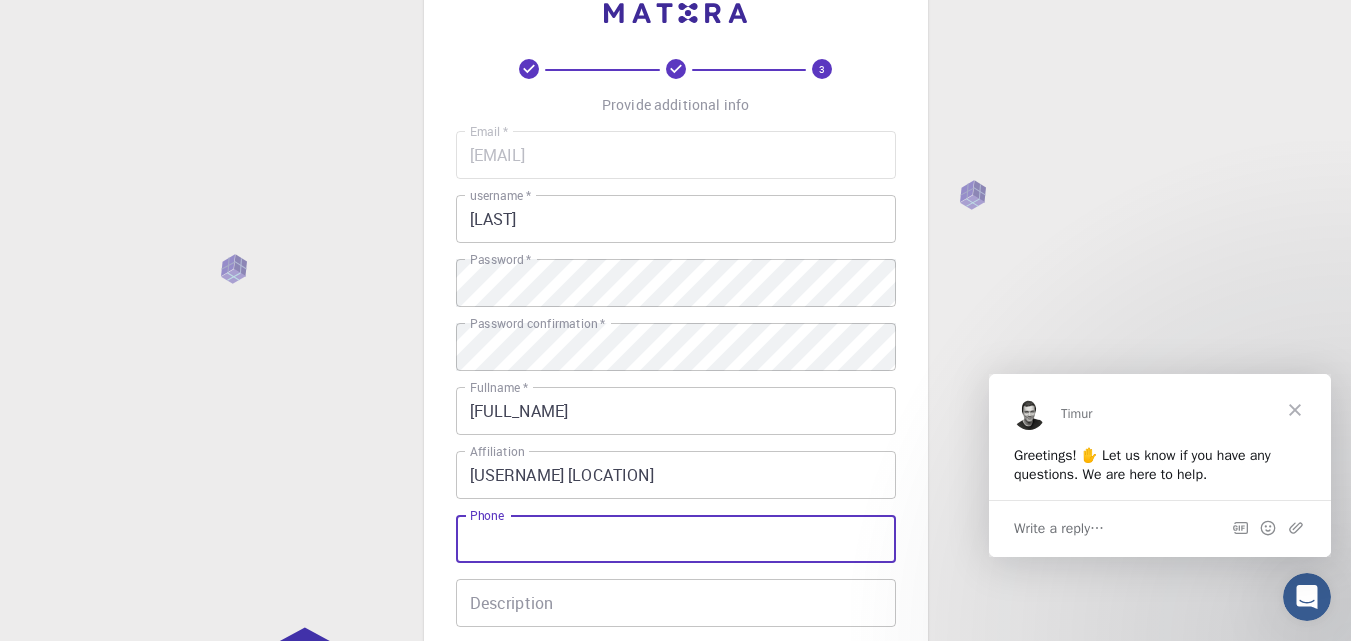scroll, scrollTop: 59, scrollLeft: 0, axis: vertical 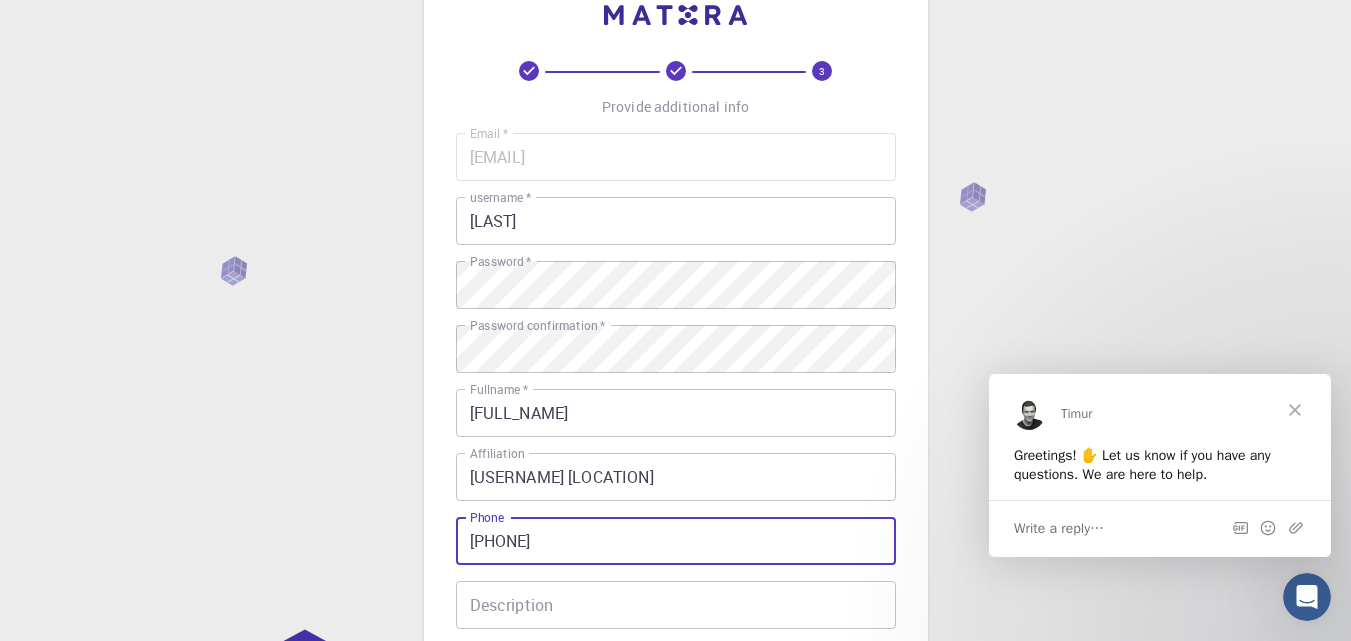 type on "+923088816189" 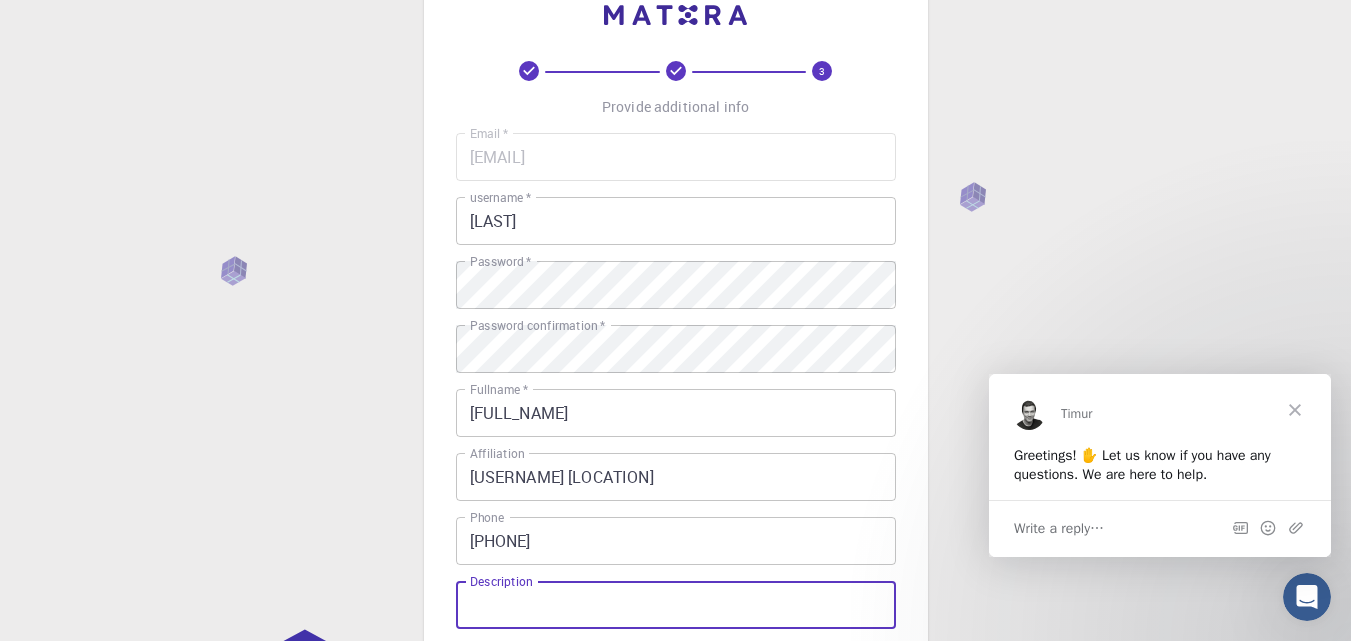 click on "Description" at bounding box center [676, 605] 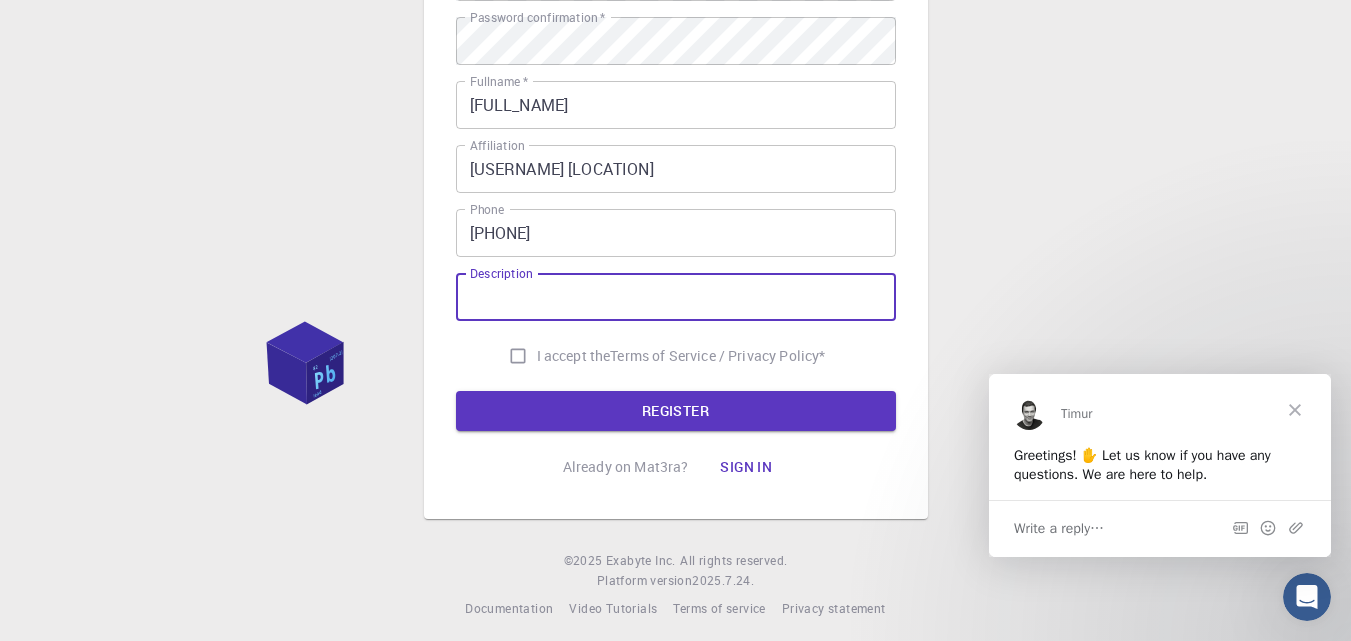 scroll, scrollTop: 368, scrollLeft: 0, axis: vertical 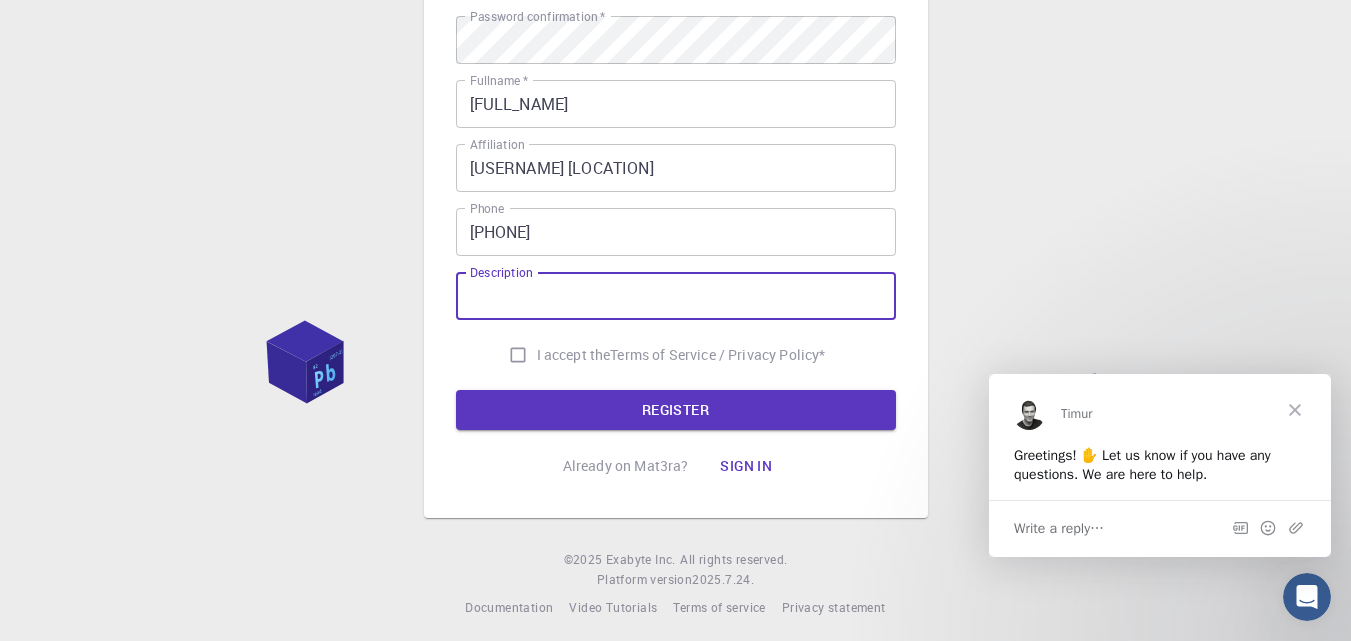 click on "I accept the  Terms of Service / Privacy Policy  *" at bounding box center [518, 355] 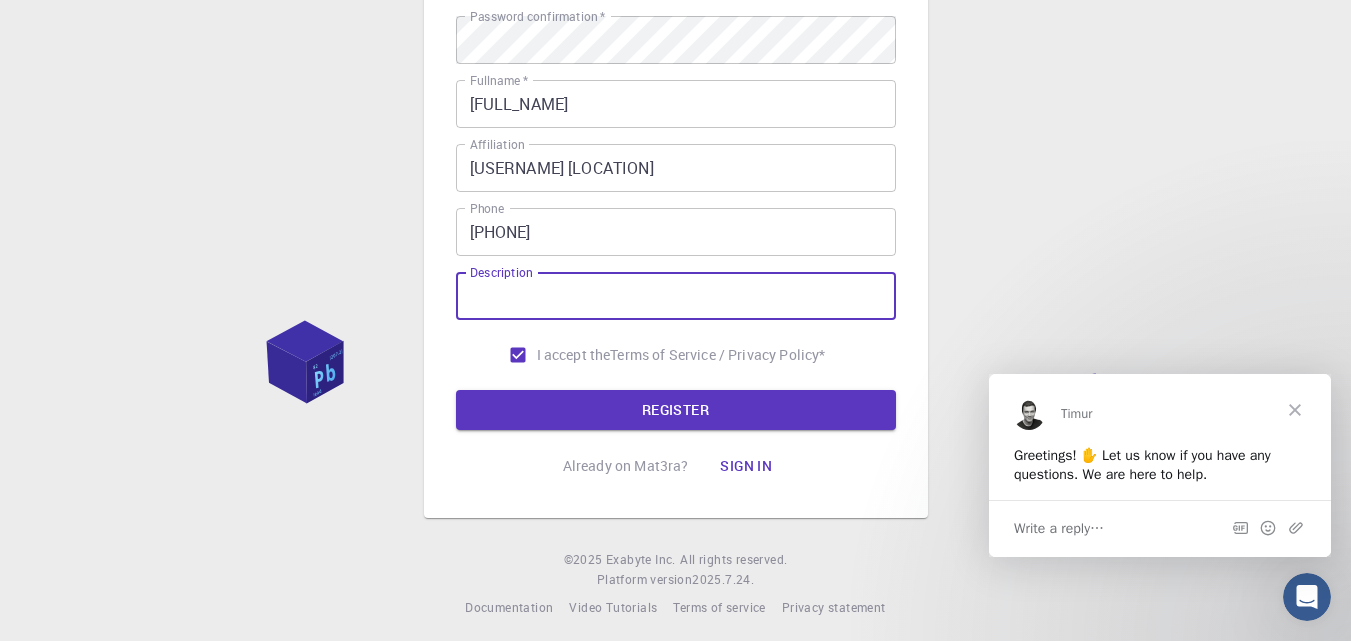 click on "Description" at bounding box center [676, 296] 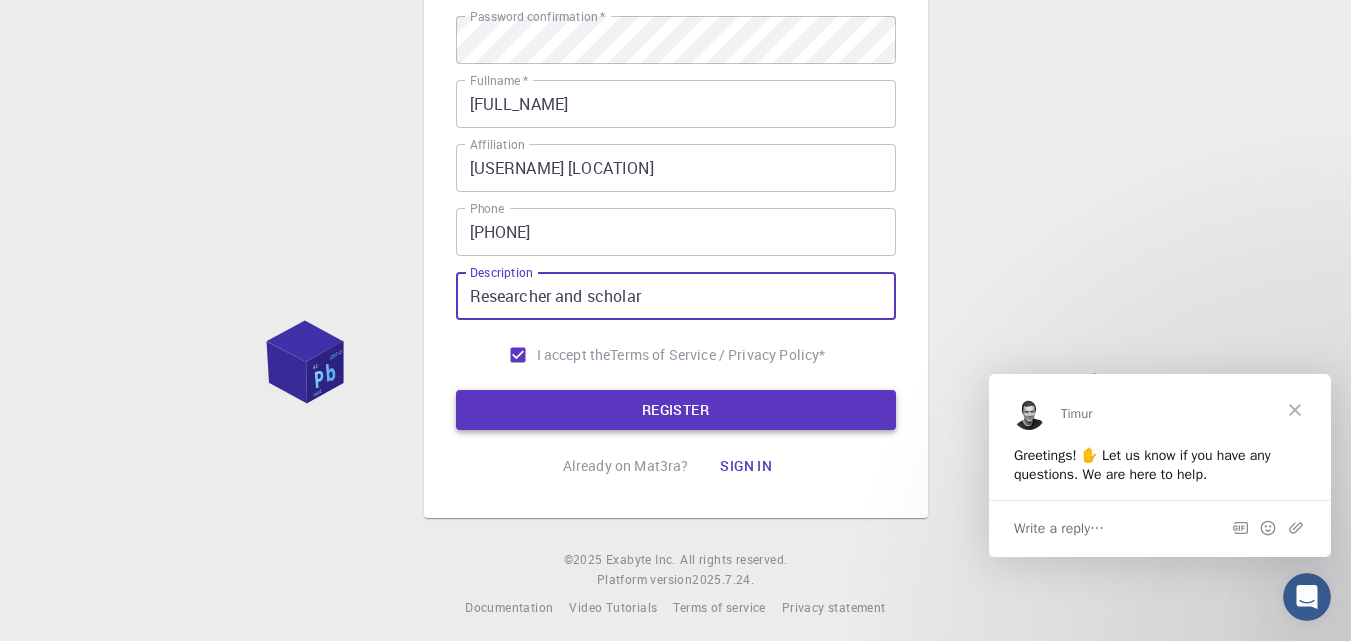 type on "Researcher and scholar" 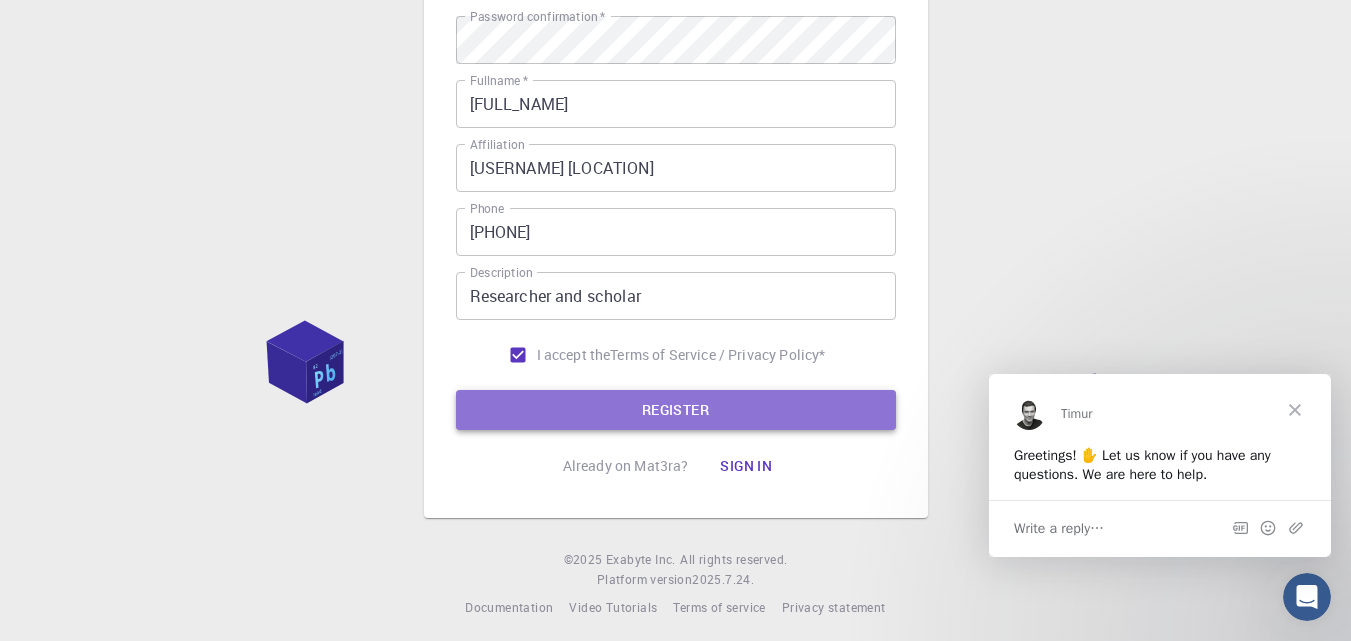 click on "REGISTER" at bounding box center (676, 410) 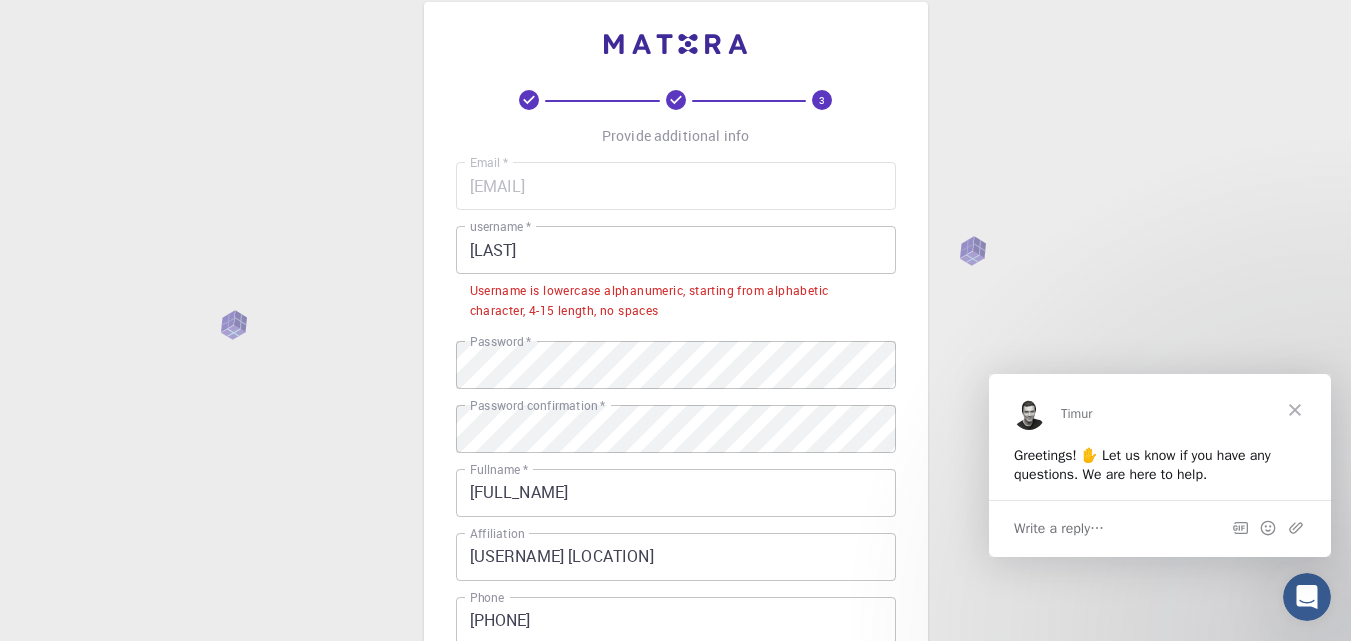 scroll, scrollTop: 29, scrollLeft: 0, axis: vertical 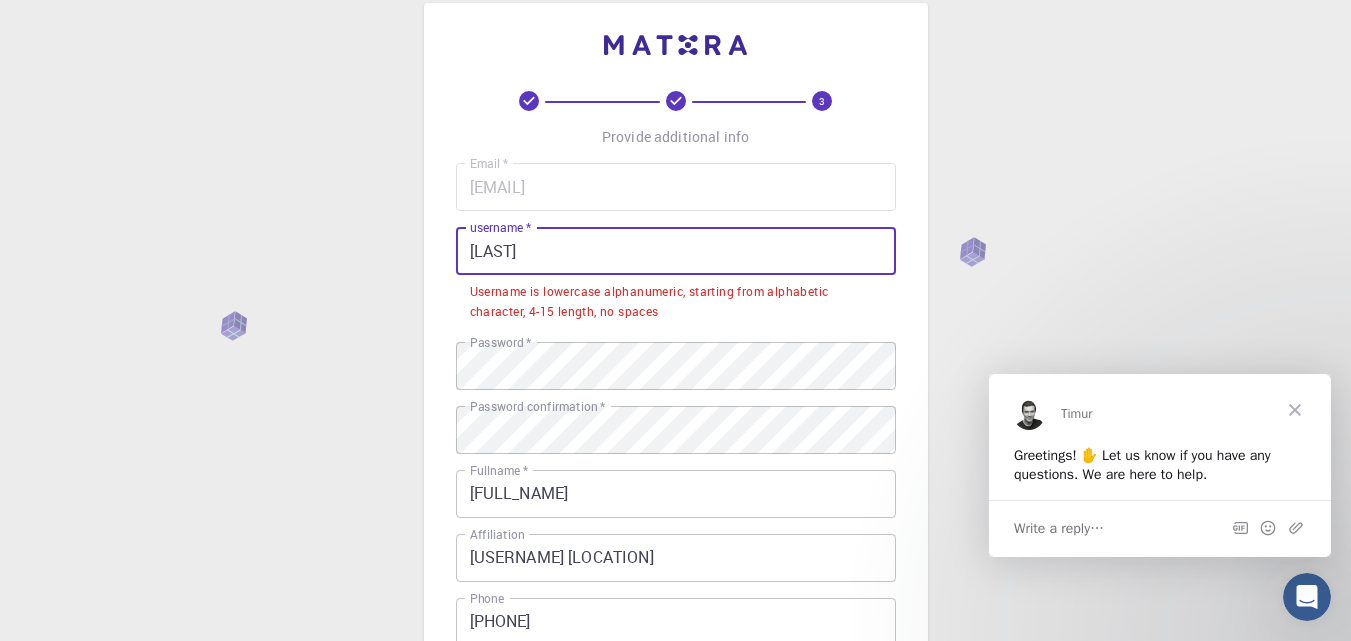 click on "Arslan" at bounding box center [676, 251] 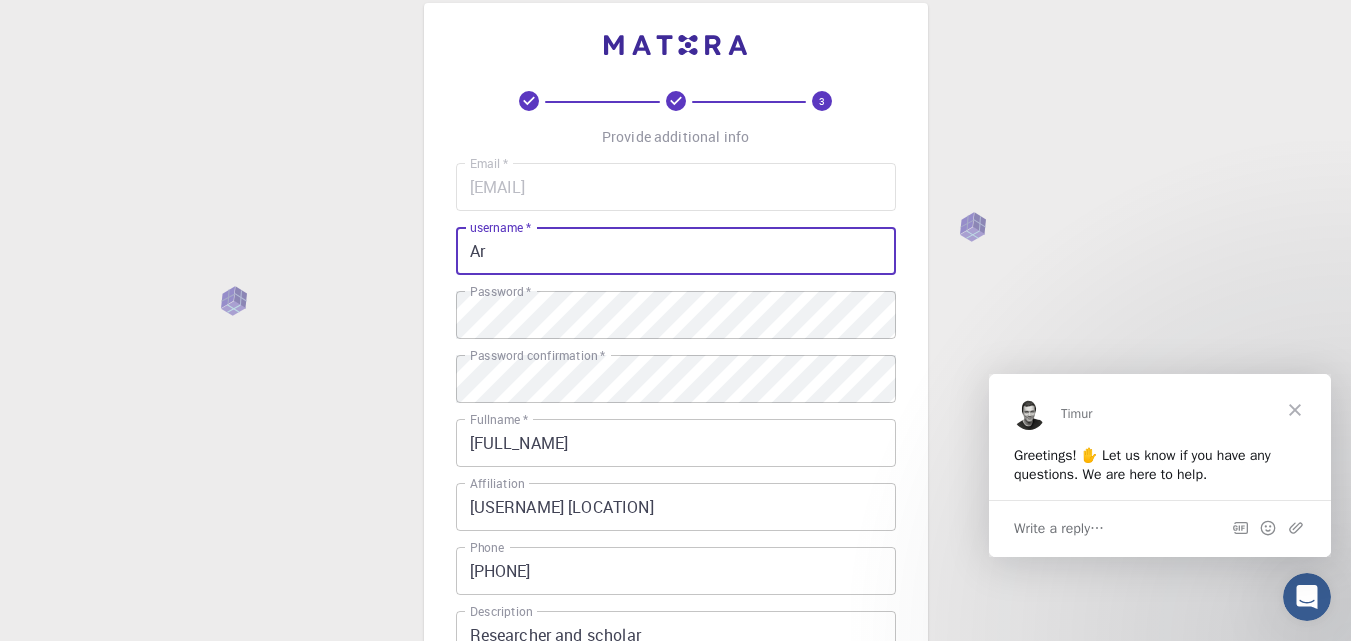type on "A" 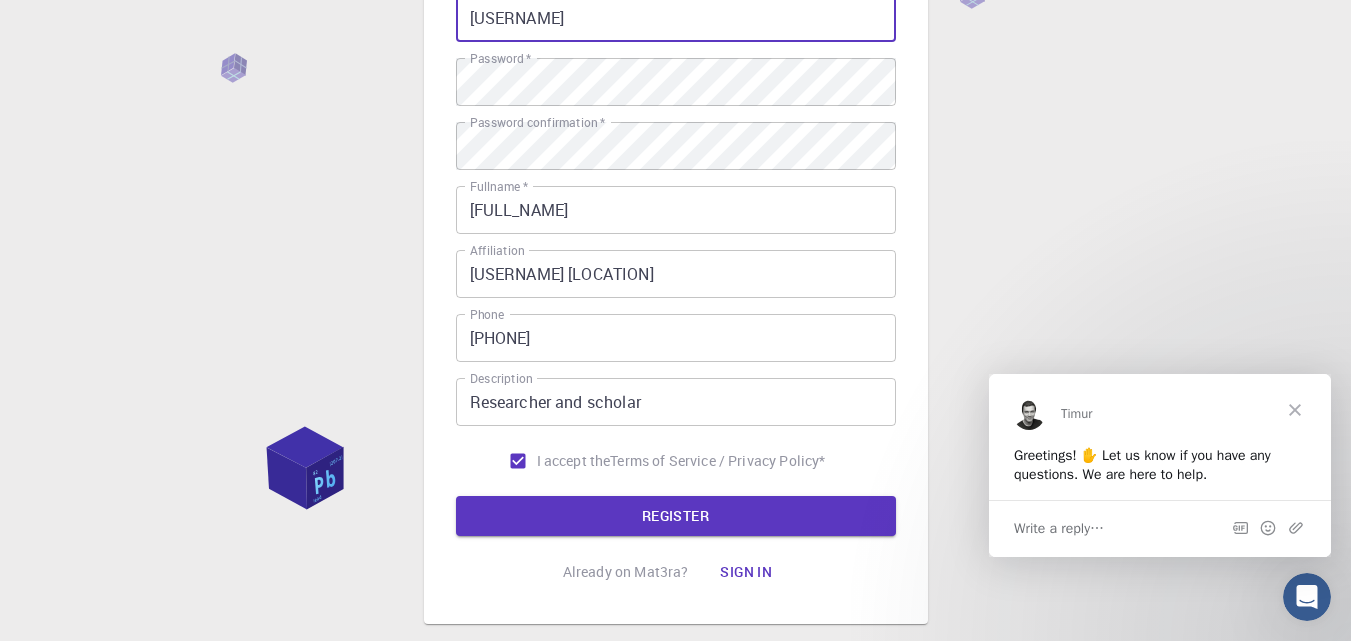 scroll, scrollTop: 377, scrollLeft: 0, axis: vertical 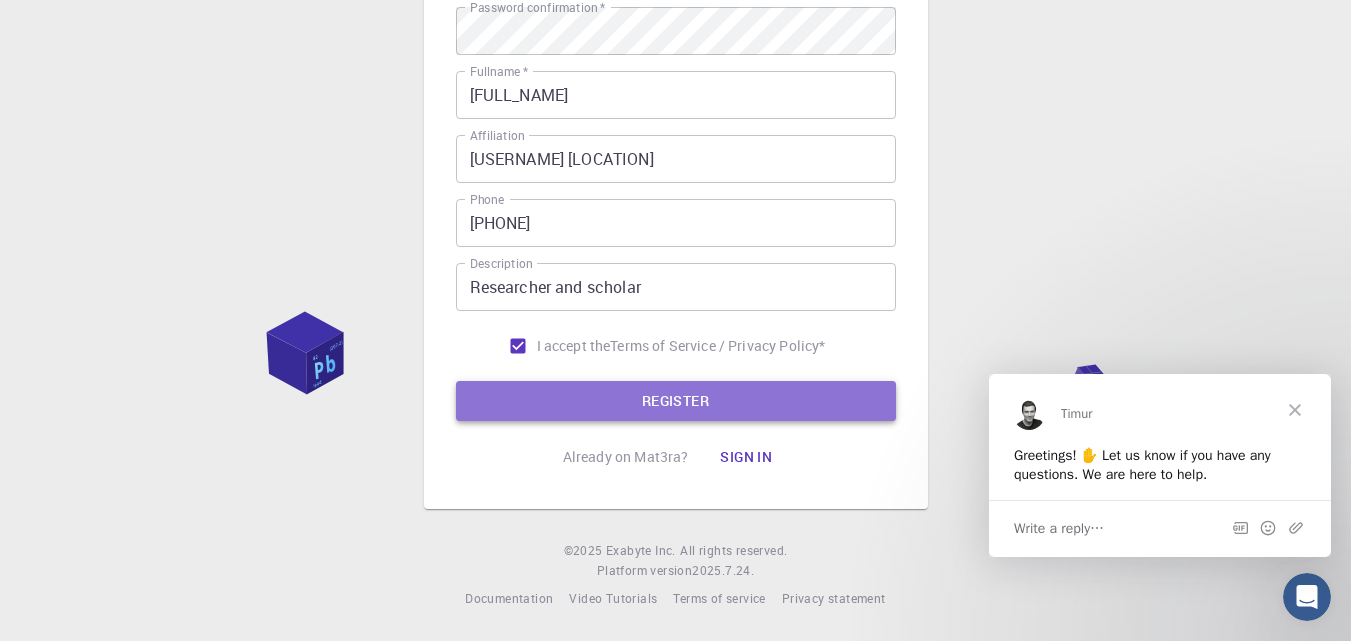 click on "REGISTER" at bounding box center (676, 401) 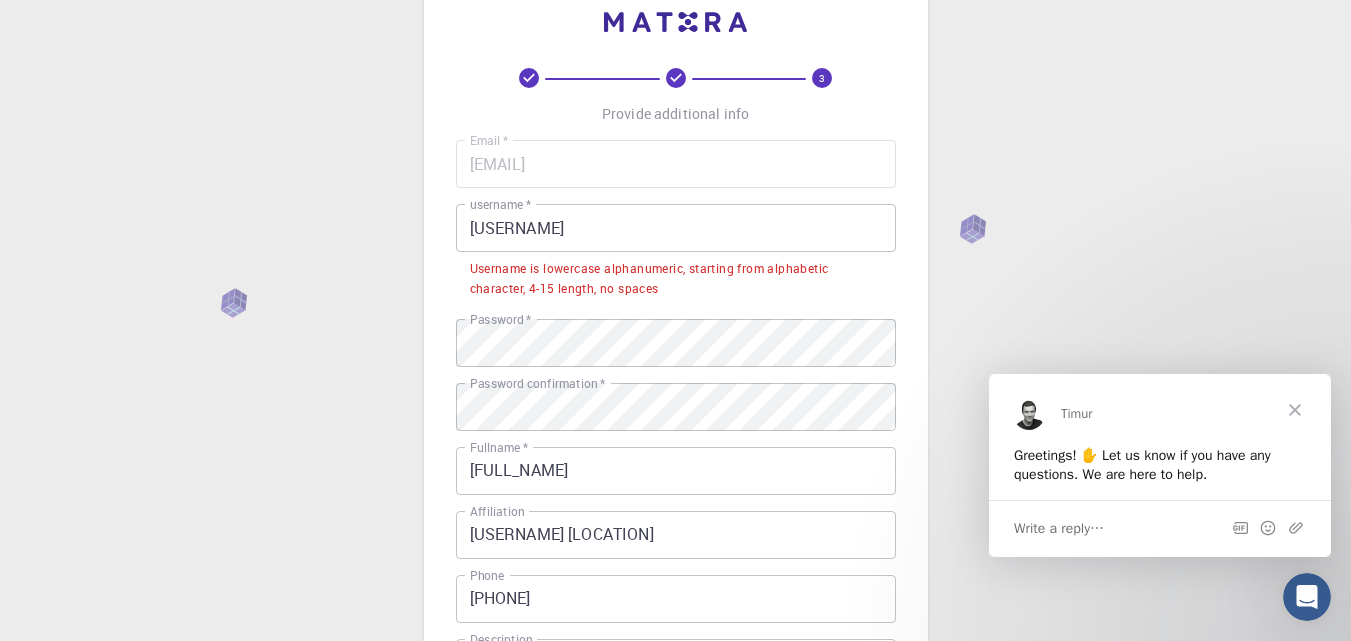 scroll, scrollTop: 0, scrollLeft: 0, axis: both 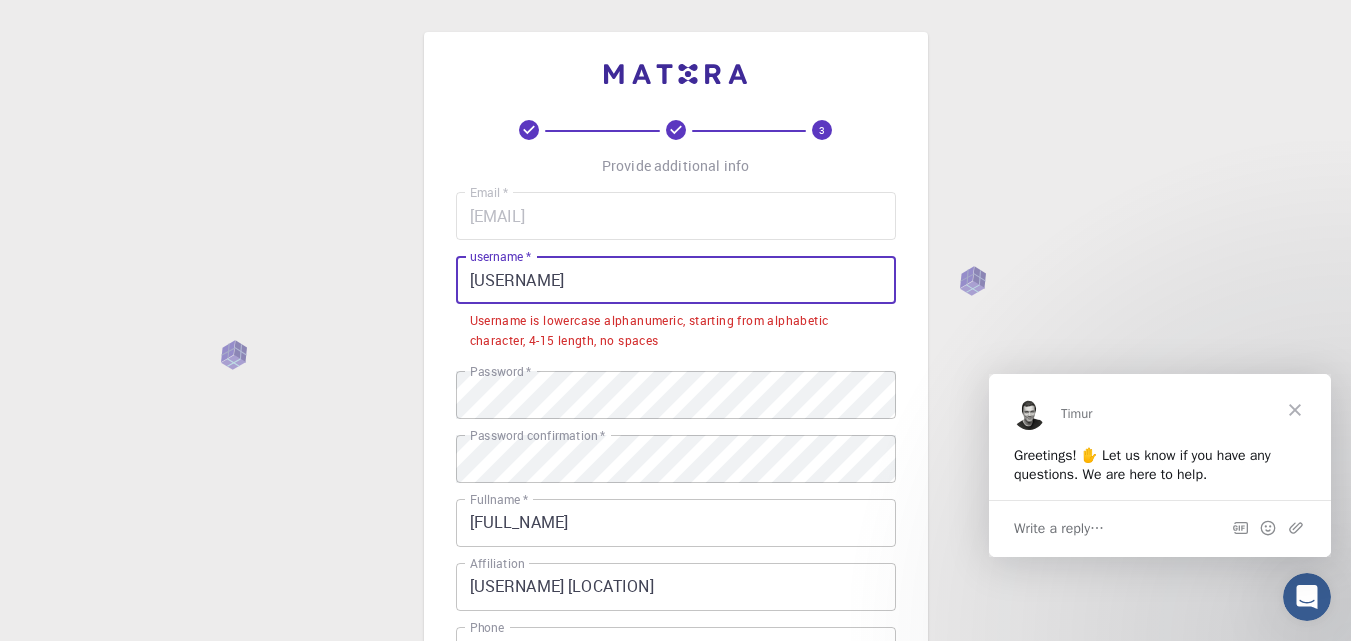 click on "arslan@235" at bounding box center (676, 280) 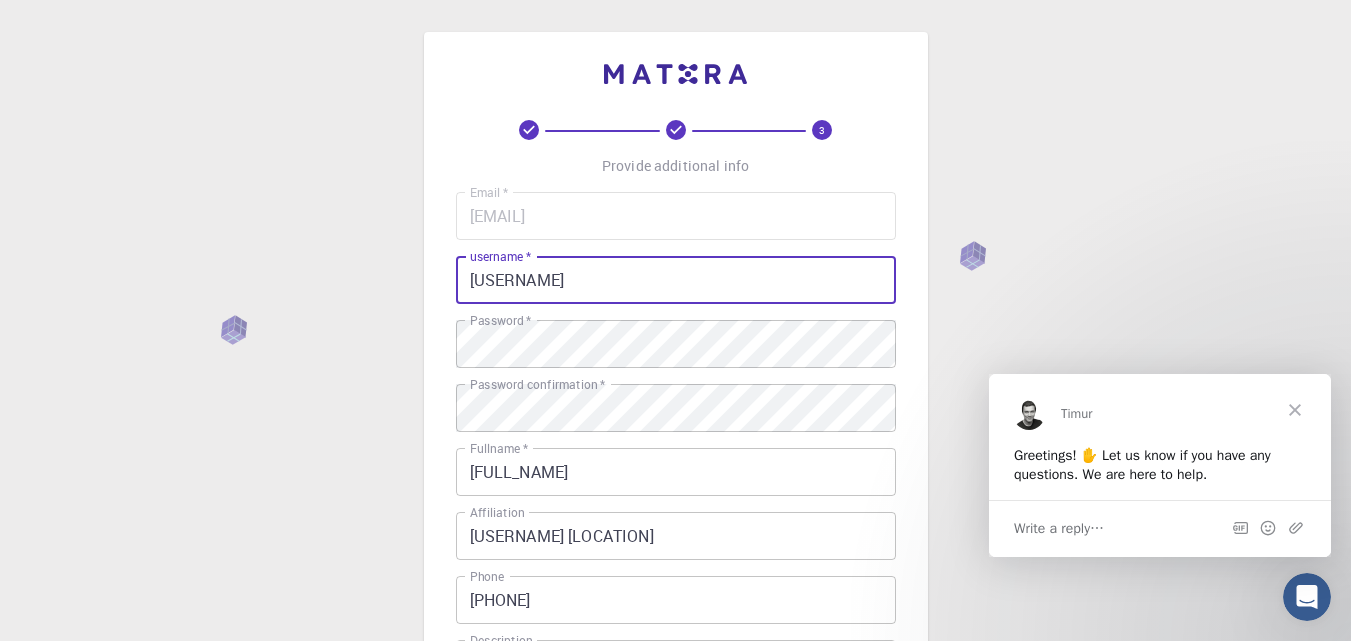 scroll, scrollTop: 377, scrollLeft: 0, axis: vertical 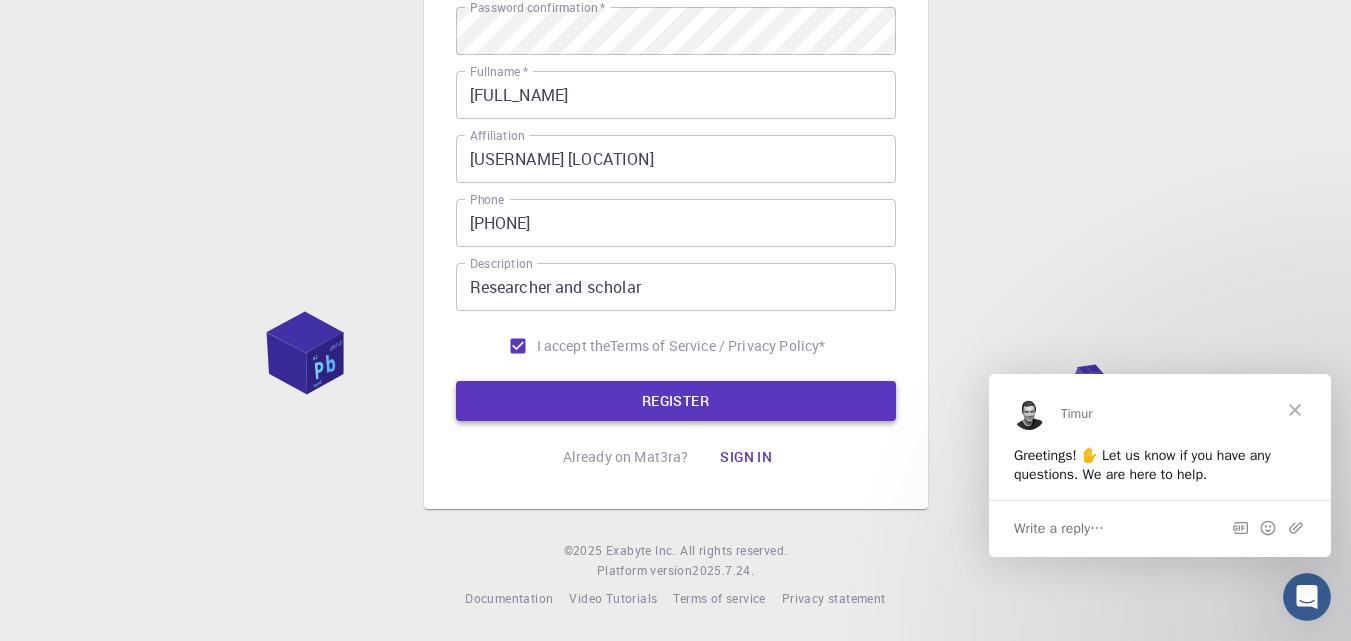 type on "arslan235" 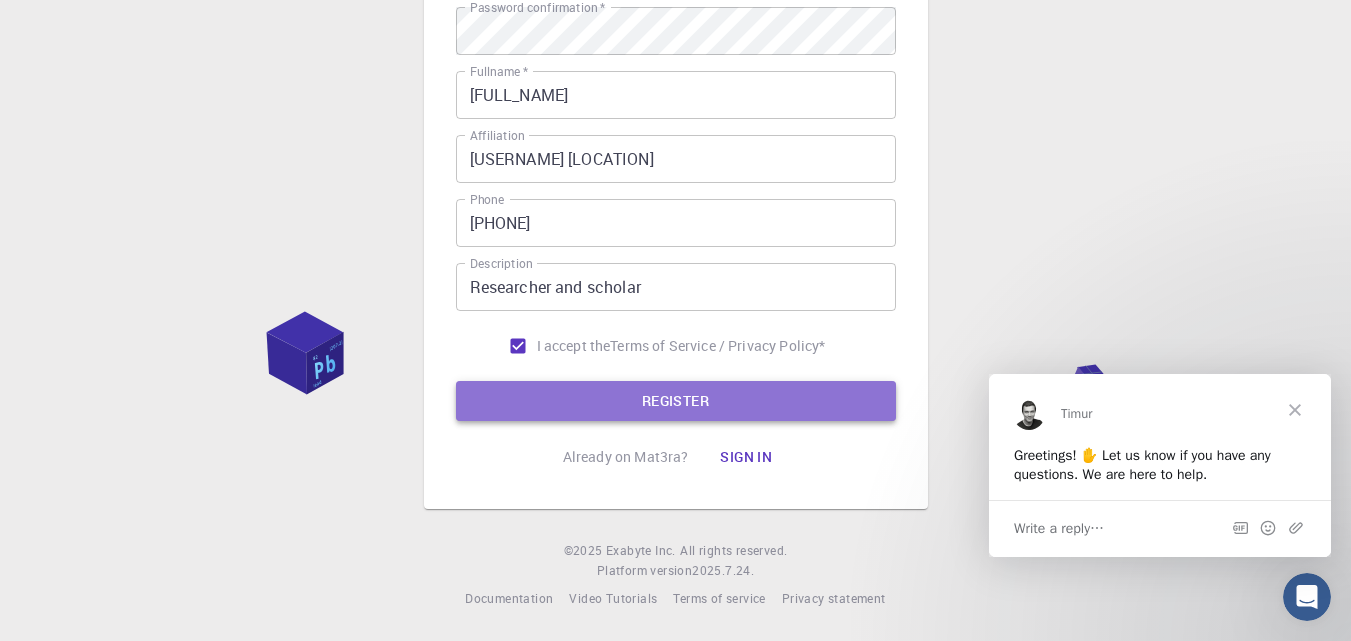 click on "REGISTER" at bounding box center (676, 401) 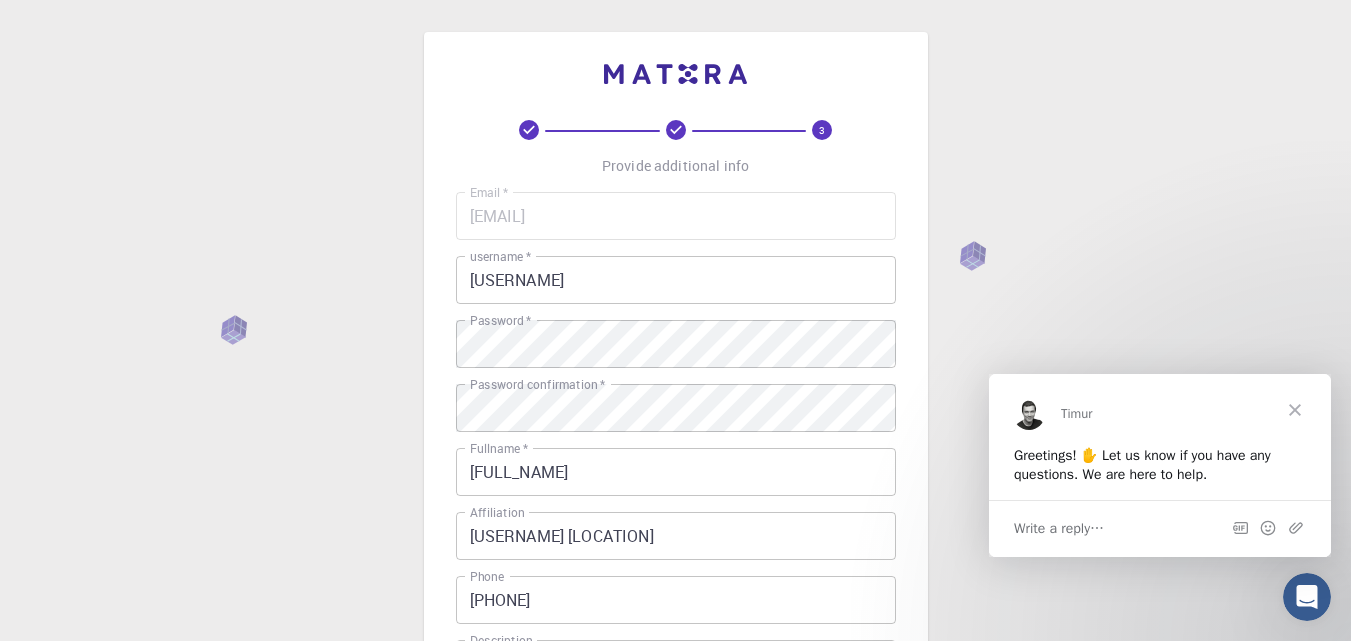 scroll, scrollTop: 120, scrollLeft: 0, axis: vertical 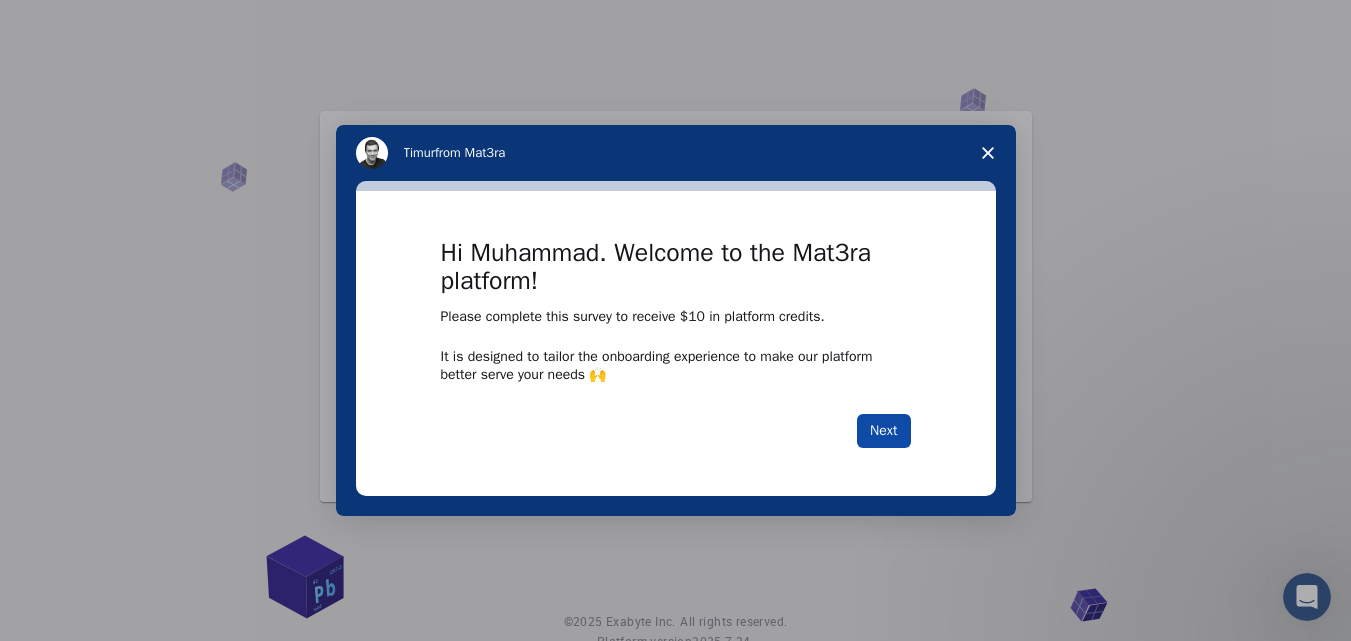 click on "Next" at bounding box center (883, 431) 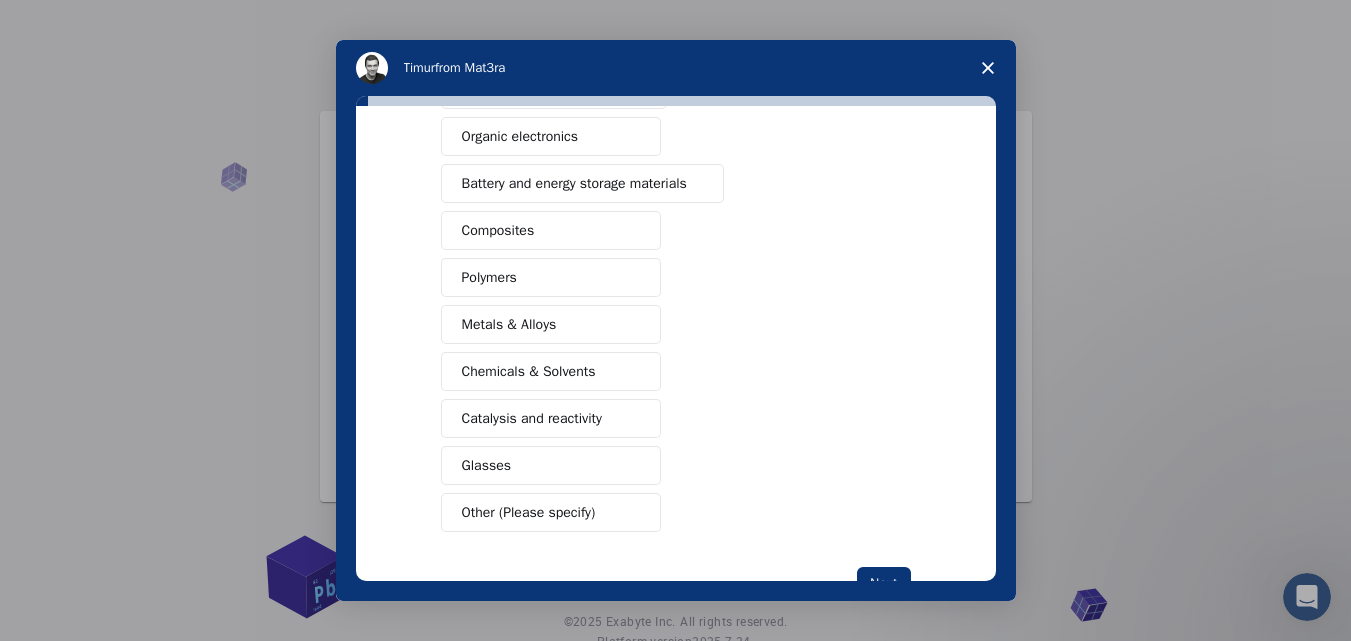 scroll, scrollTop: 324, scrollLeft: 0, axis: vertical 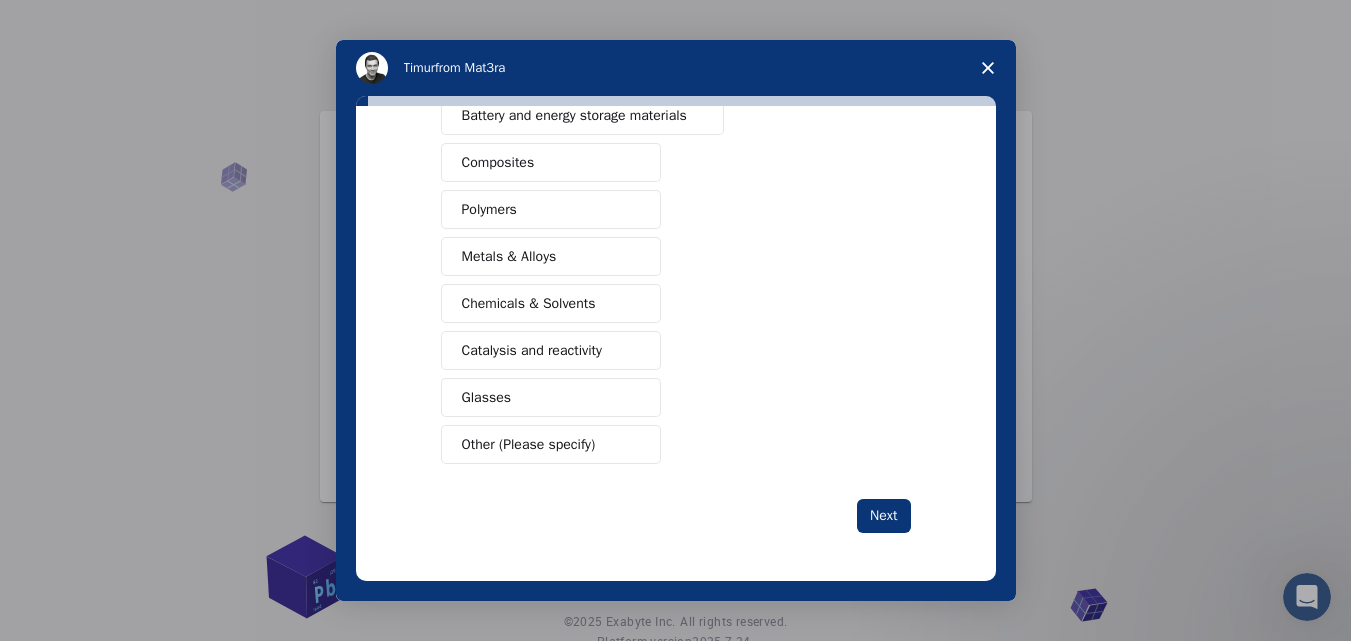 click on "Chemicals & Solvents" at bounding box center (551, 303) 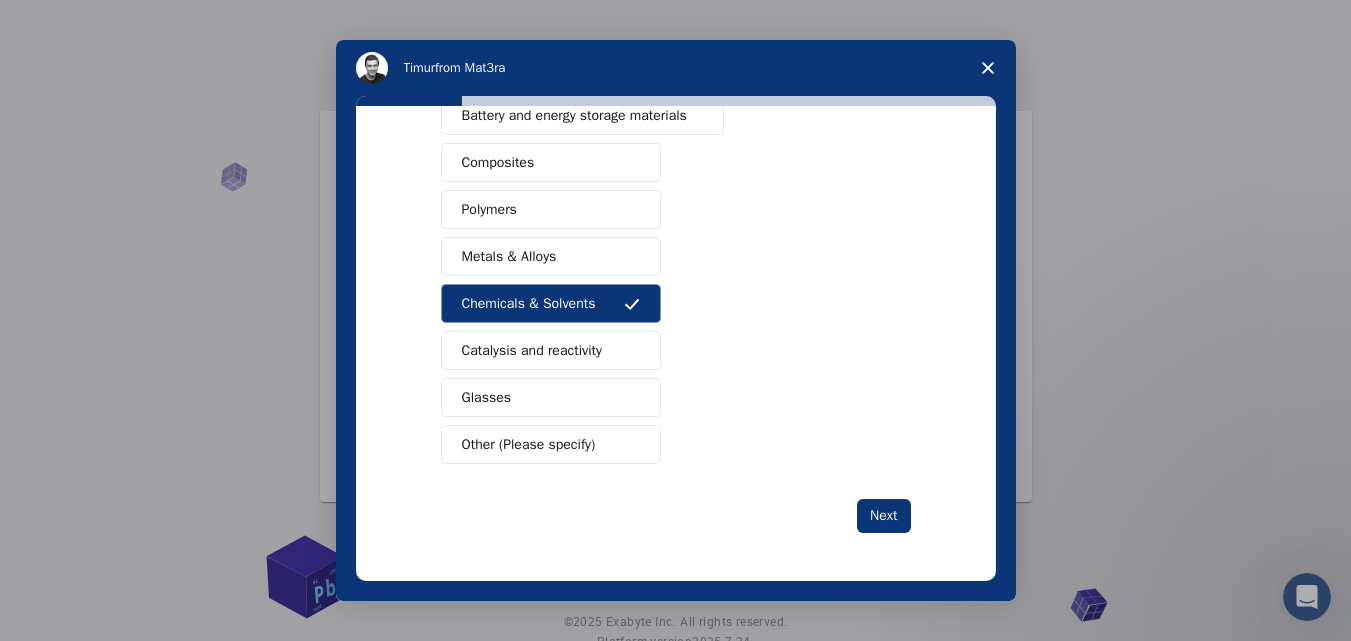 click on "Other (Please specify)" at bounding box center [529, 444] 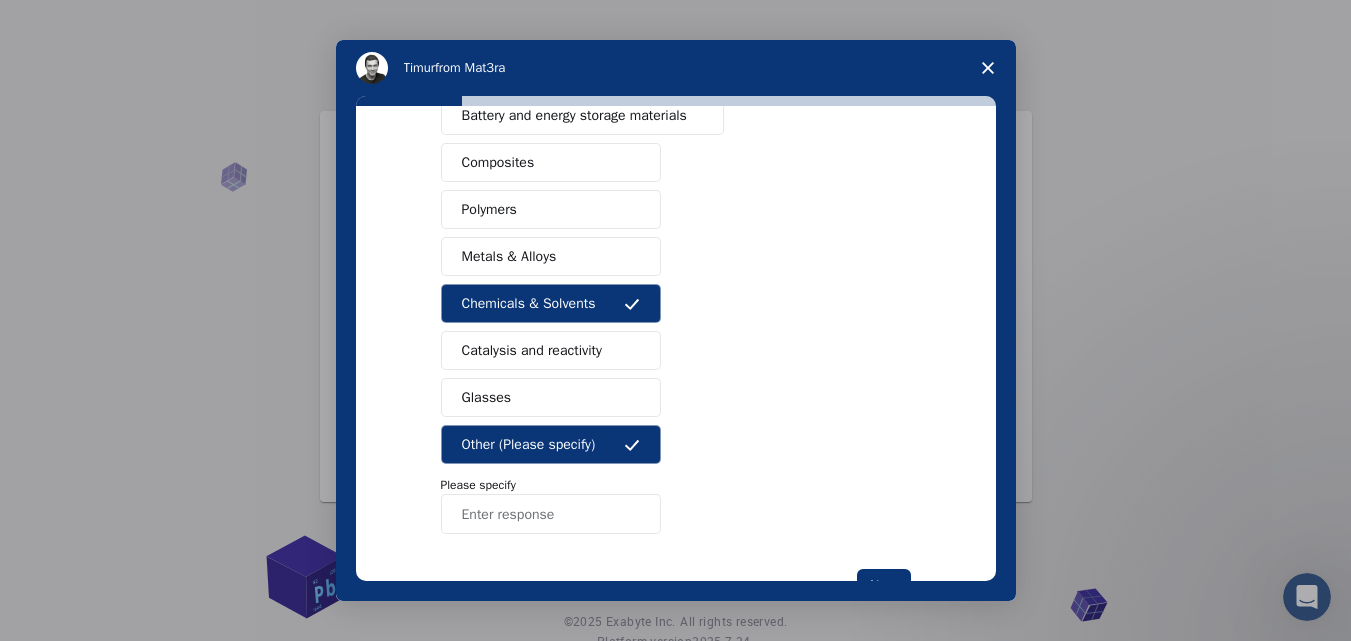 click at bounding box center [551, 514] 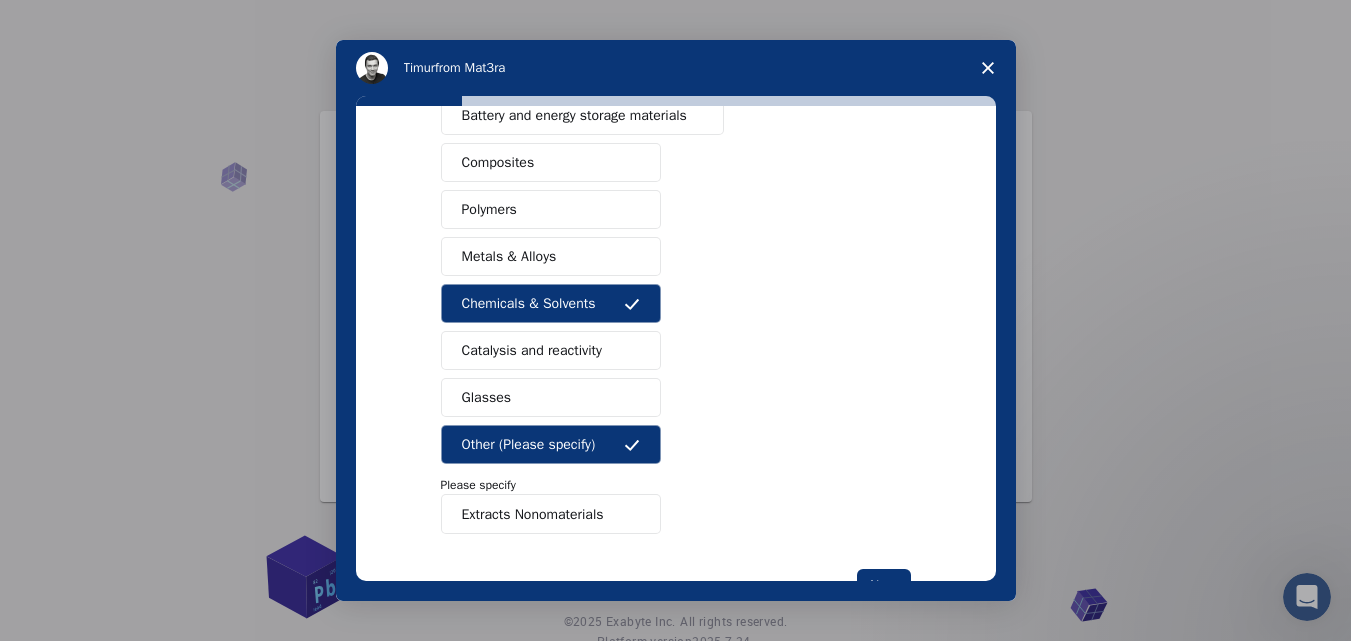 scroll, scrollTop: 394, scrollLeft: 0, axis: vertical 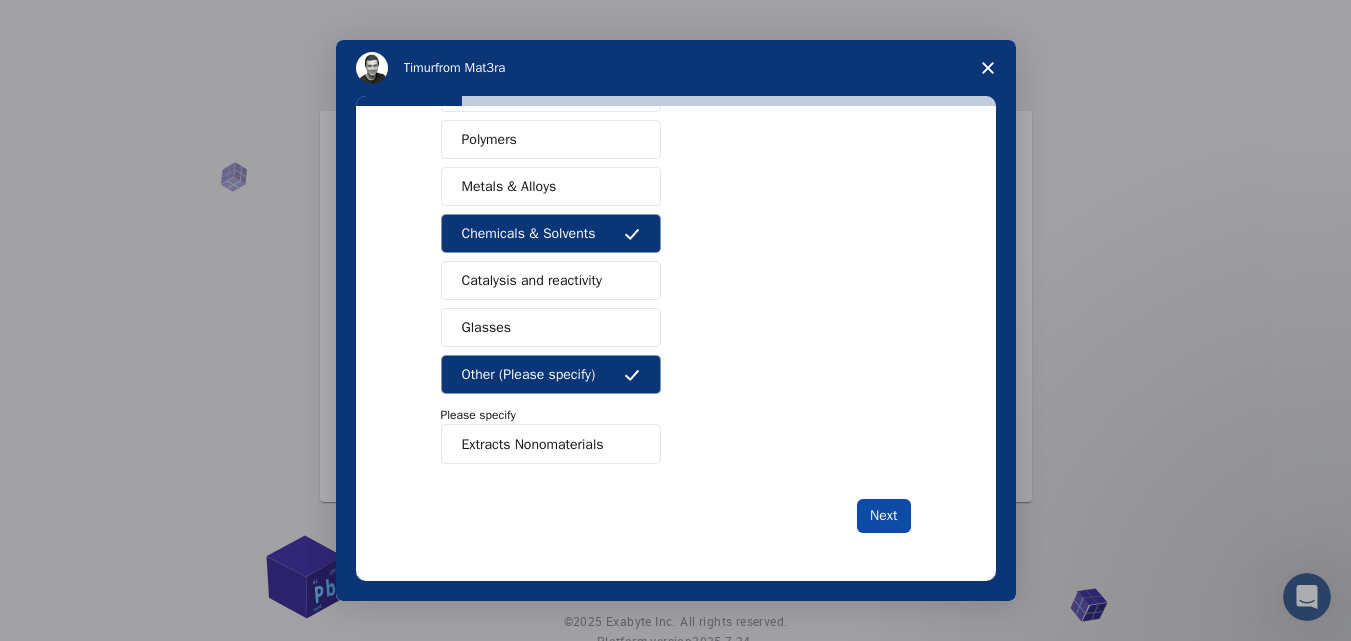 type on "Extracts Nonomaterials" 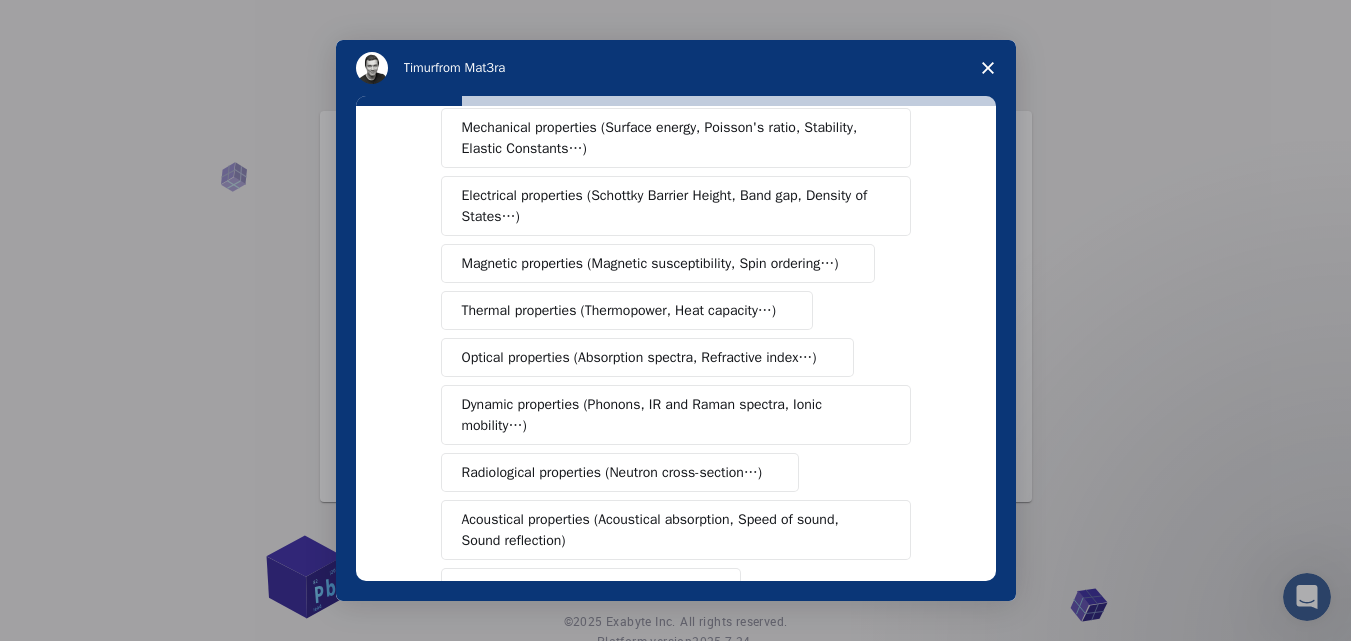 scroll, scrollTop: 80, scrollLeft: 0, axis: vertical 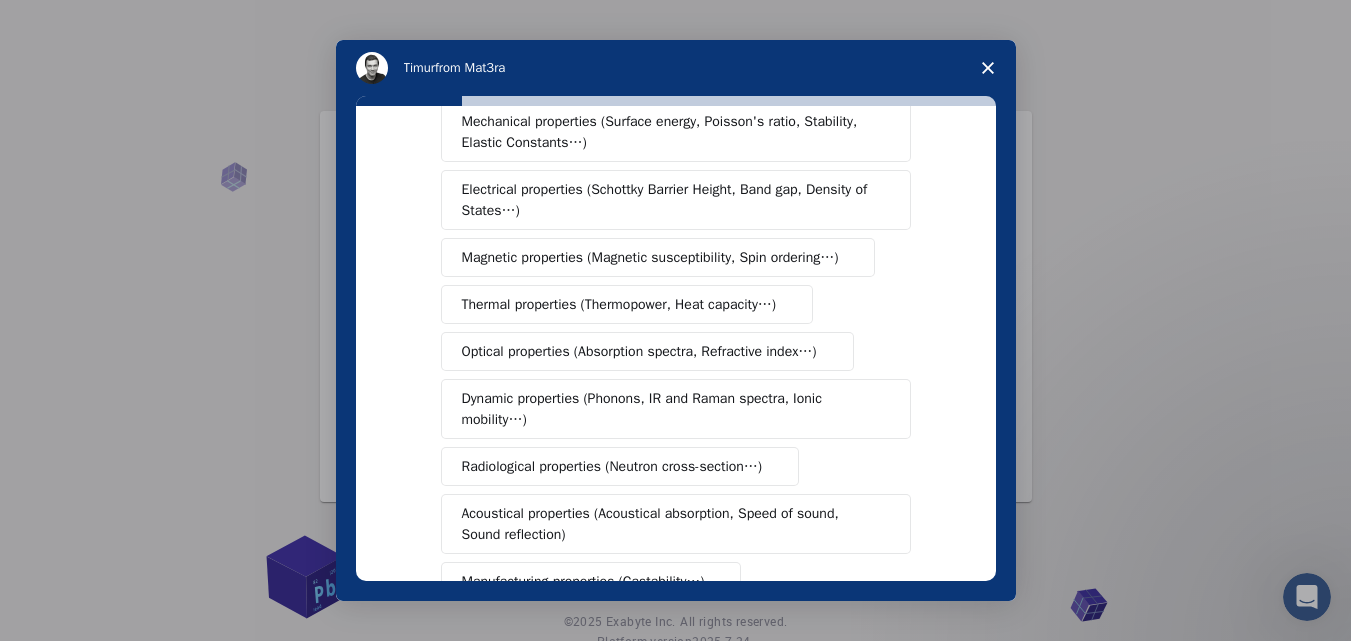 click on "Optical properties (Absorption spectra, Refractive index…)" at bounding box center [639, 351] 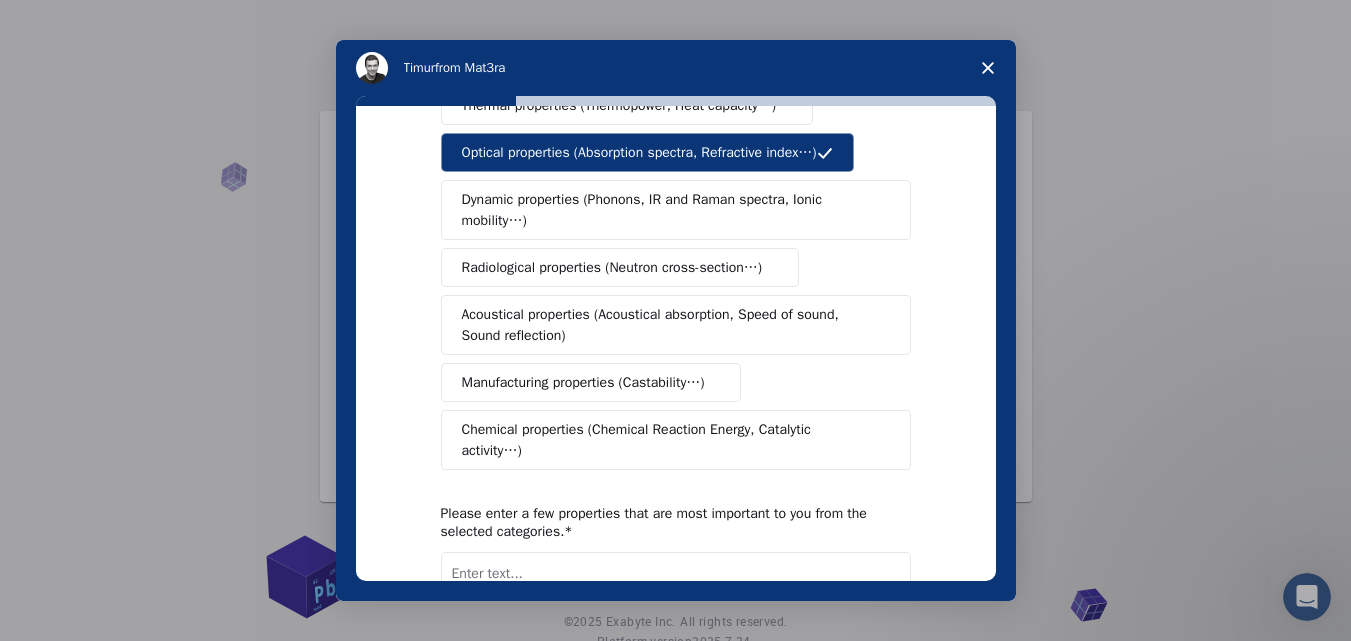 scroll, scrollTop: 283, scrollLeft: 0, axis: vertical 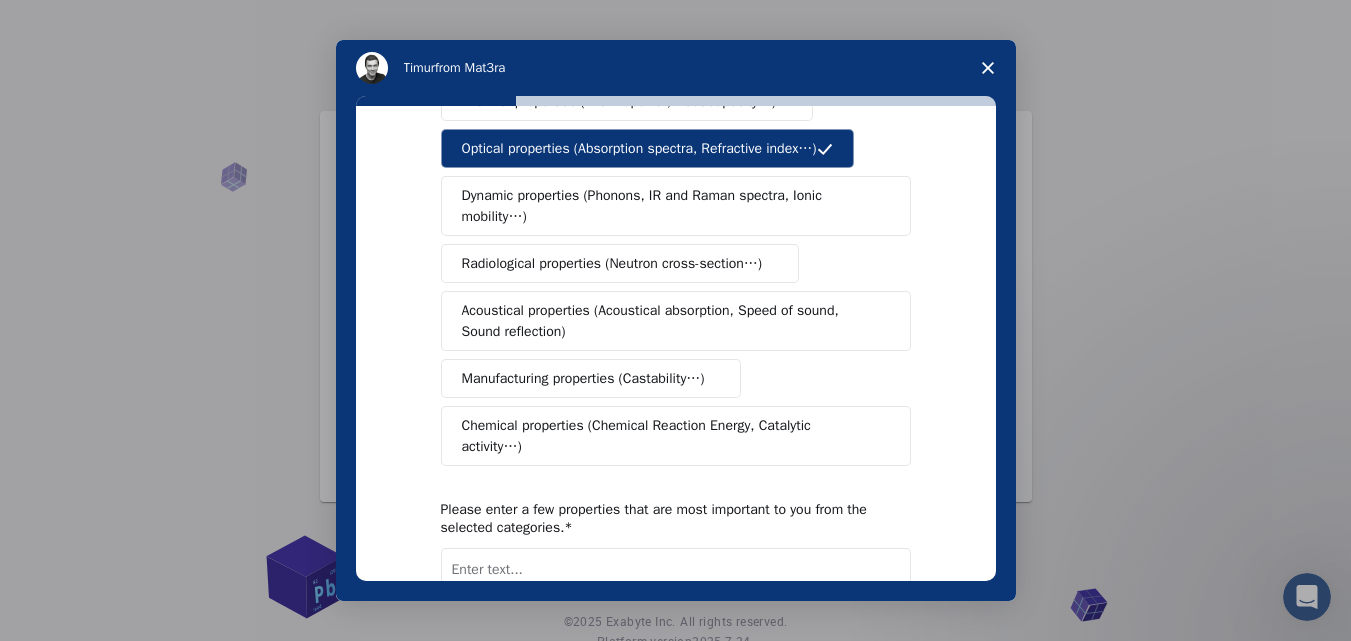 click on "Chemical properties (Chemical Reaction Energy, Catalytic activity…)" at bounding box center (668, 436) 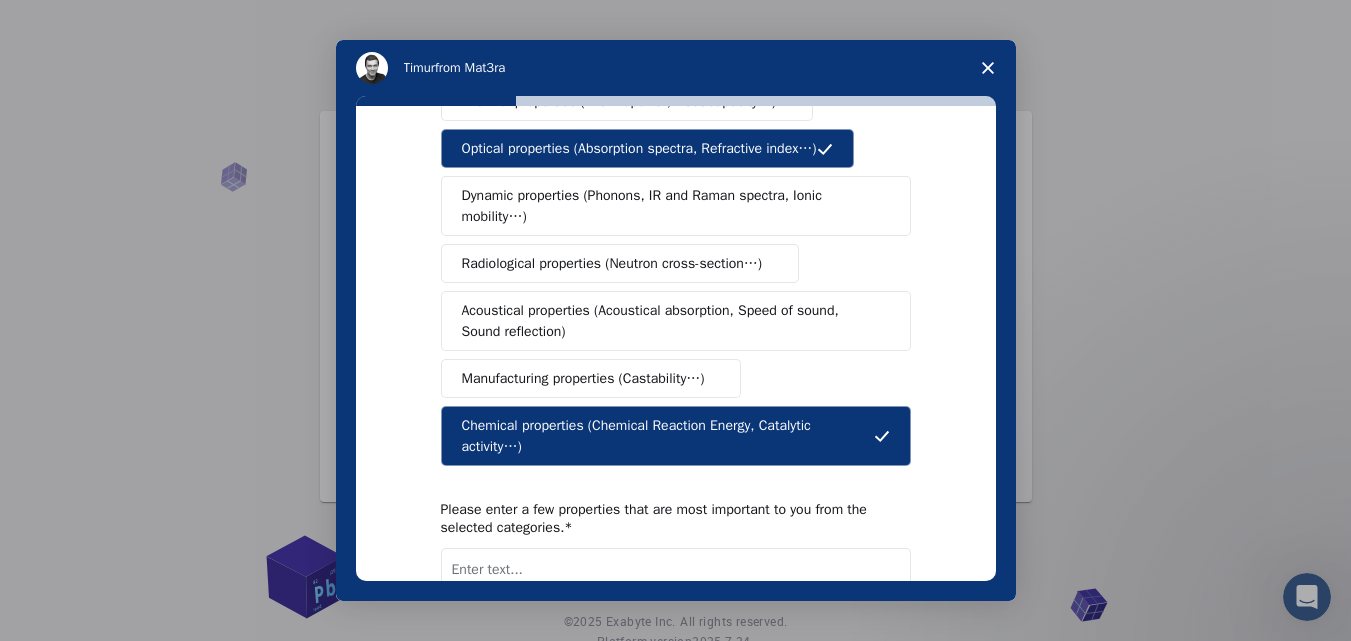 scroll, scrollTop: 428, scrollLeft: 0, axis: vertical 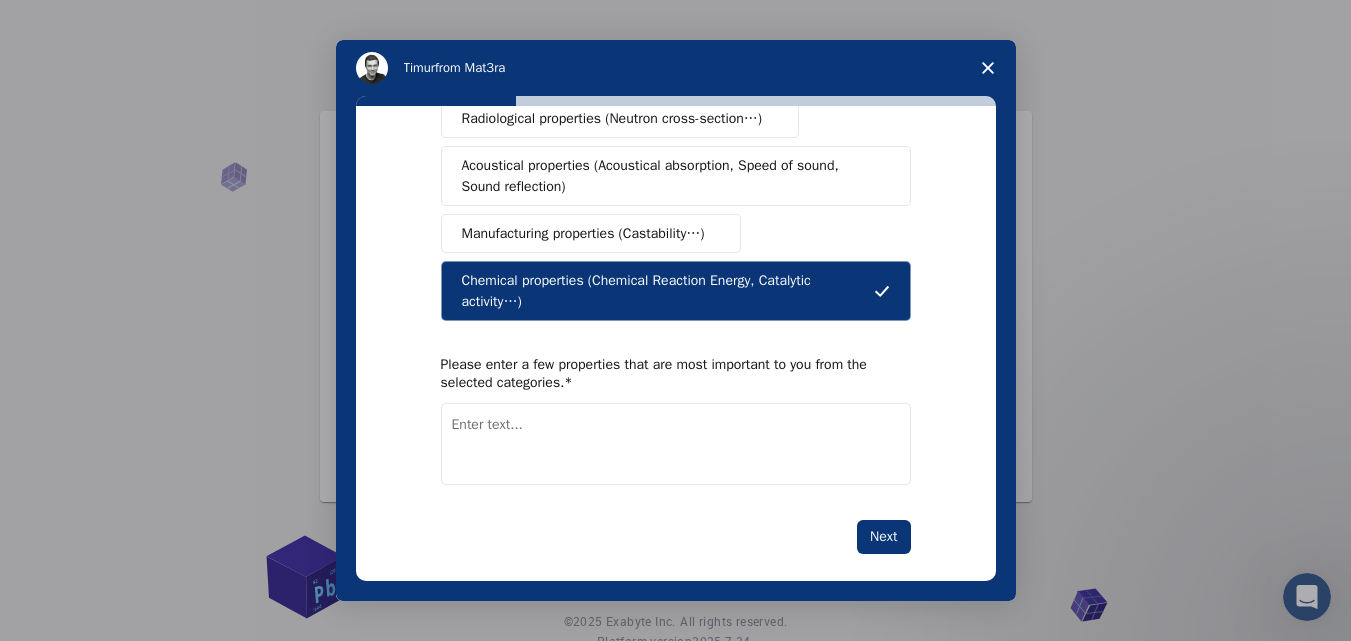 click at bounding box center (676, 444) 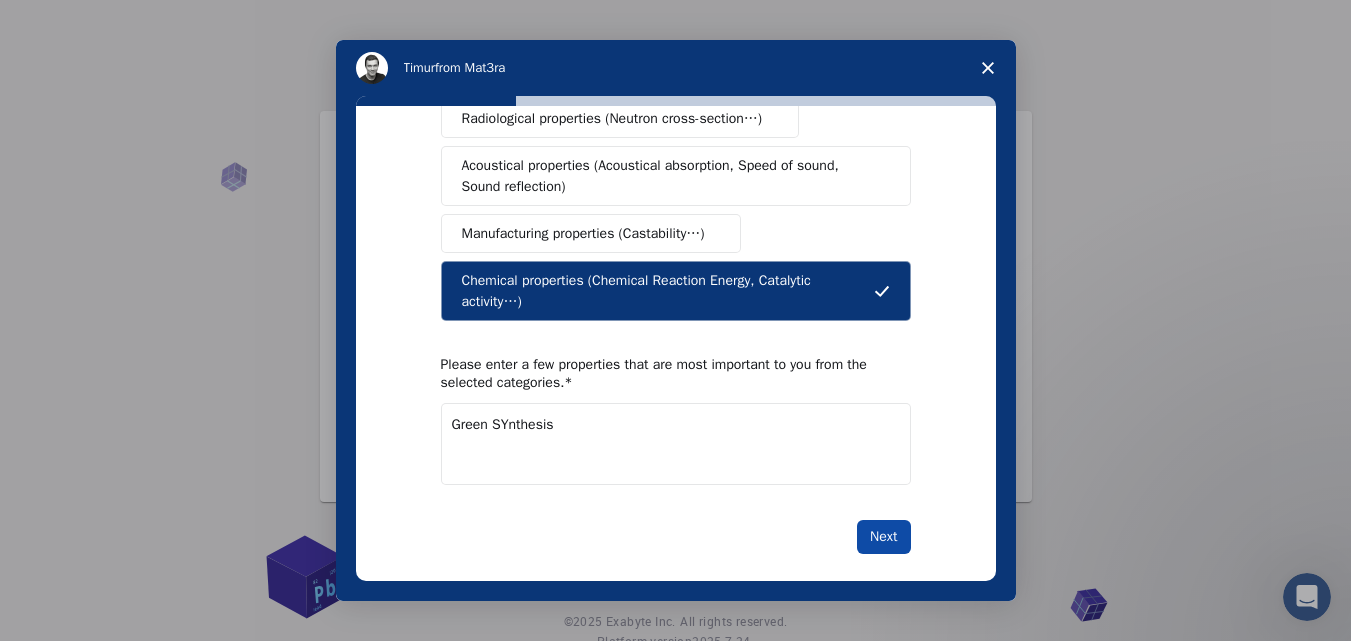 type on "Green SYnthesis" 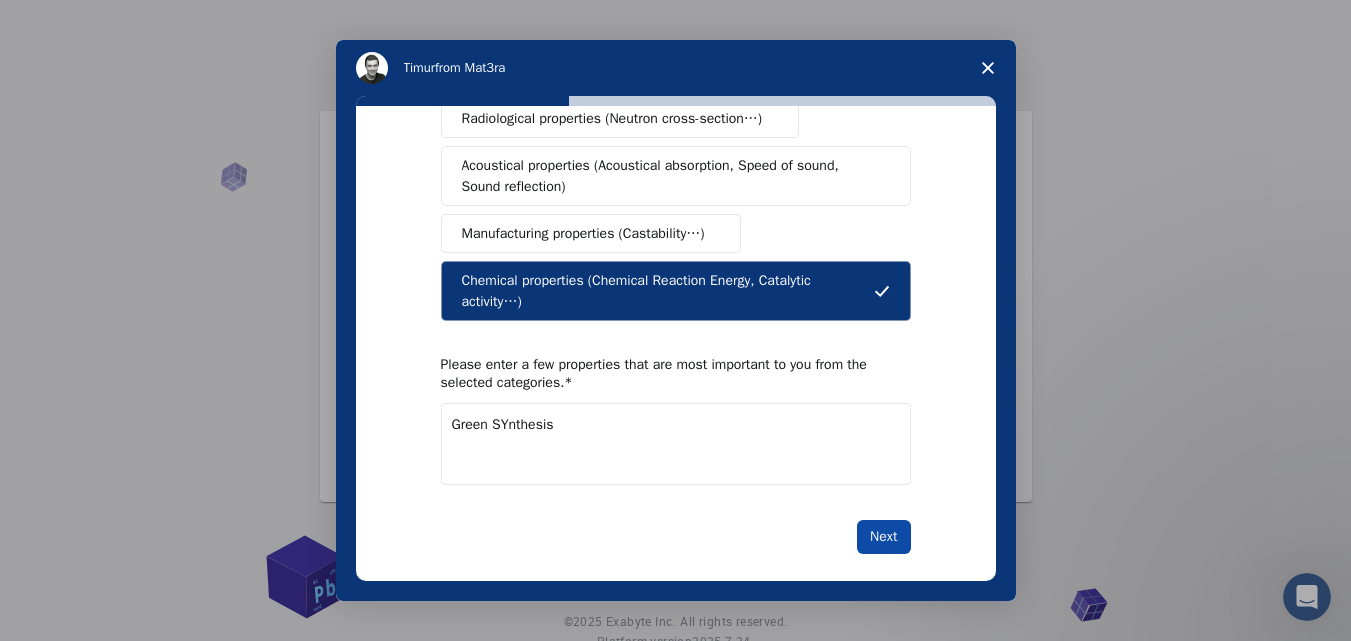 click on "Next" at bounding box center (883, 537) 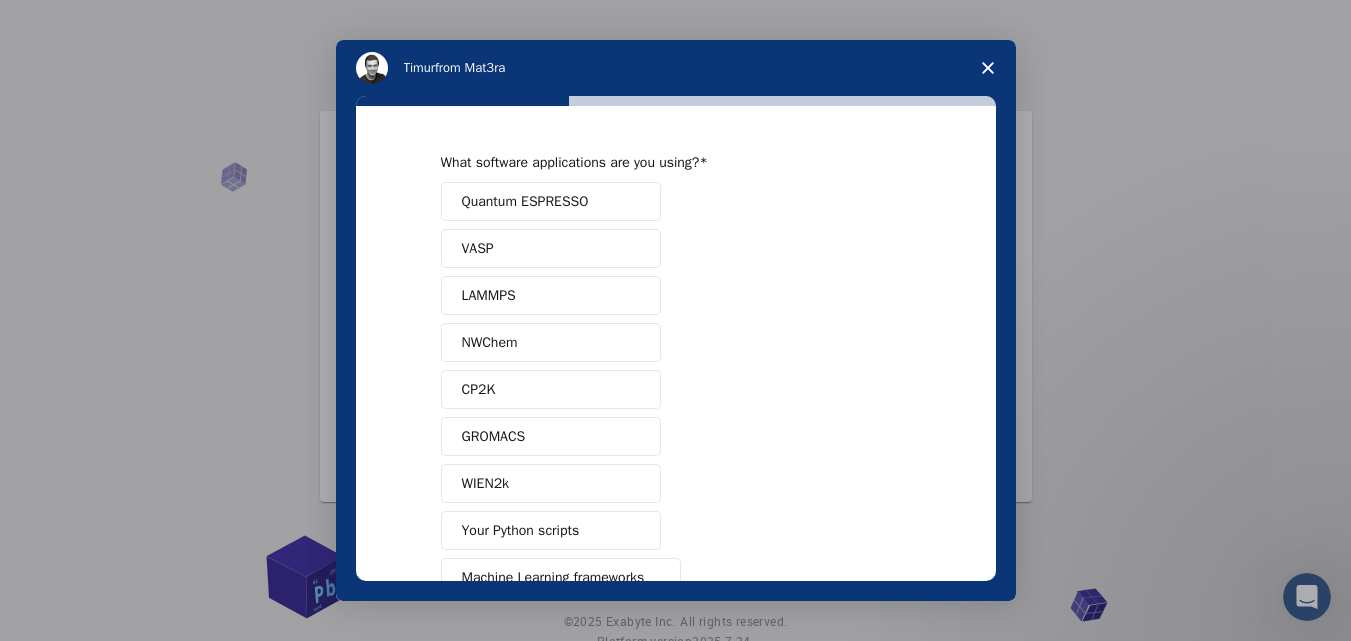 scroll, scrollTop: 180, scrollLeft: 0, axis: vertical 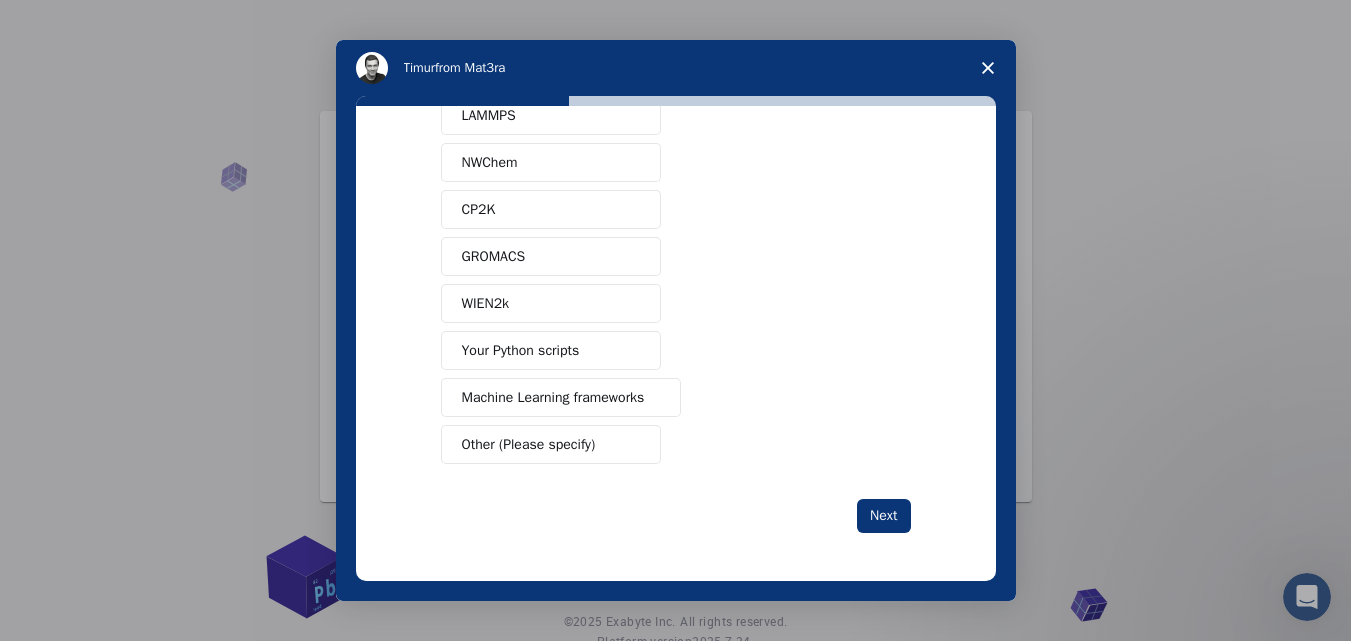 click on "Other (Please specify)" at bounding box center (551, 444) 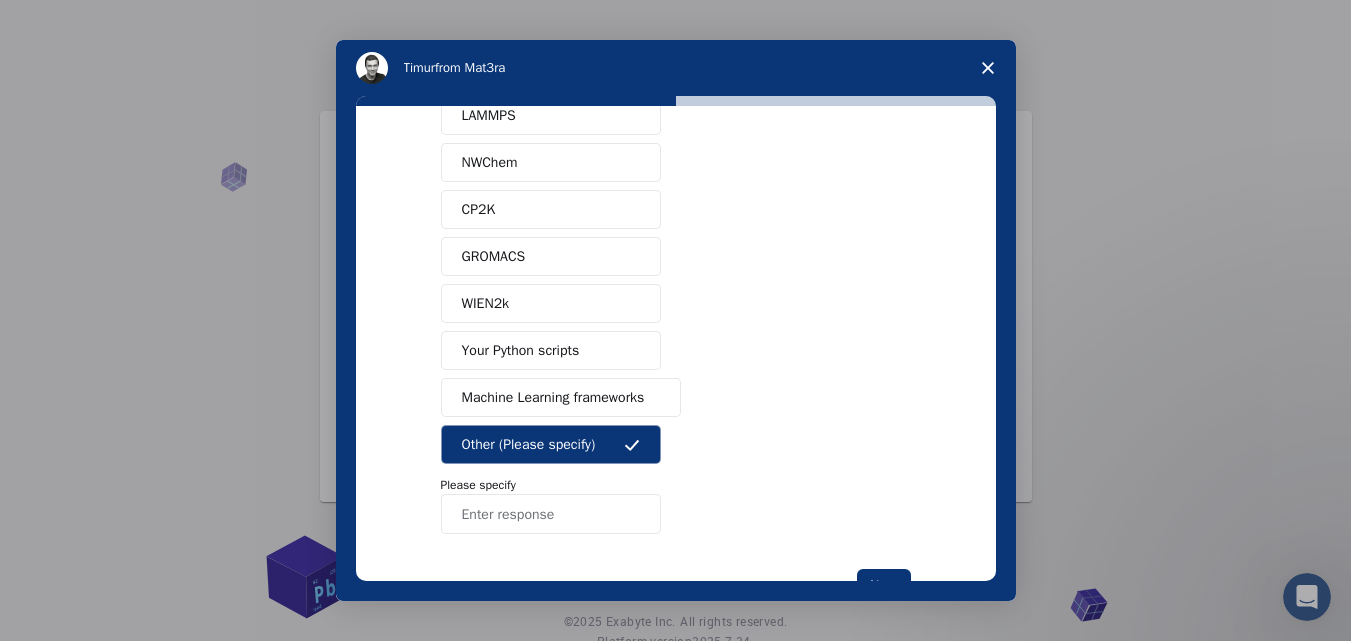 click at bounding box center (551, 514) 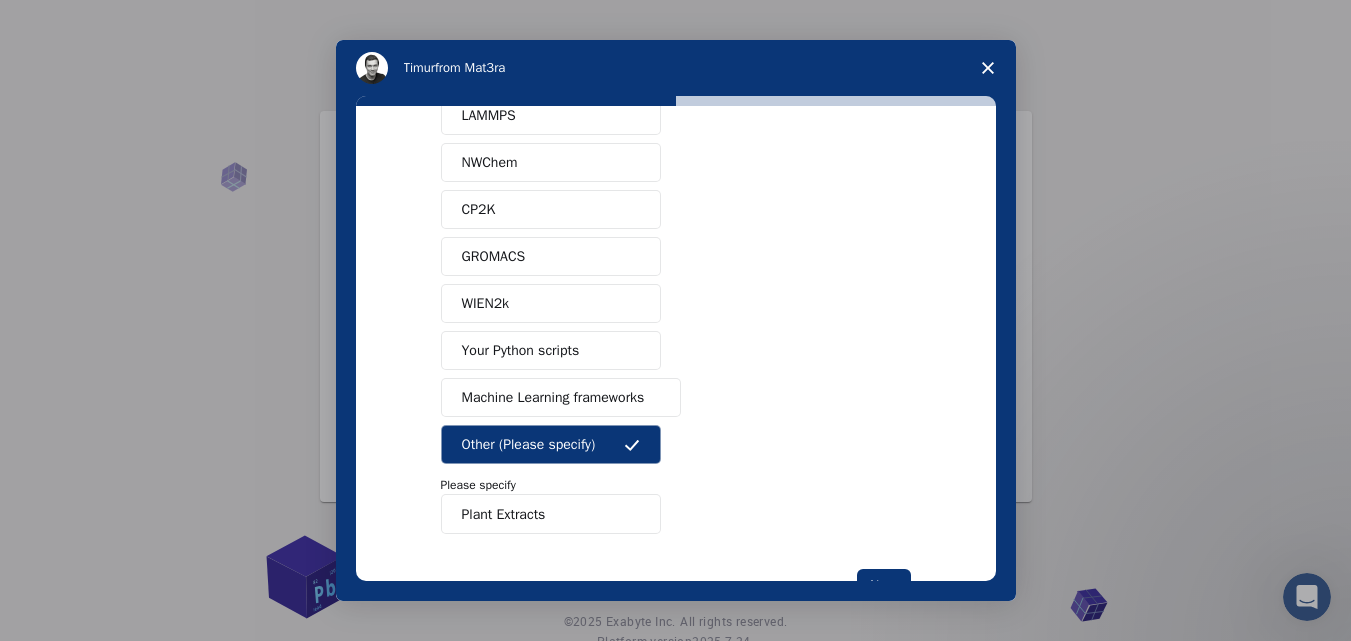 scroll, scrollTop: 250, scrollLeft: 0, axis: vertical 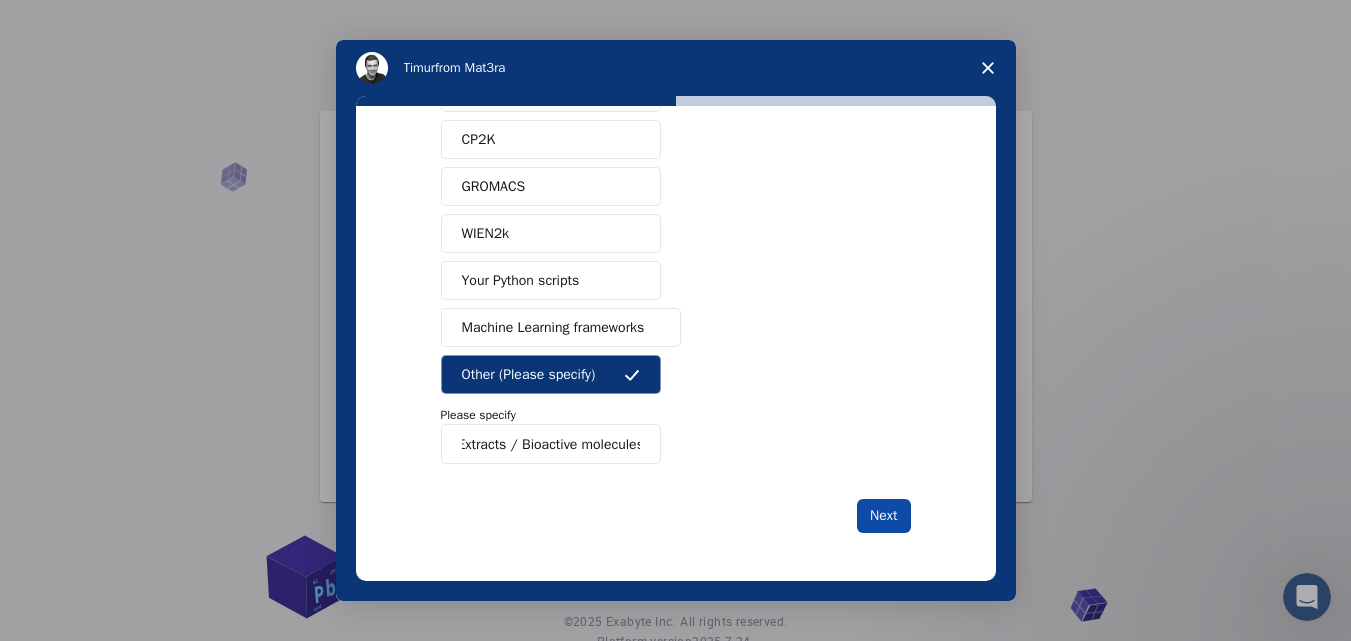 type on "Plant Extracts / Bioactive molecules" 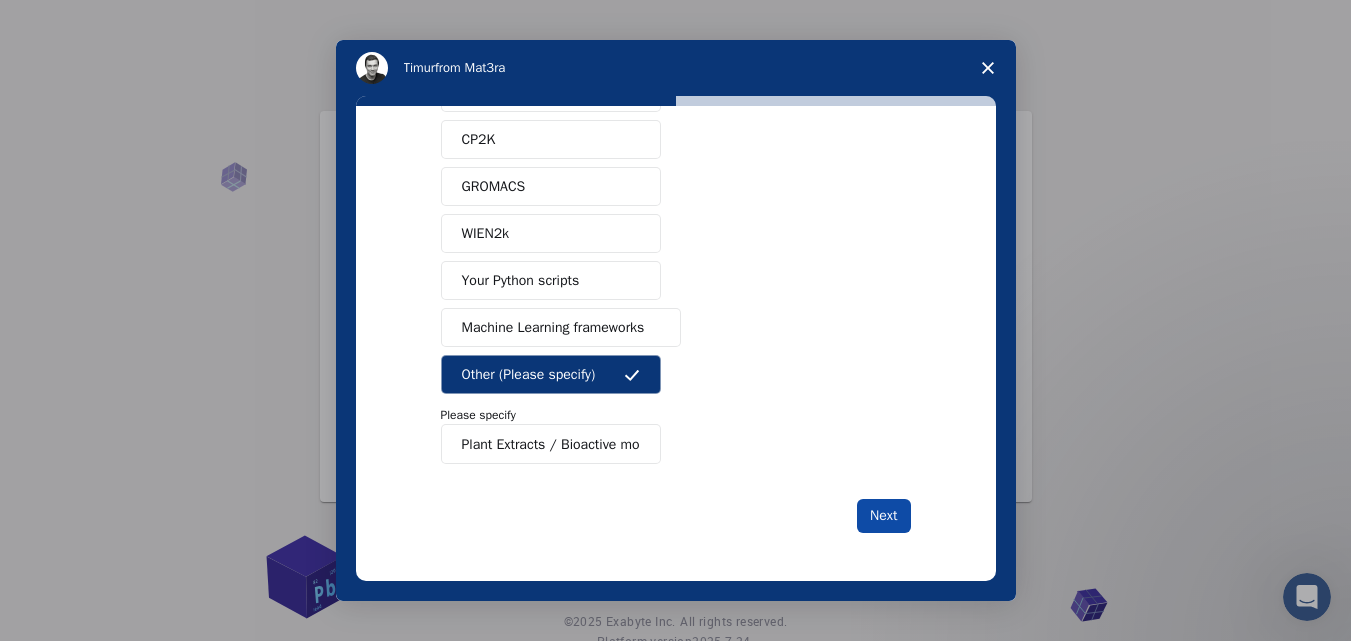 click on "Next" at bounding box center [883, 516] 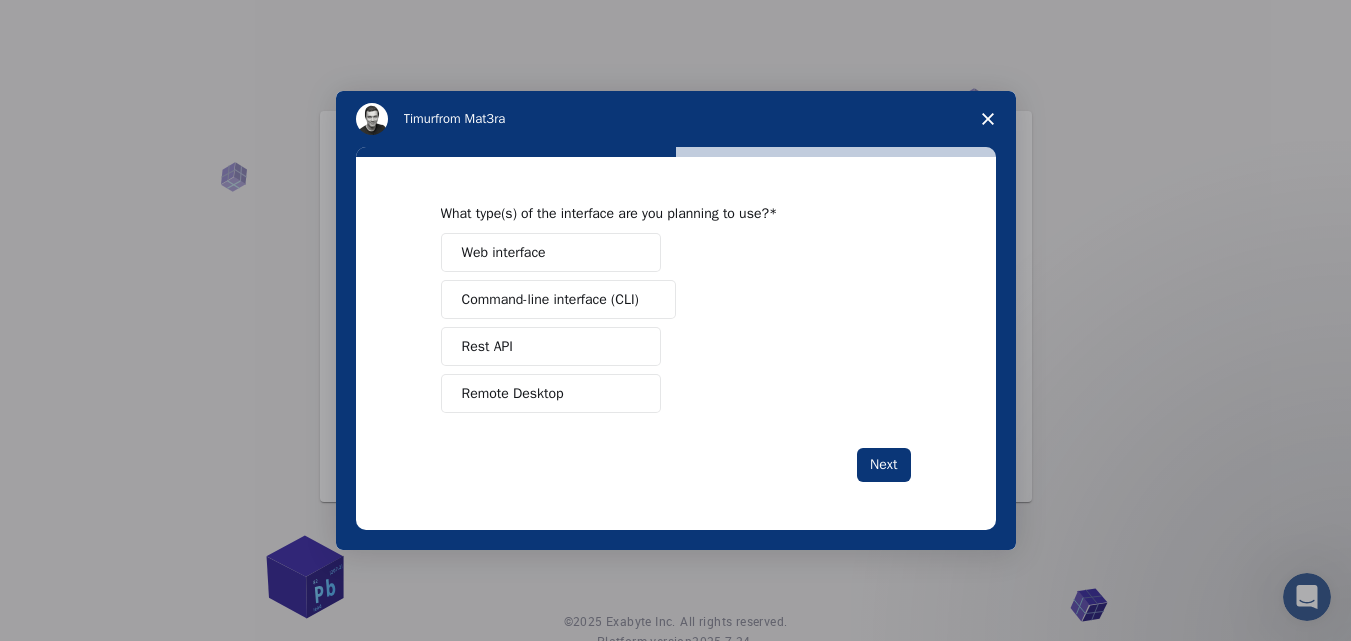 click on "Web interface" at bounding box center [551, 252] 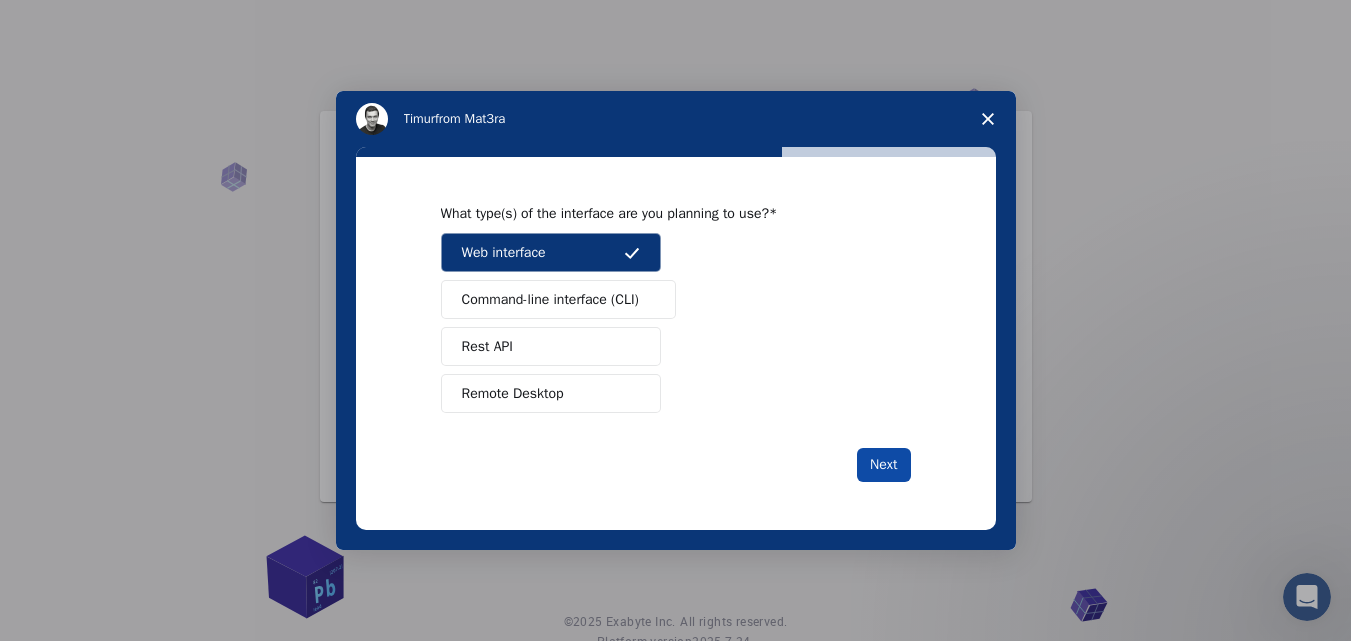 click on "Next" at bounding box center [883, 465] 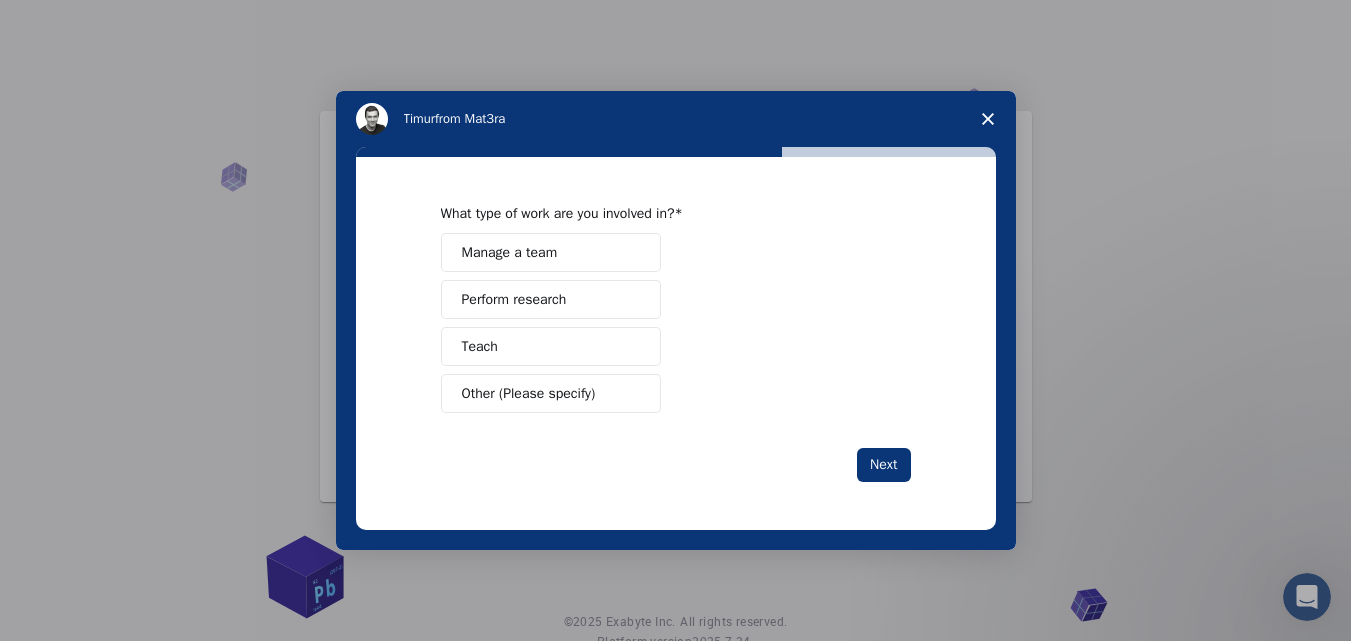 click on "Perform research" at bounding box center (514, 299) 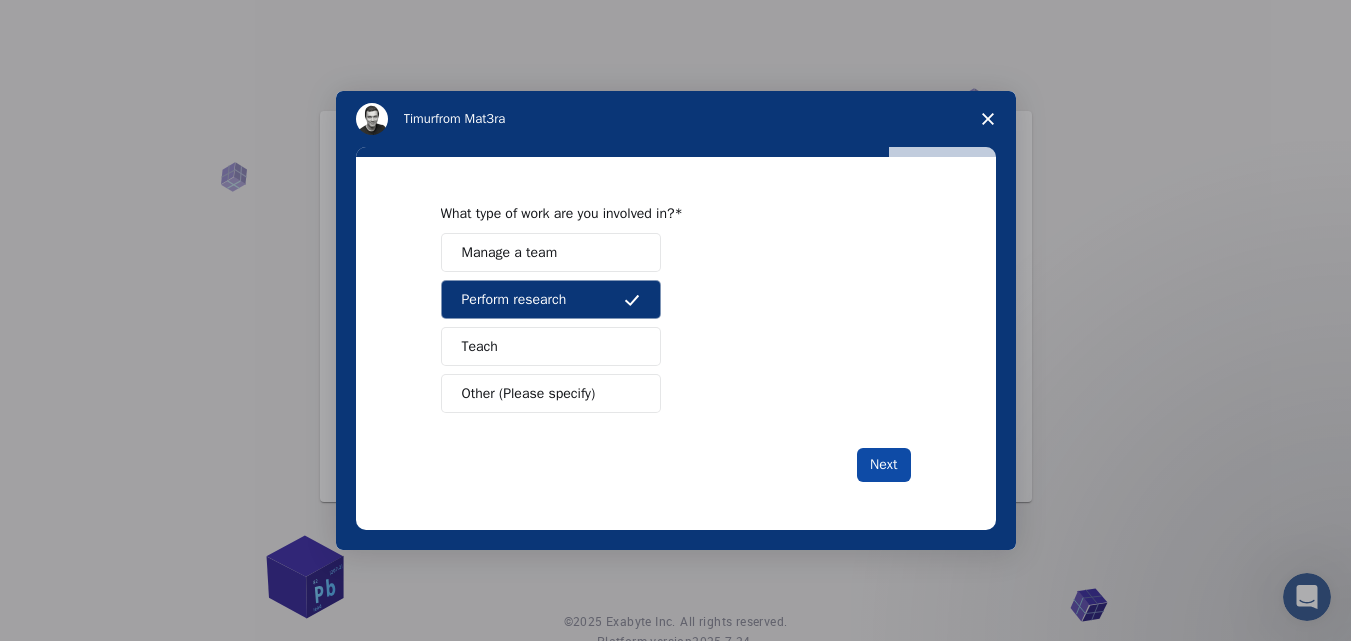 click on "Next" at bounding box center [883, 465] 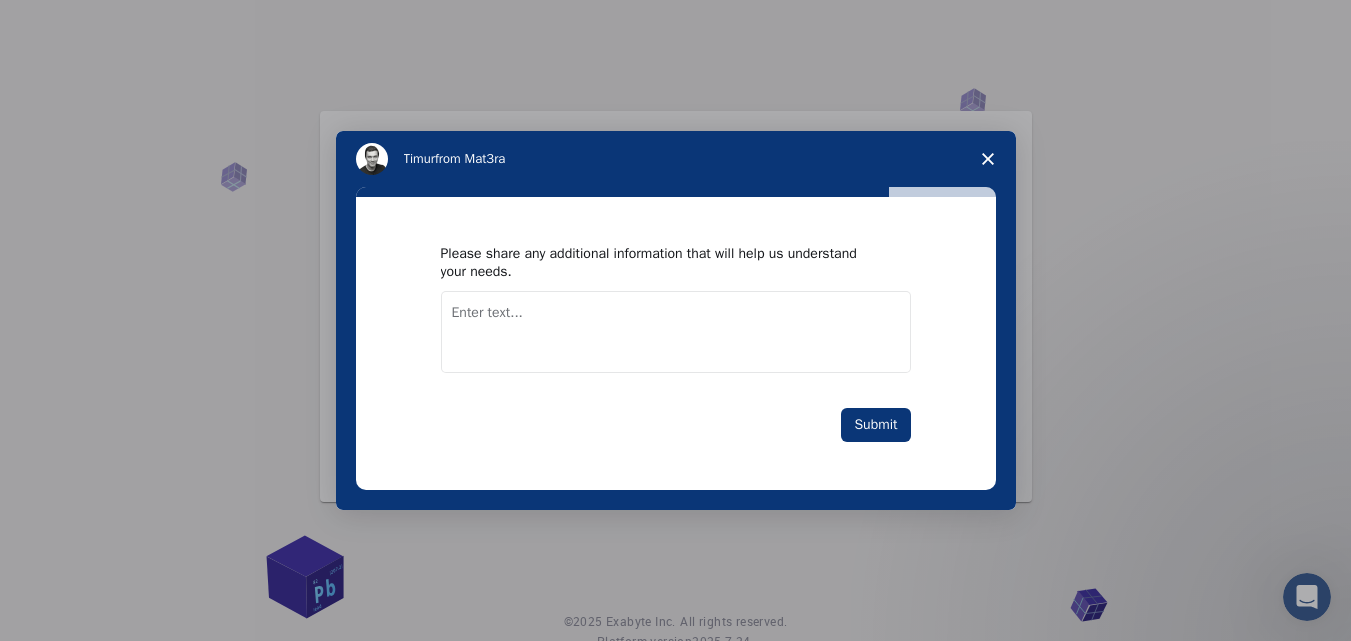 click at bounding box center (676, 332) 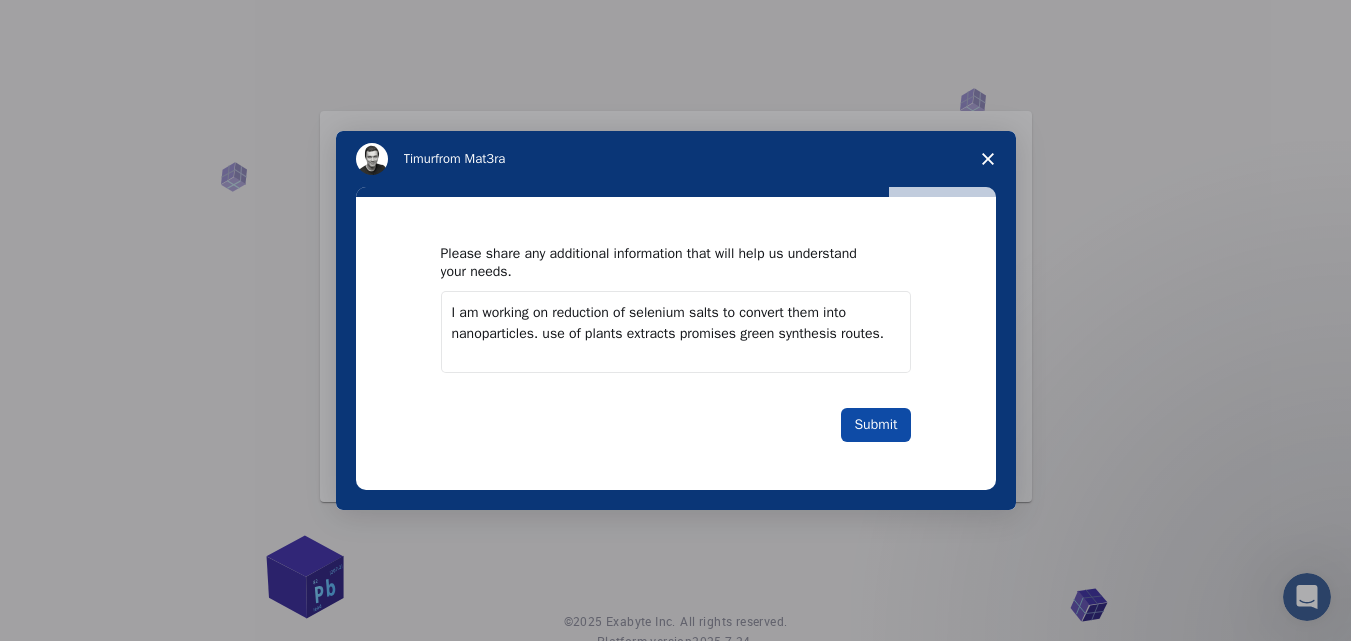 type on "I am working on reduction of selenium salts to convert them into nanoparticles. use of plants extracts promises green synthesis routes." 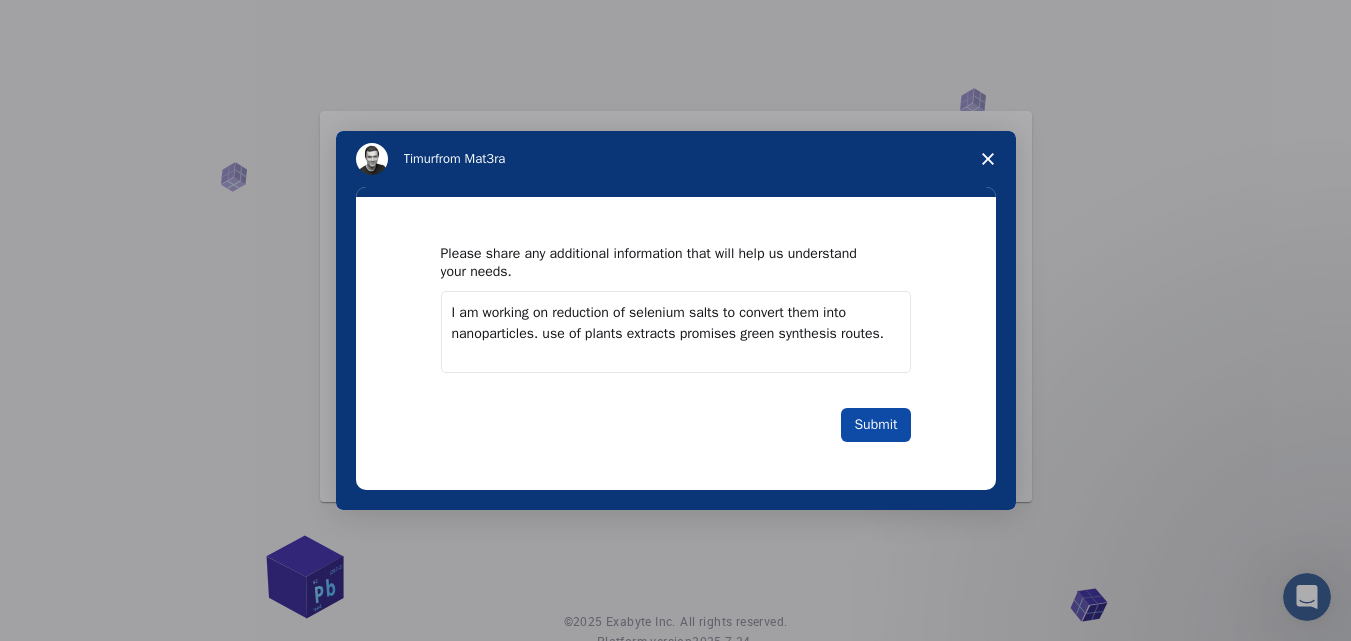 click on "Submit" at bounding box center (875, 425) 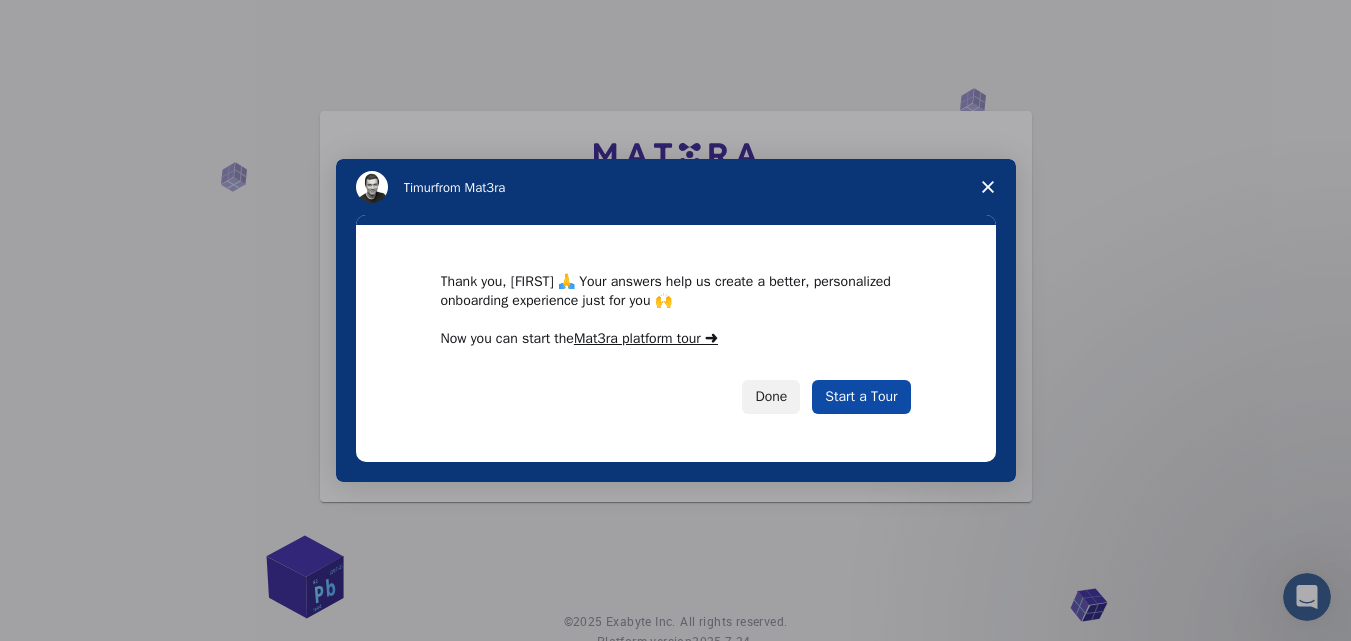 click on "Start a Tour" at bounding box center [861, 397] 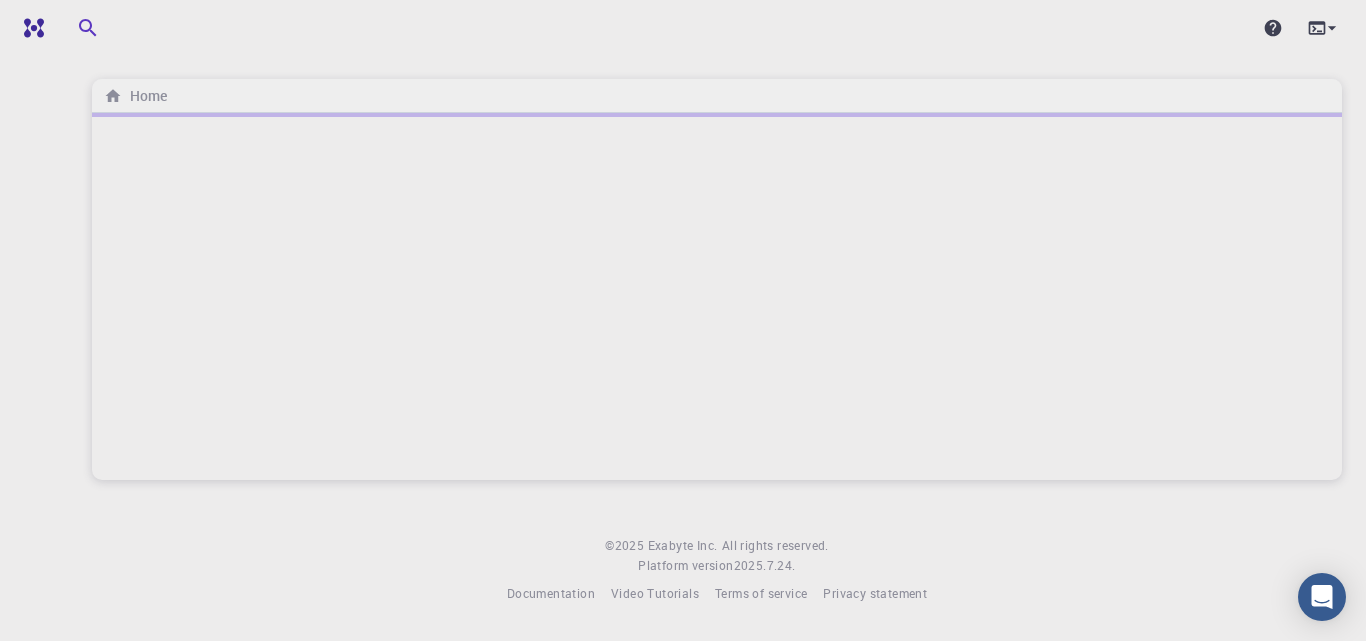scroll, scrollTop: 0, scrollLeft: 0, axis: both 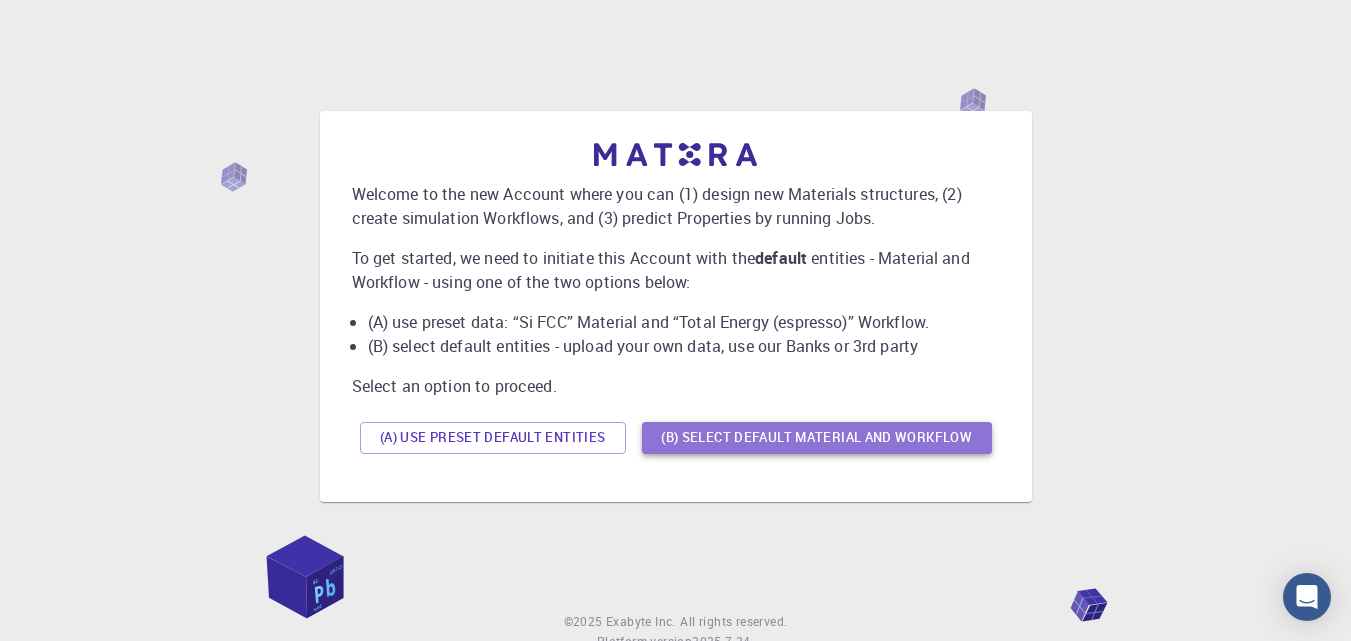 click on "(B) Select default material and workflow" at bounding box center (817, 438) 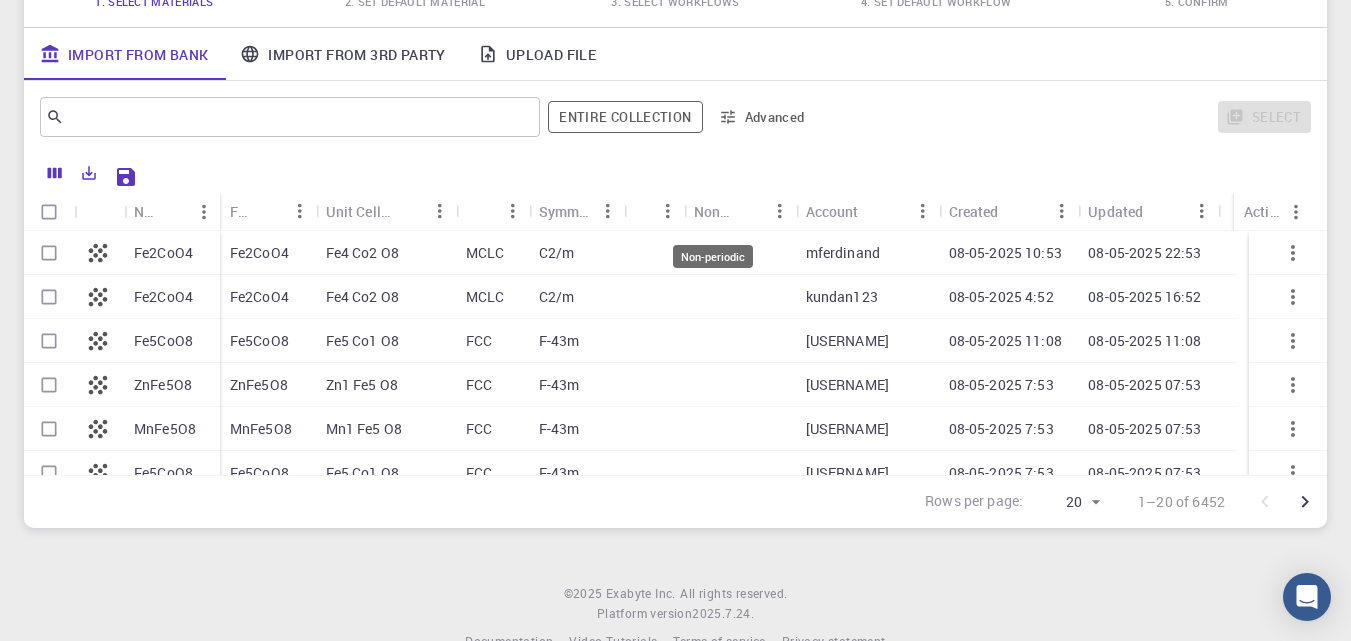 scroll, scrollTop: 227, scrollLeft: 0, axis: vertical 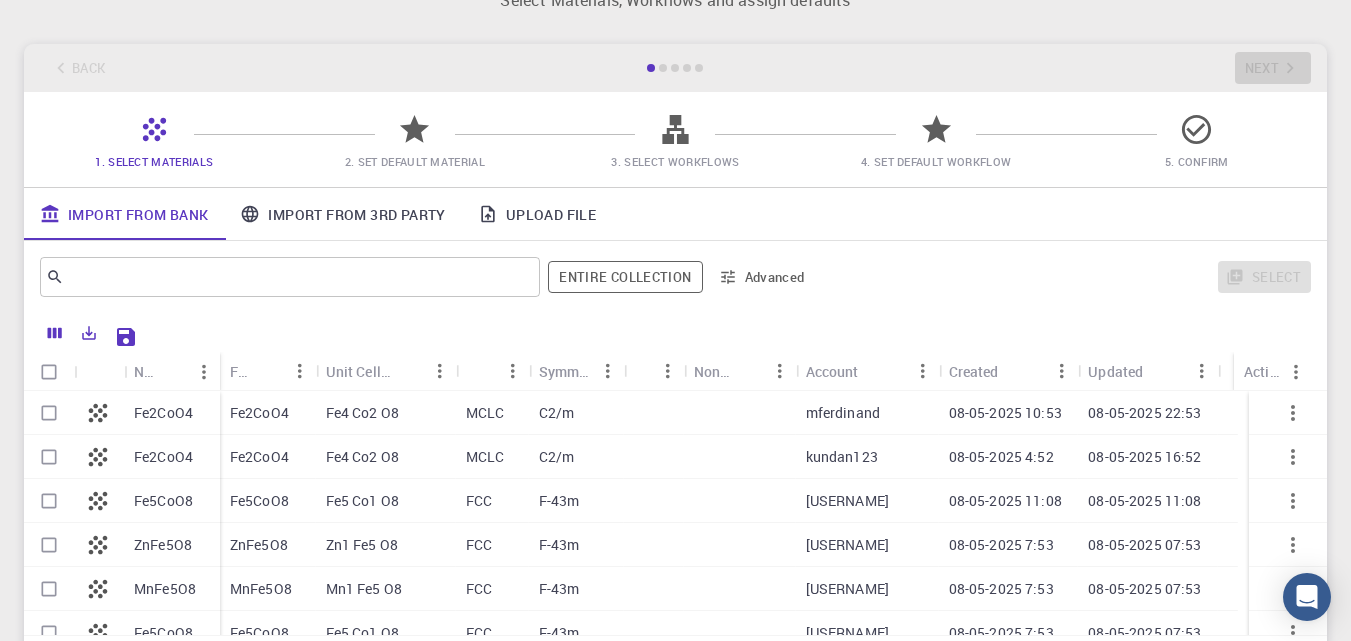 click on "Import From 3rd Party" at bounding box center [342, 214] 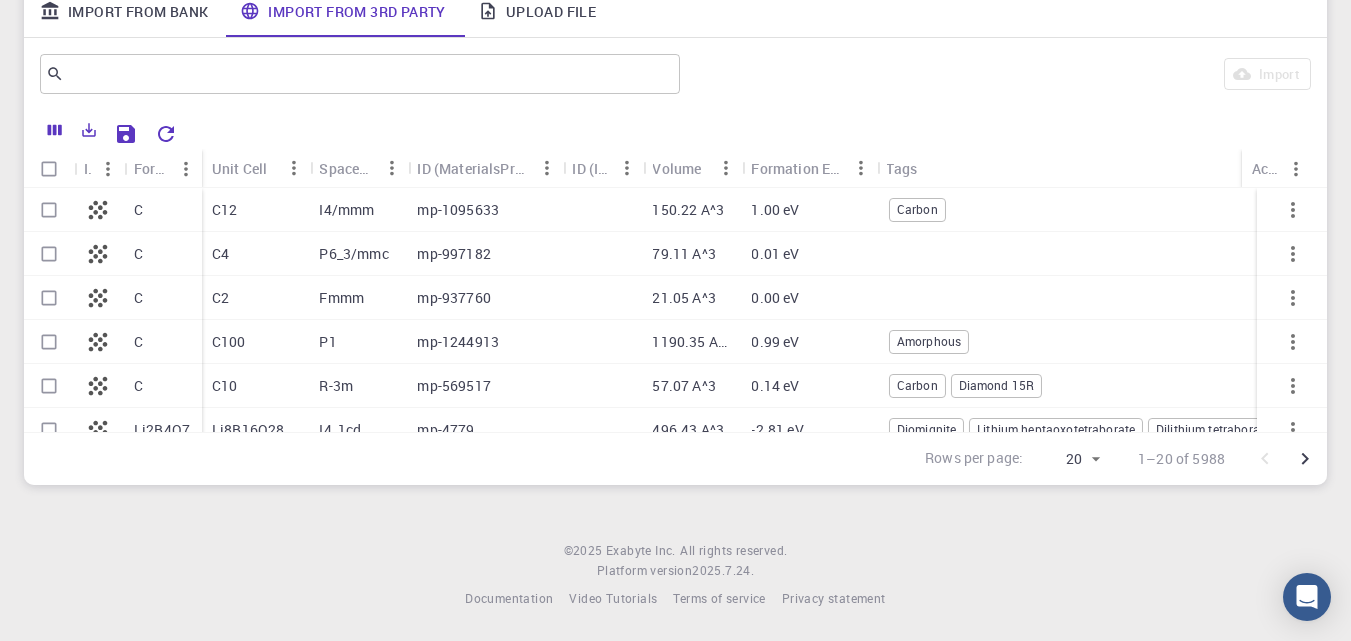 scroll, scrollTop: 0, scrollLeft: 0, axis: both 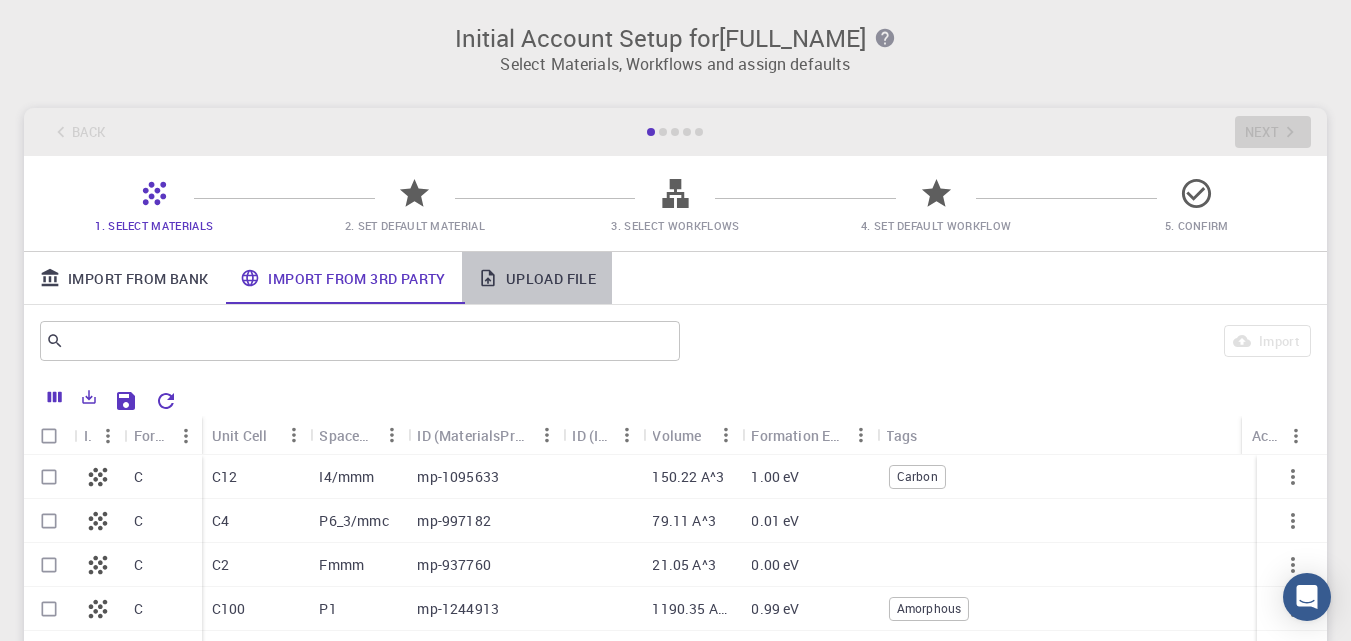 click on "Upload File" at bounding box center (537, 278) 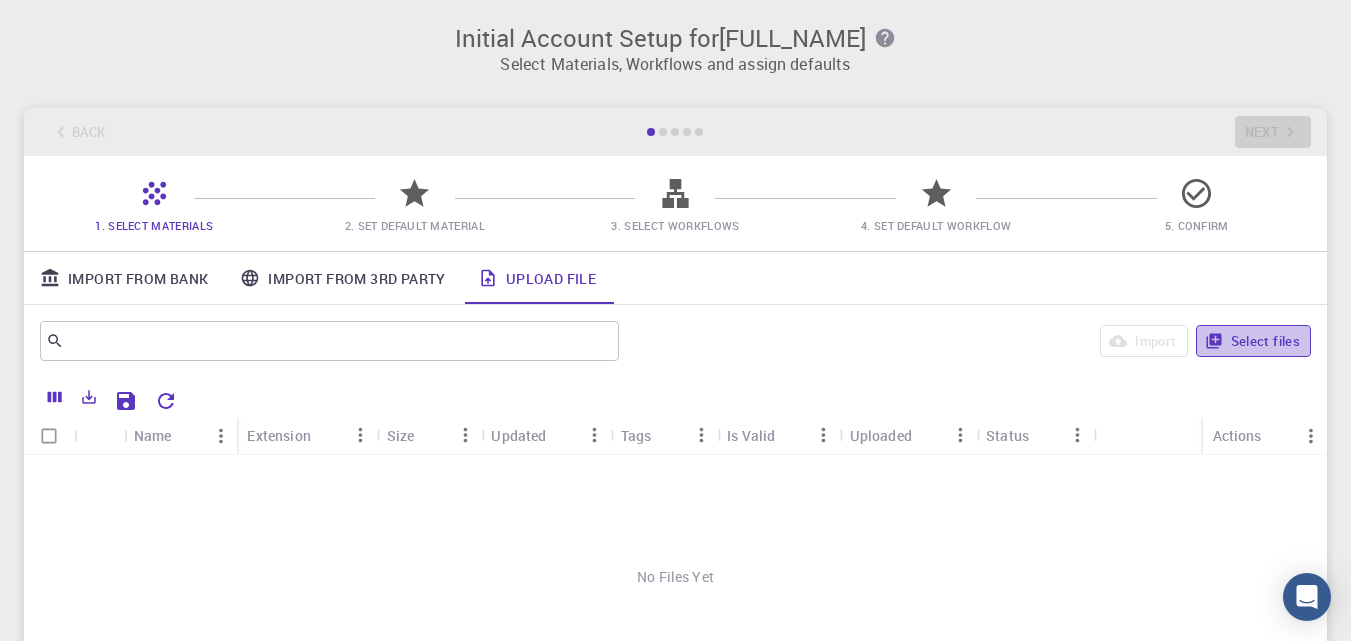 click on "Select files" at bounding box center [1253, 341] 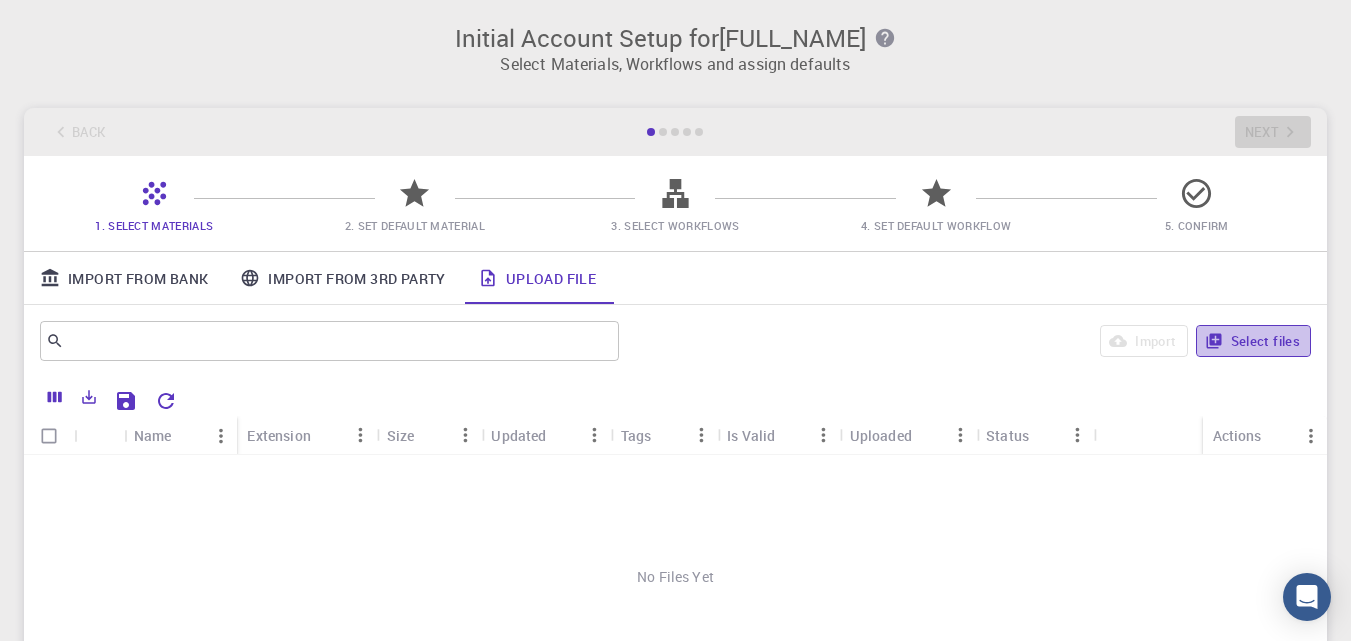 click on "Select files" at bounding box center [1253, 341] 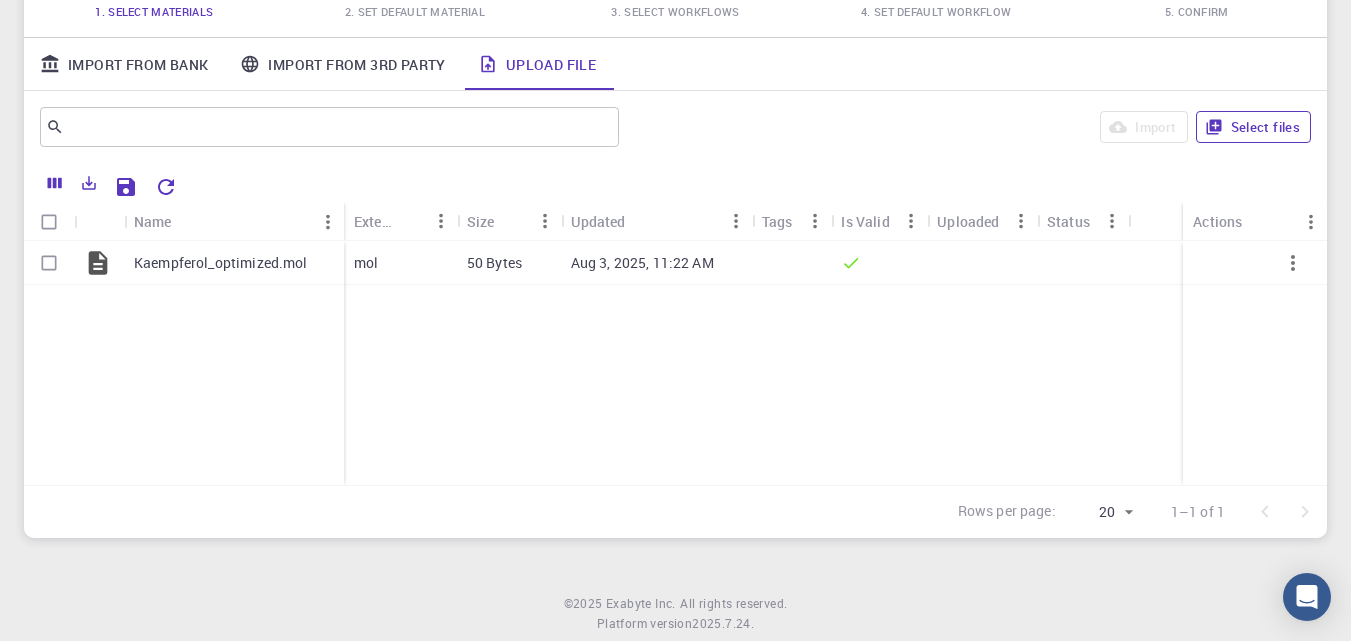 scroll, scrollTop: 220, scrollLeft: 0, axis: vertical 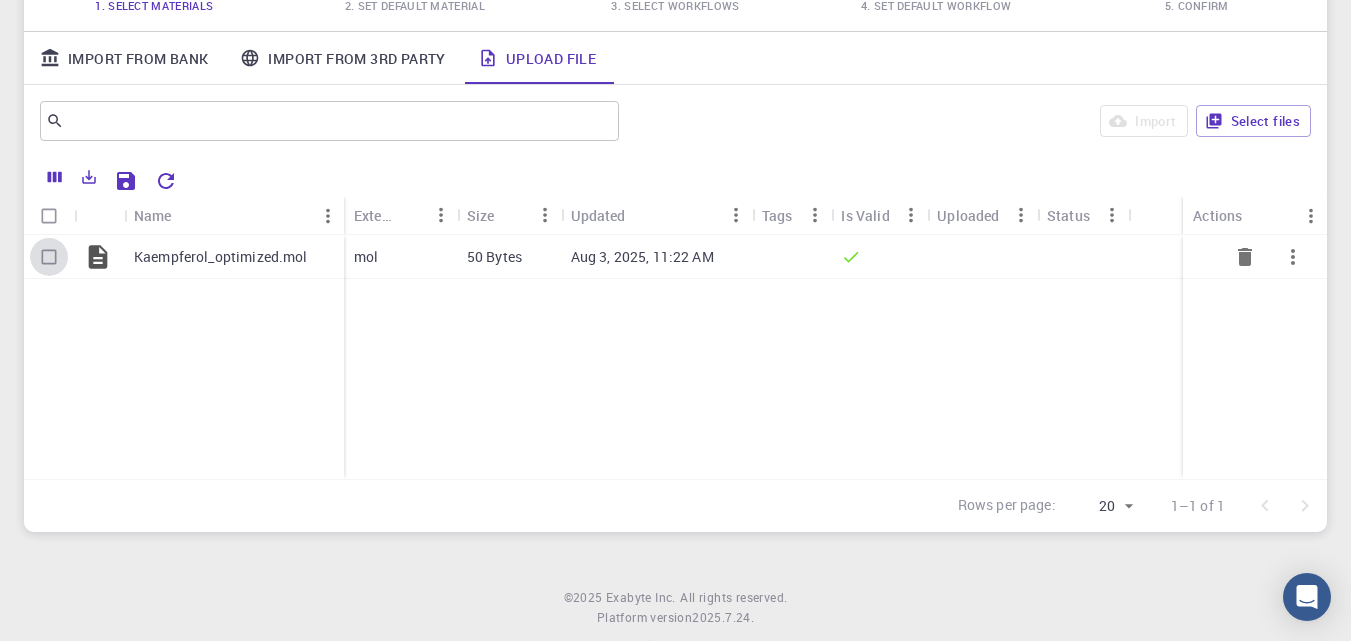 click at bounding box center [49, 257] 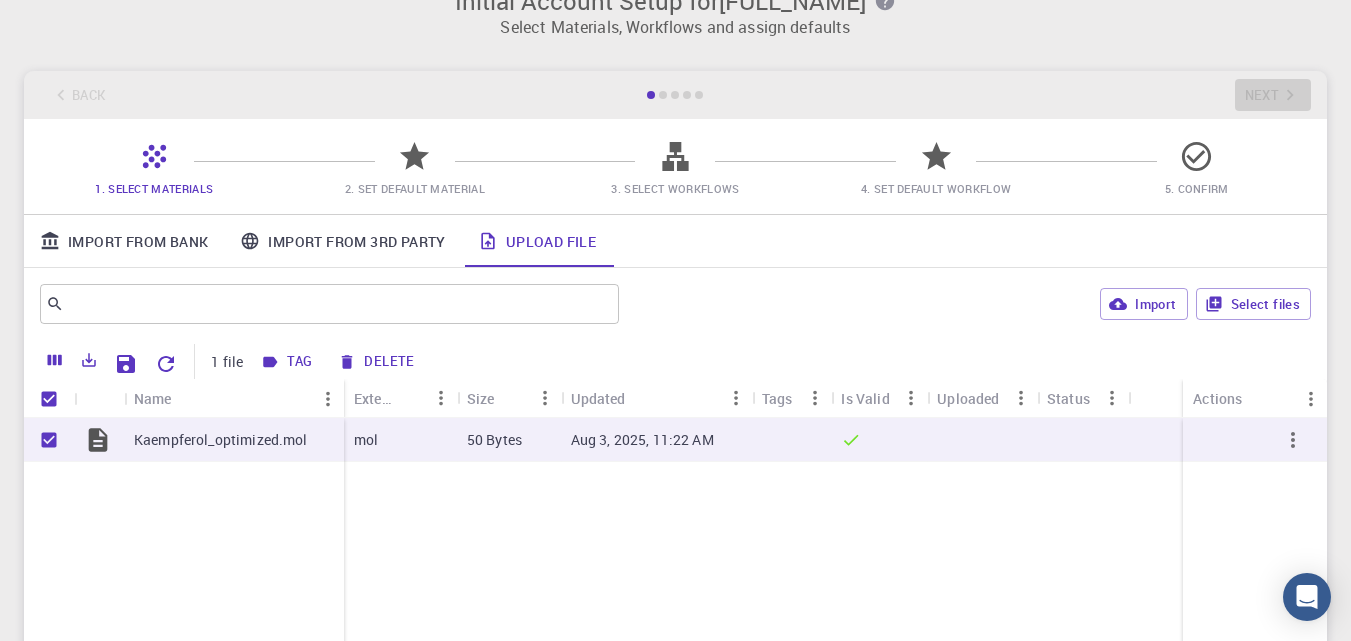 scroll, scrollTop: 0, scrollLeft: 0, axis: both 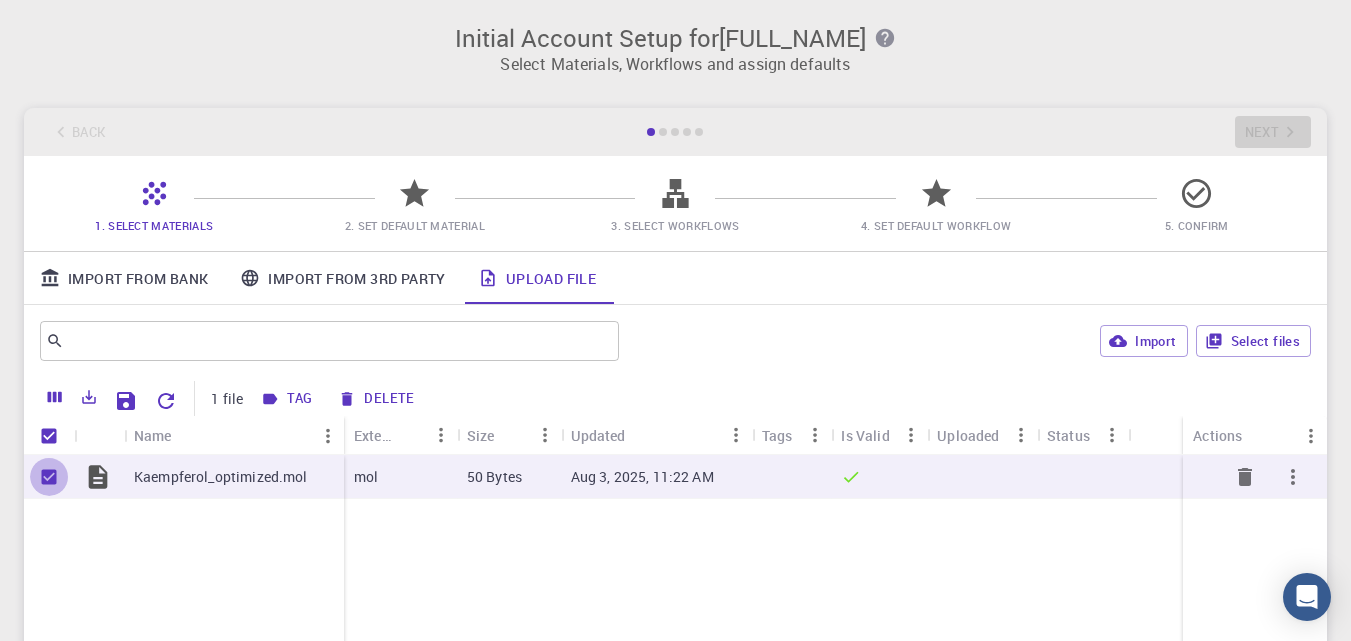 click at bounding box center (49, 477) 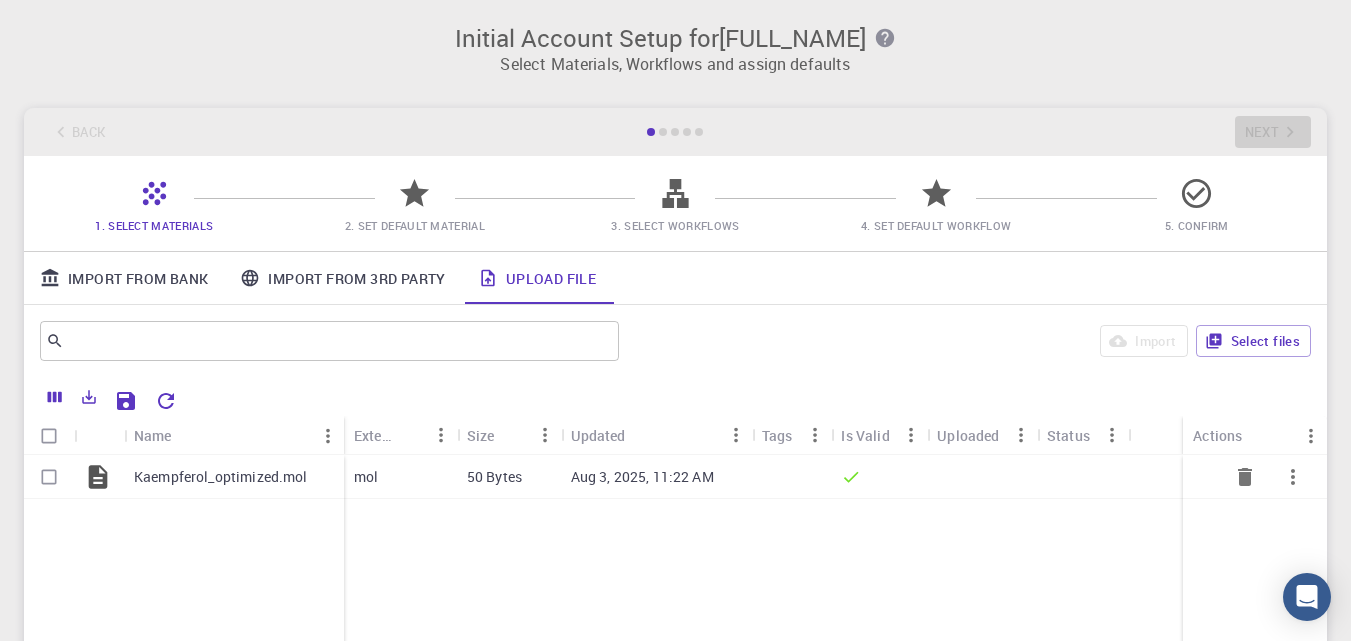 click 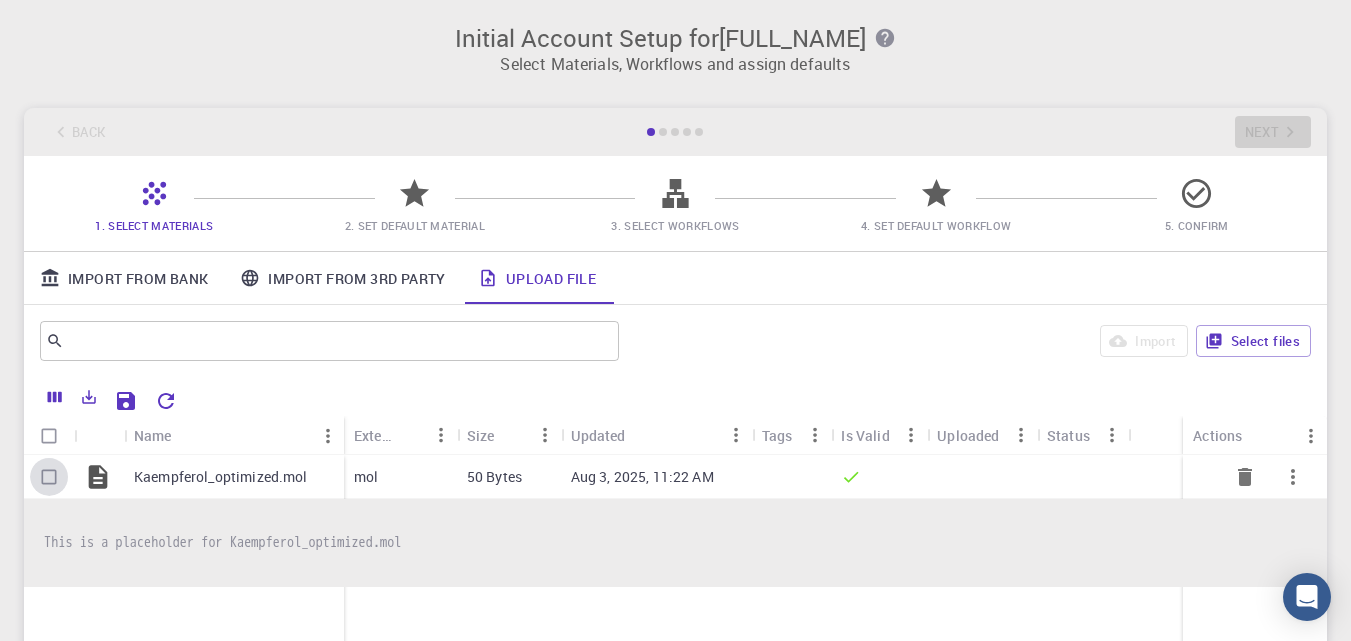 click at bounding box center [49, 477] 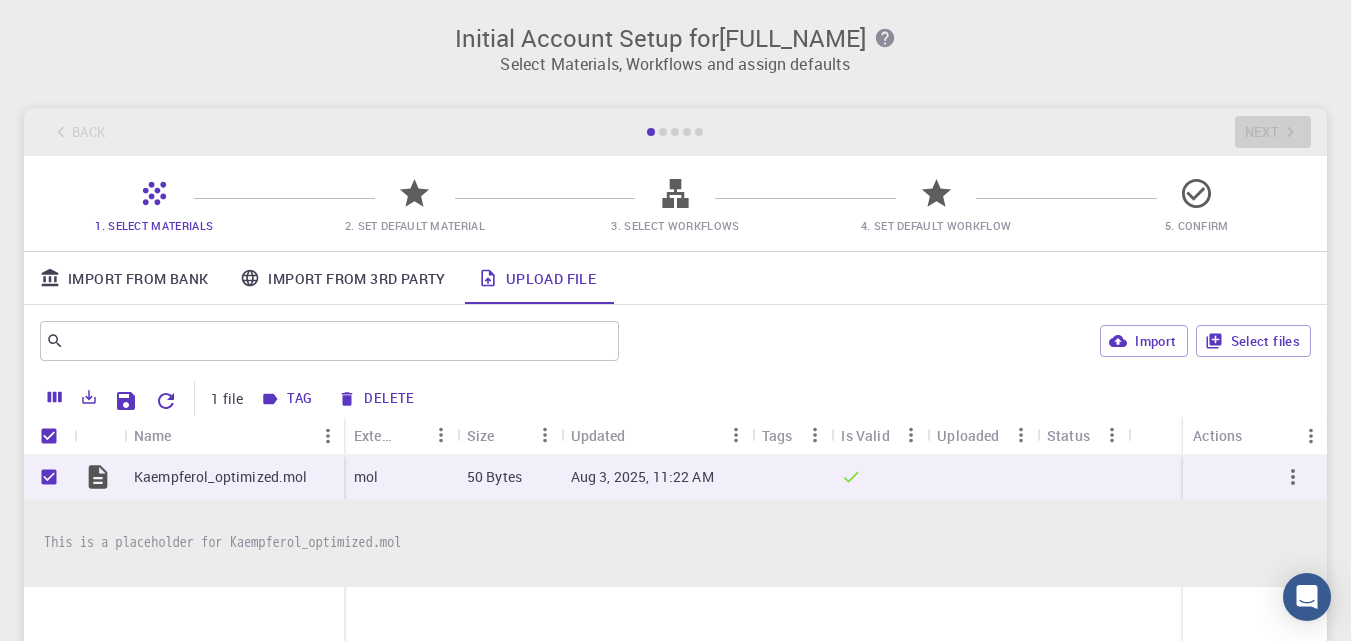 click 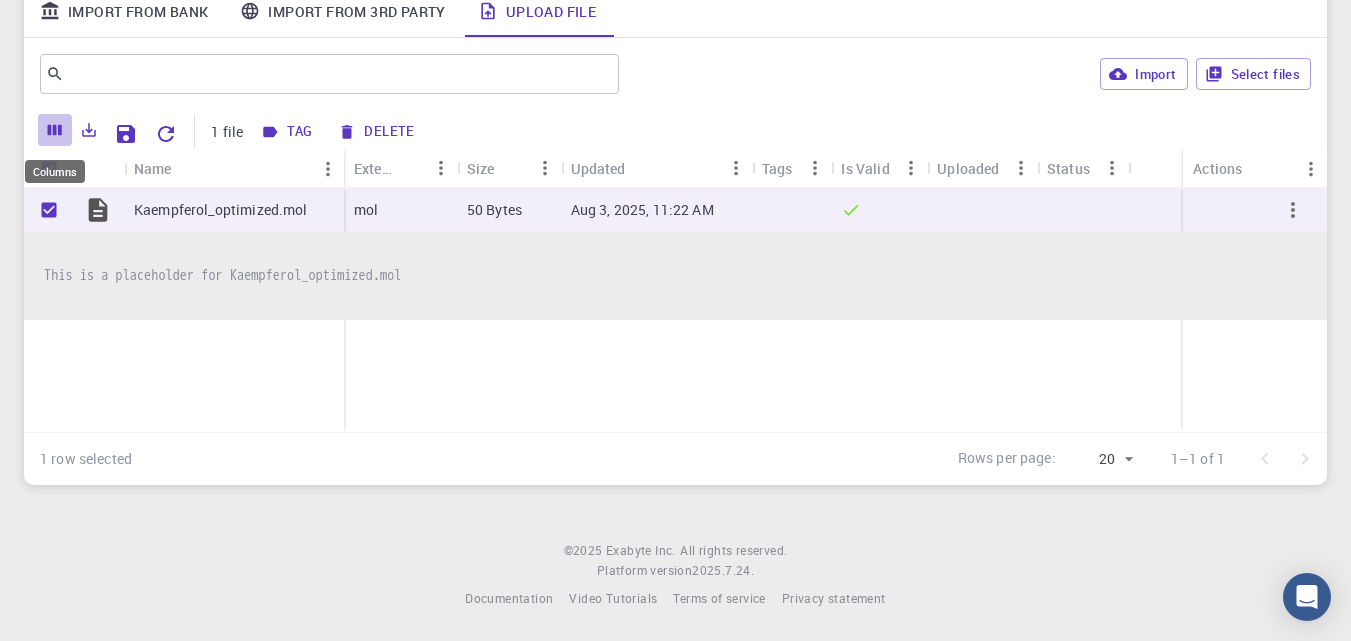 click 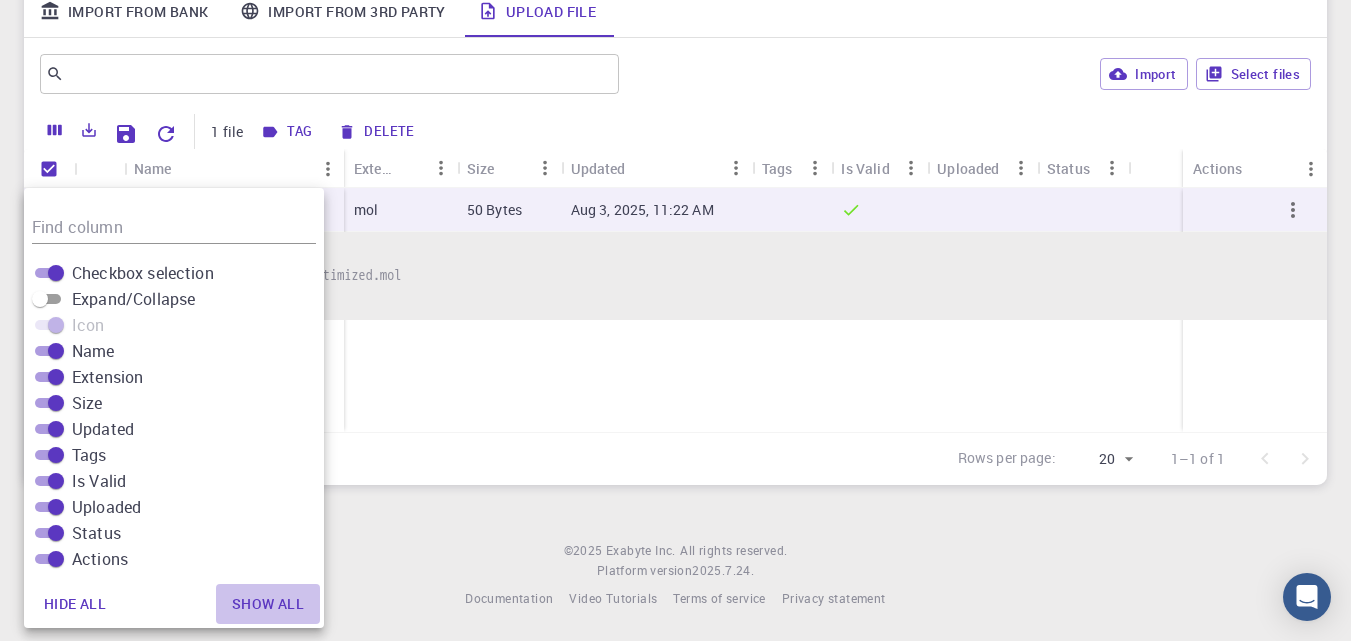 click on "Show all" at bounding box center [268, 604] 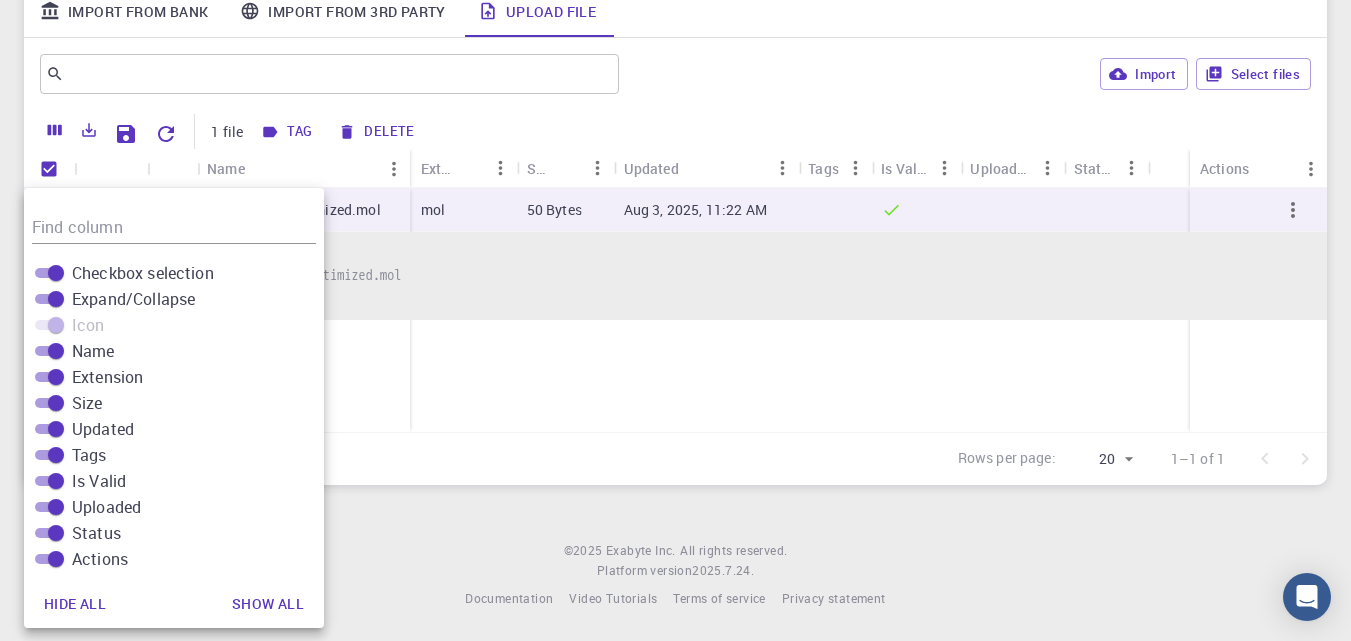 click on "Kaempferol_optimized.mol mol 50 Bytes Aug 3, 2025, 11:22 AM This is a placeholder for Kaempferol_optimized.mol" at bounding box center [675, 310] 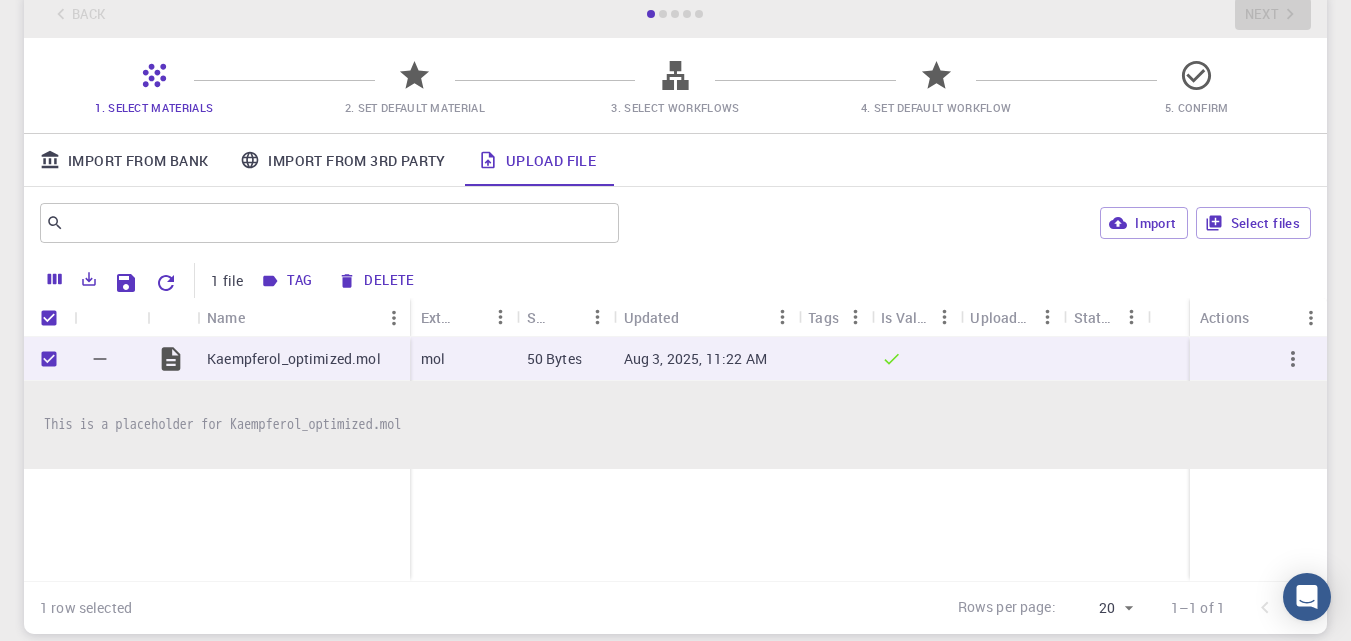 scroll, scrollTop: 117, scrollLeft: 0, axis: vertical 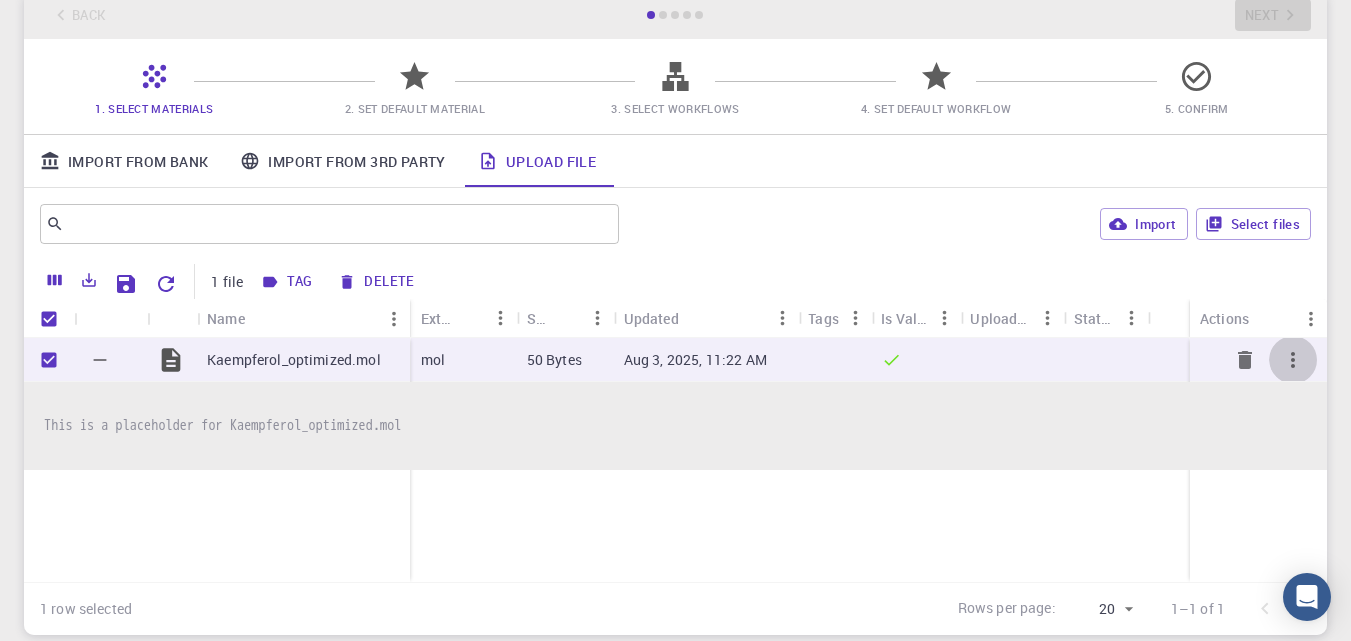 click 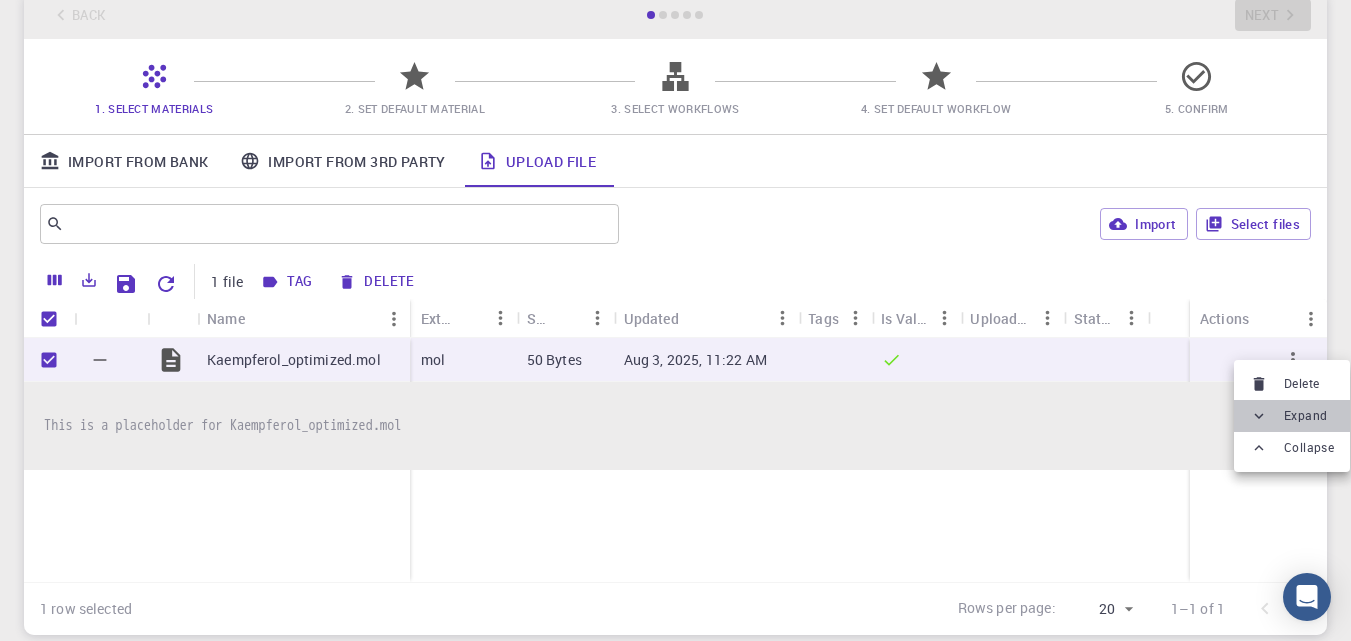 click 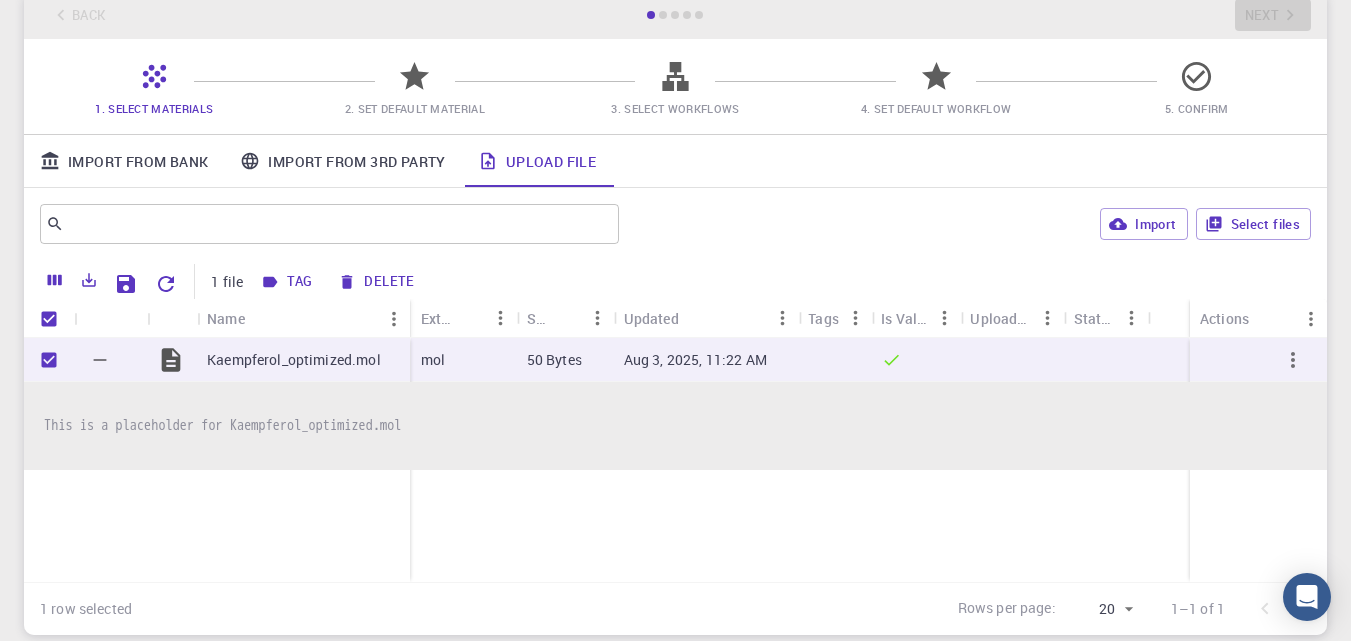 scroll, scrollTop: 0, scrollLeft: 0, axis: both 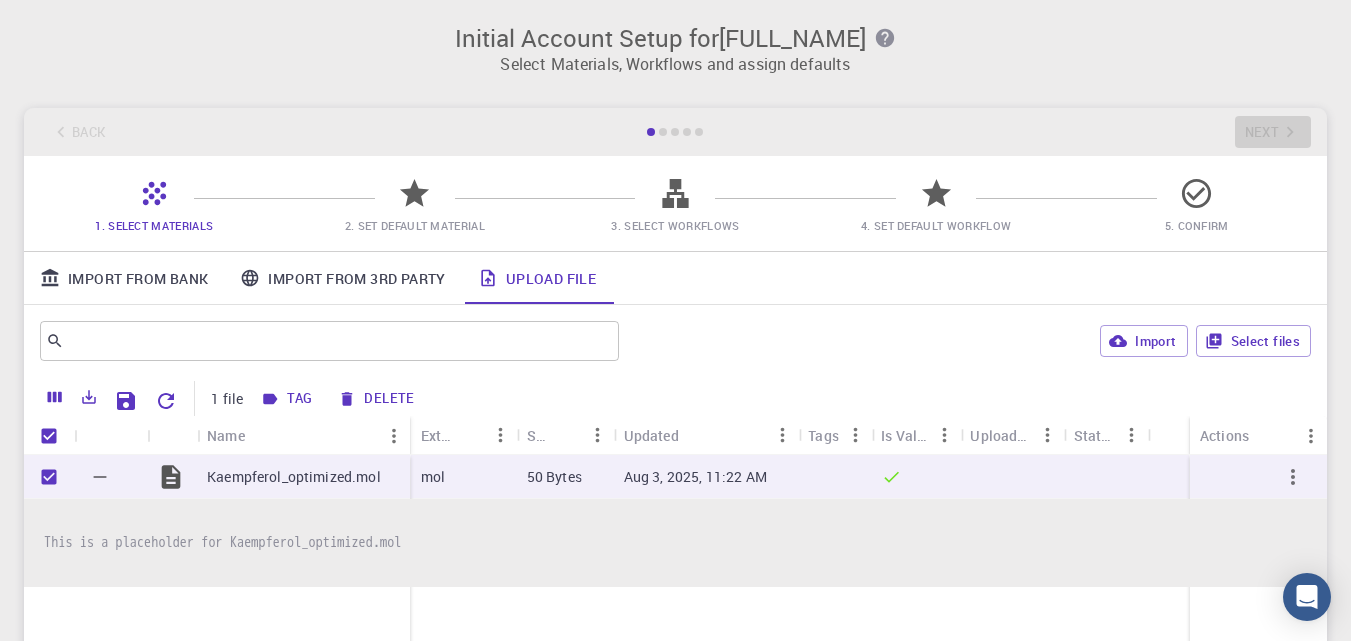 click on "3. Select Workflows" at bounding box center (675, 225) 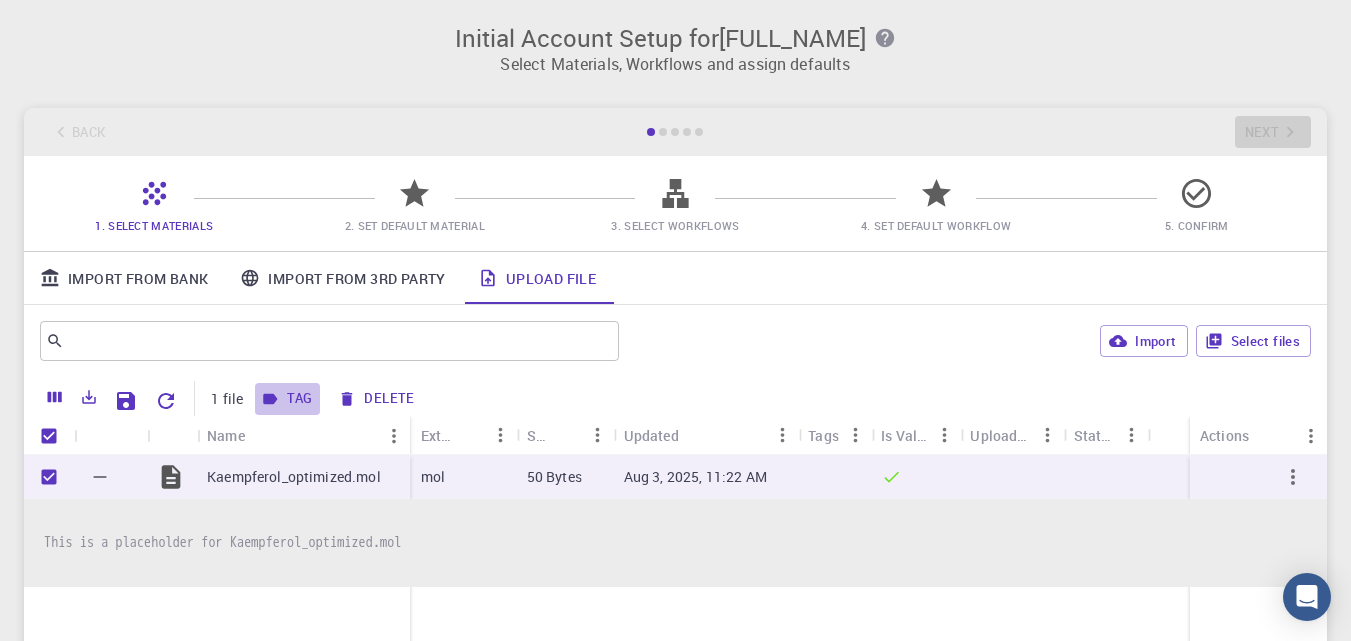 click on "Tag" at bounding box center [287, 399] 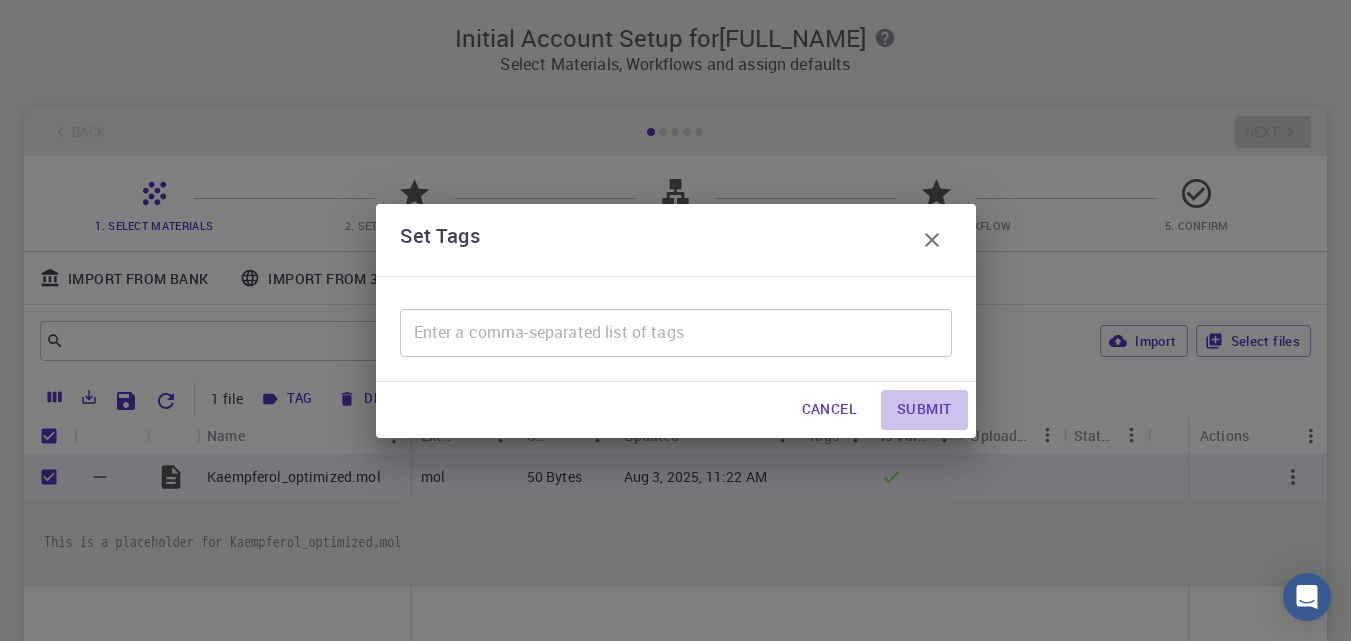 click on "Submit" at bounding box center [924, 410] 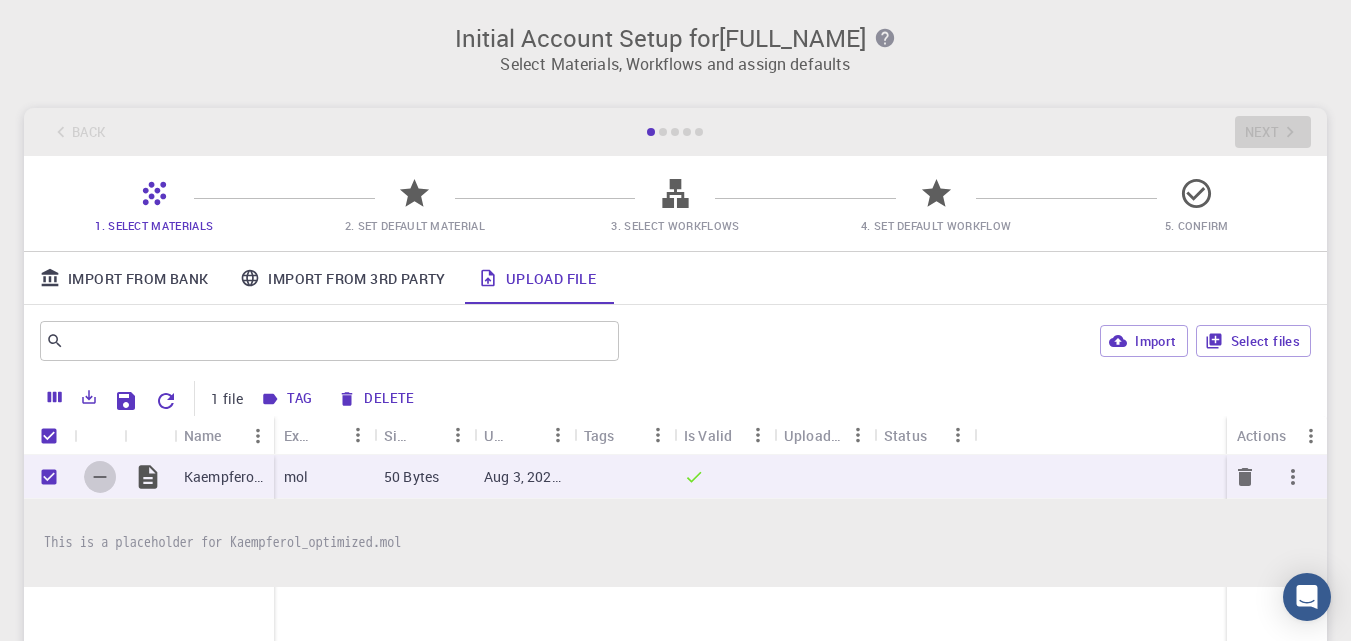 click 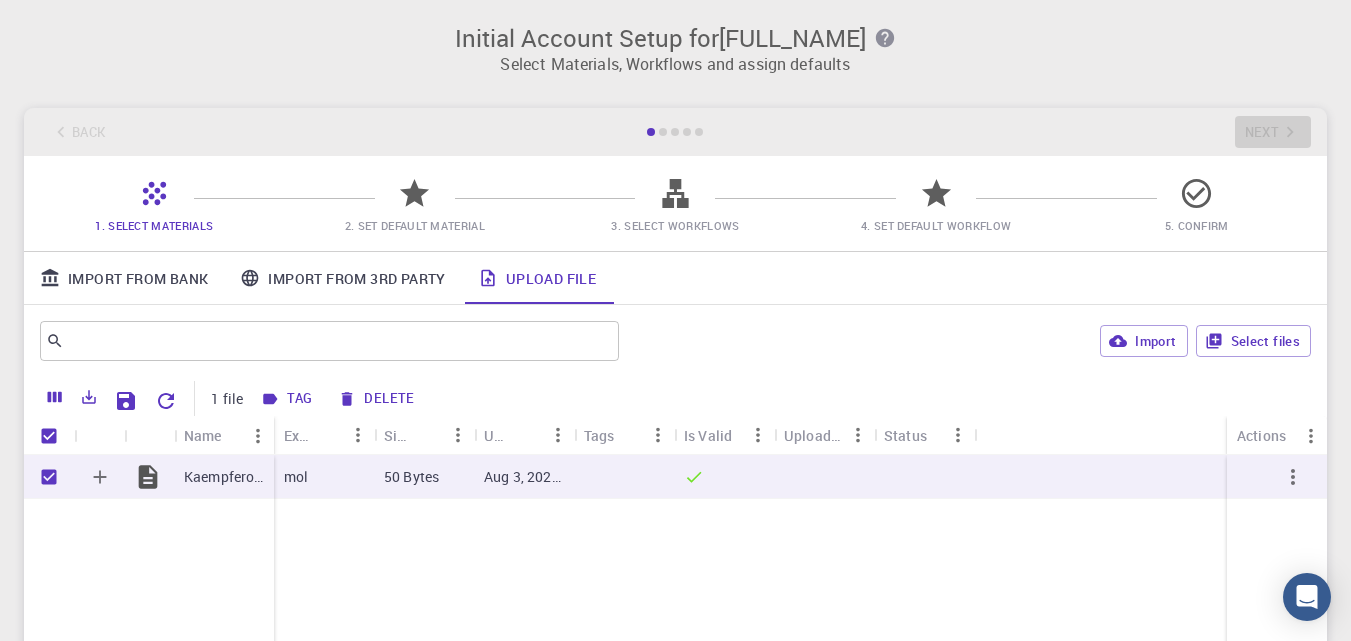 drag, startPoint x: 676, startPoint y: 135, endPoint x: 1247, endPoint y: 132, distance: 571.0079 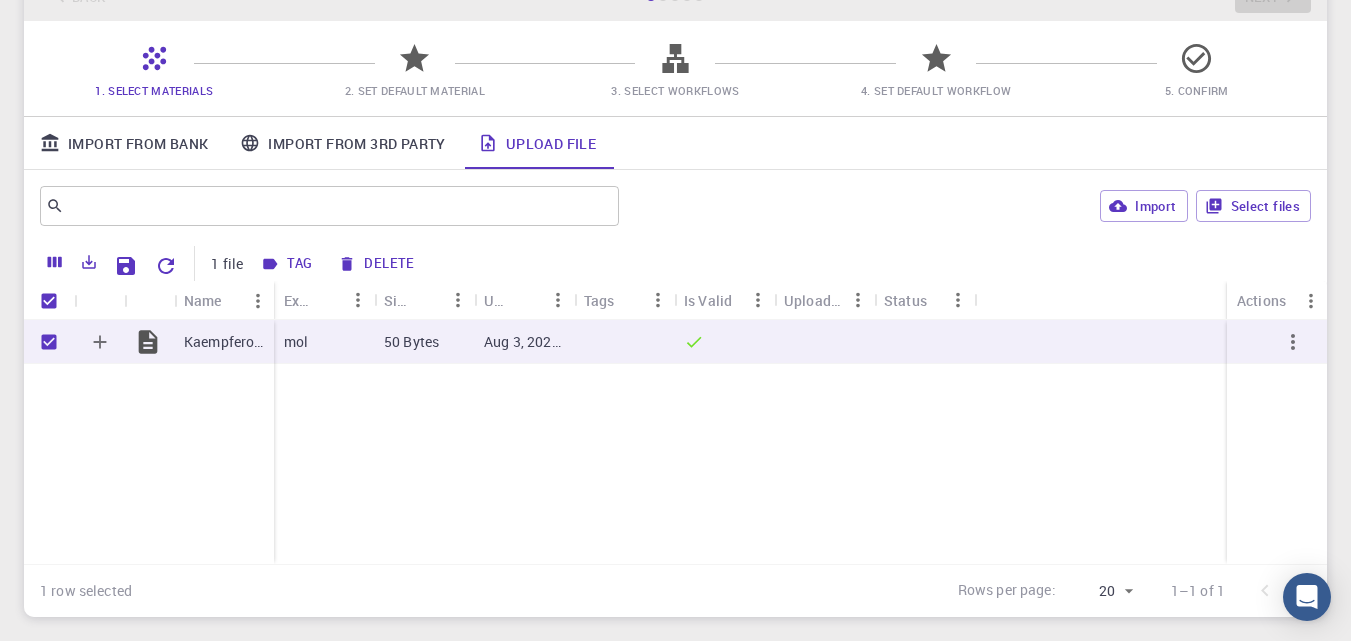 scroll, scrollTop: 137, scrollLeft: 0, axis: vertical 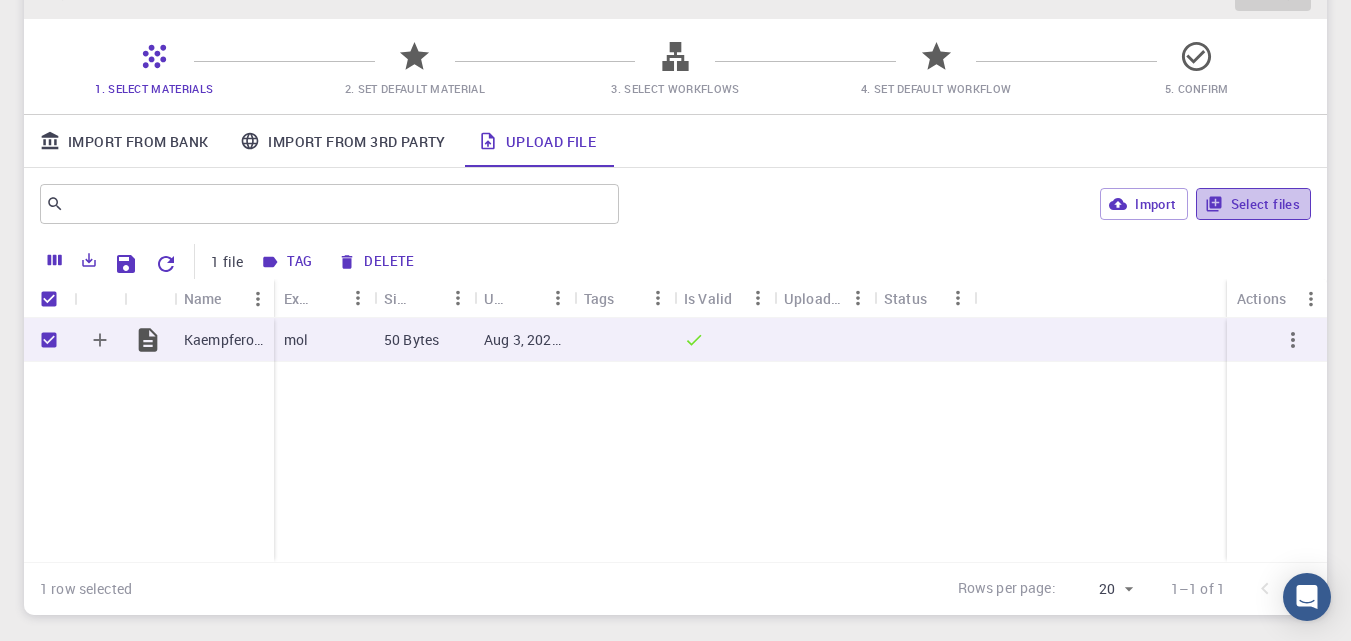 click on "Select files" at bounding box center (1253, 204) 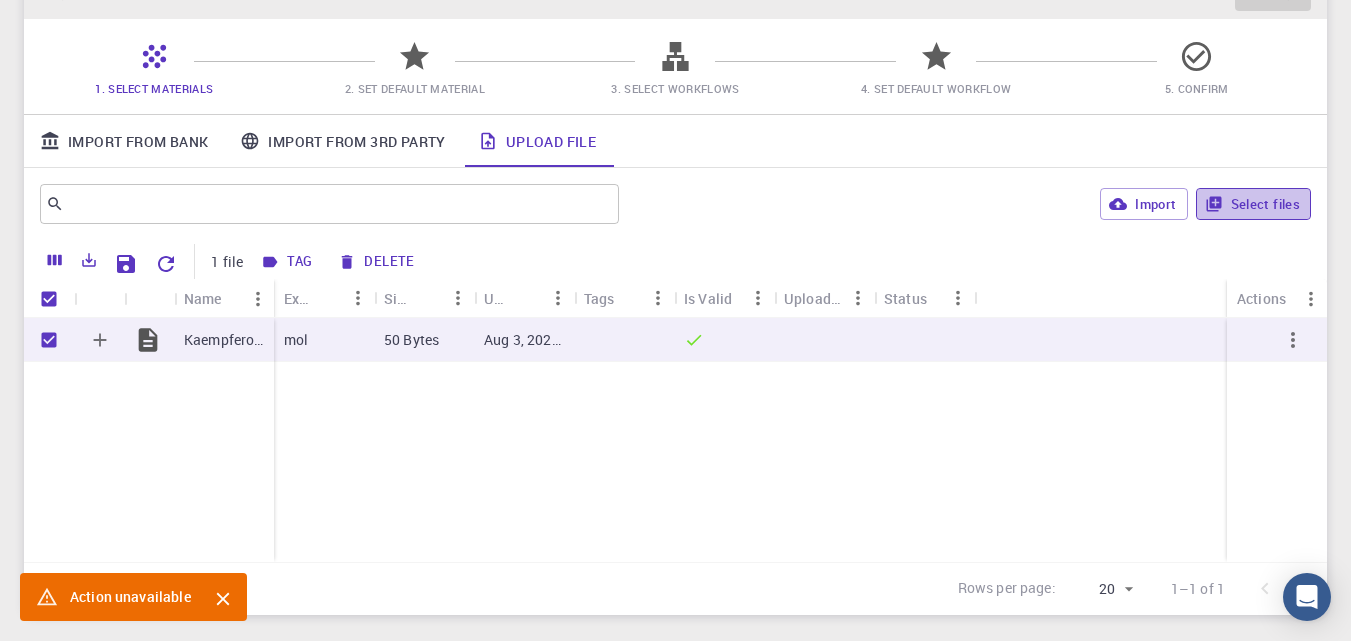 click on "Select files" at bounding box center [1253, 204] 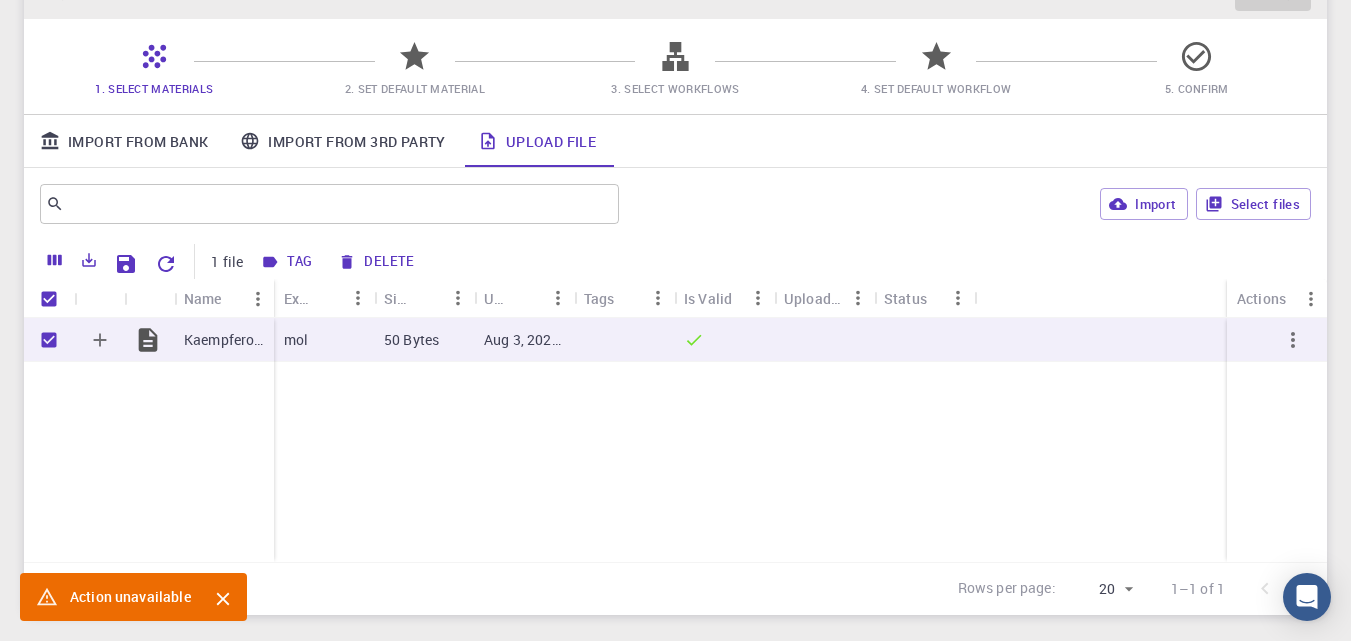 click on "Initial Account Setup for [FULL_NAME] Select Materials, Workflows and assign defaults Back Next 1. Select Materials 2. Set Default Material 3. Select Workflows 4. Set Default Workflow 5. Confirm Import From Bank Import From 3rd Party Upload File ​ Import Select files 1 file Tag Delete Name Extension Size Updated Tags Is Valid Uploaded Status Actions Kaempferol_optimized.mol mol 50 Bytes Aug 3, 2025, 11:22 AM 1 row selected Rows per page: 20 20 1–1 of 1 © 2025 Exabyte Inc. All rights reserved. Platform version 2025.7.24 . Documentation Video Tutorials Terms of service Privacy statement Action unavailable Action unavailable" 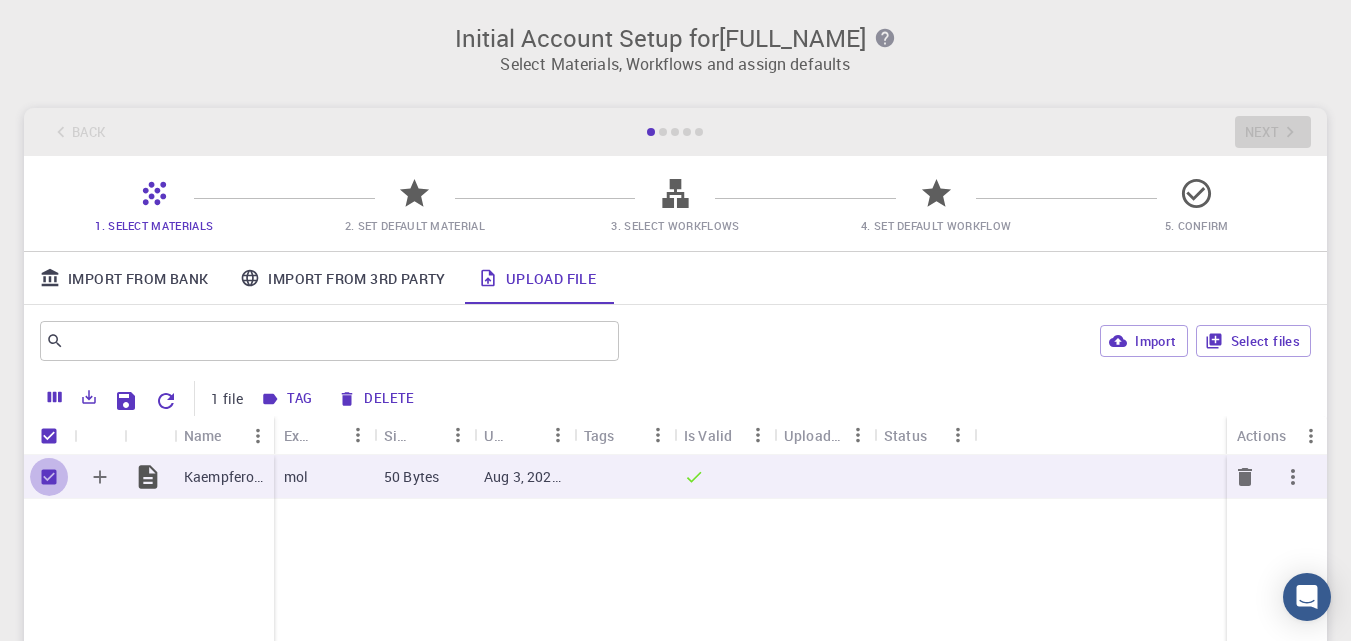 click at bounding box center [49, 477] 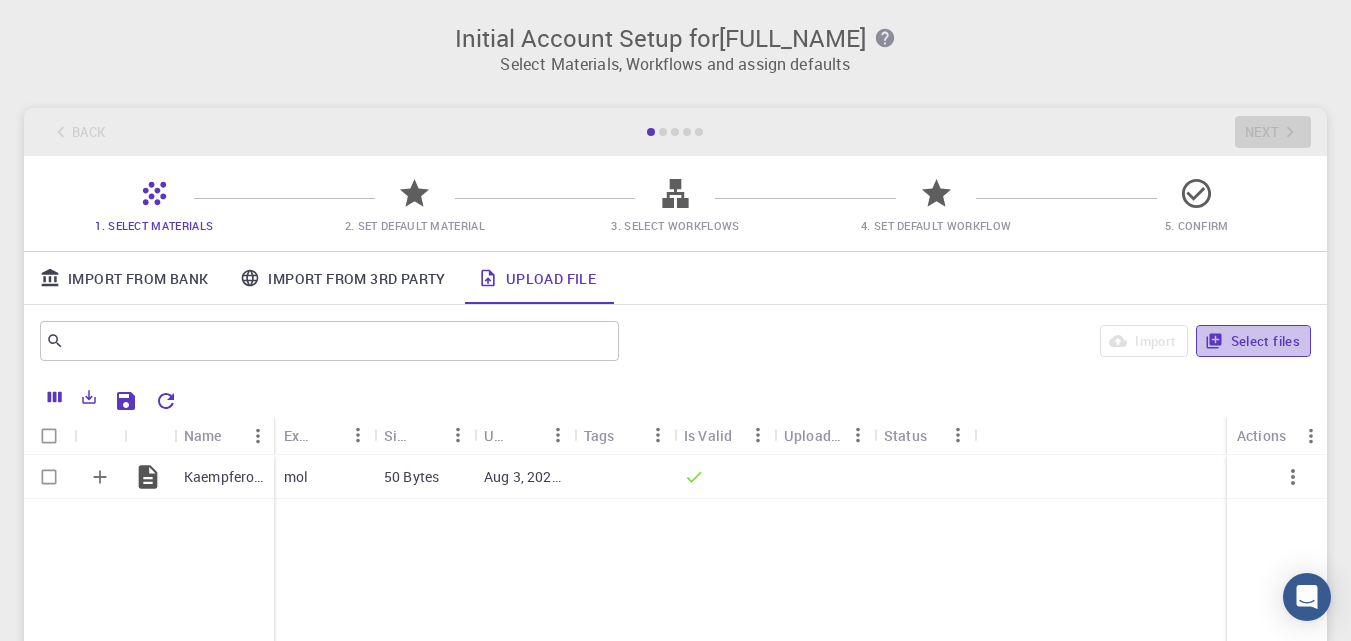 click on "Select files" at bounding box center [1253, 341] 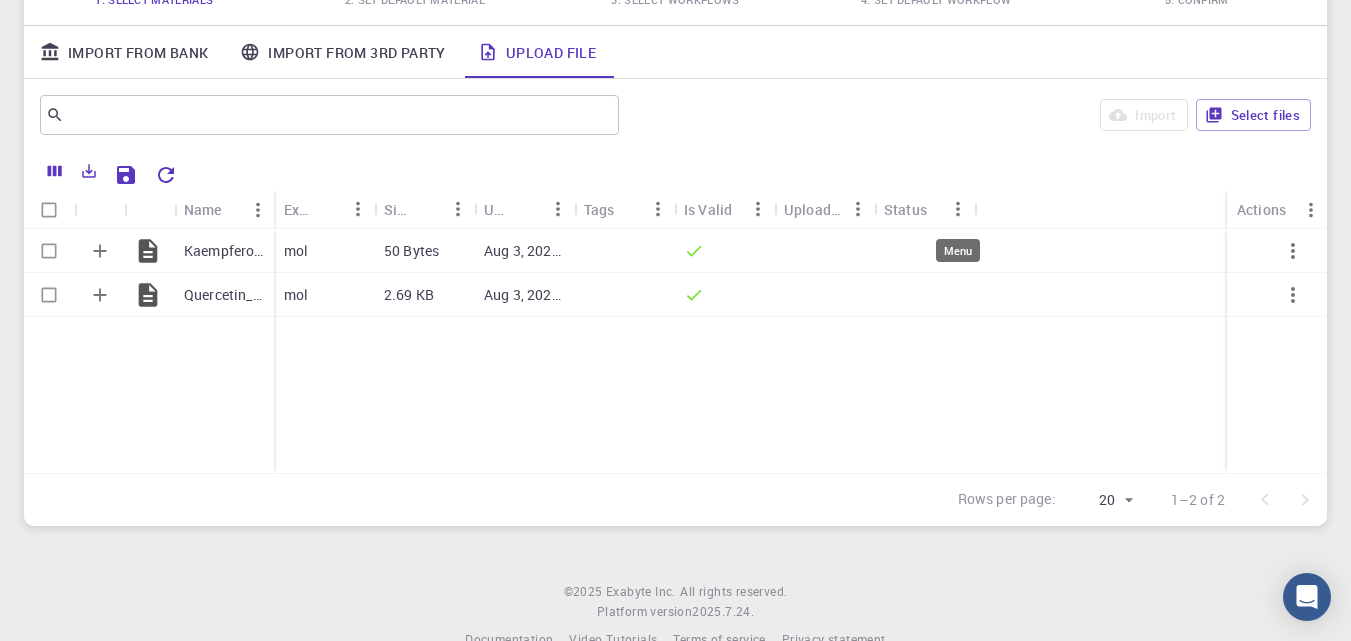 scroll, scrollTop: 227, scrollLeft: 0, axis: vertical 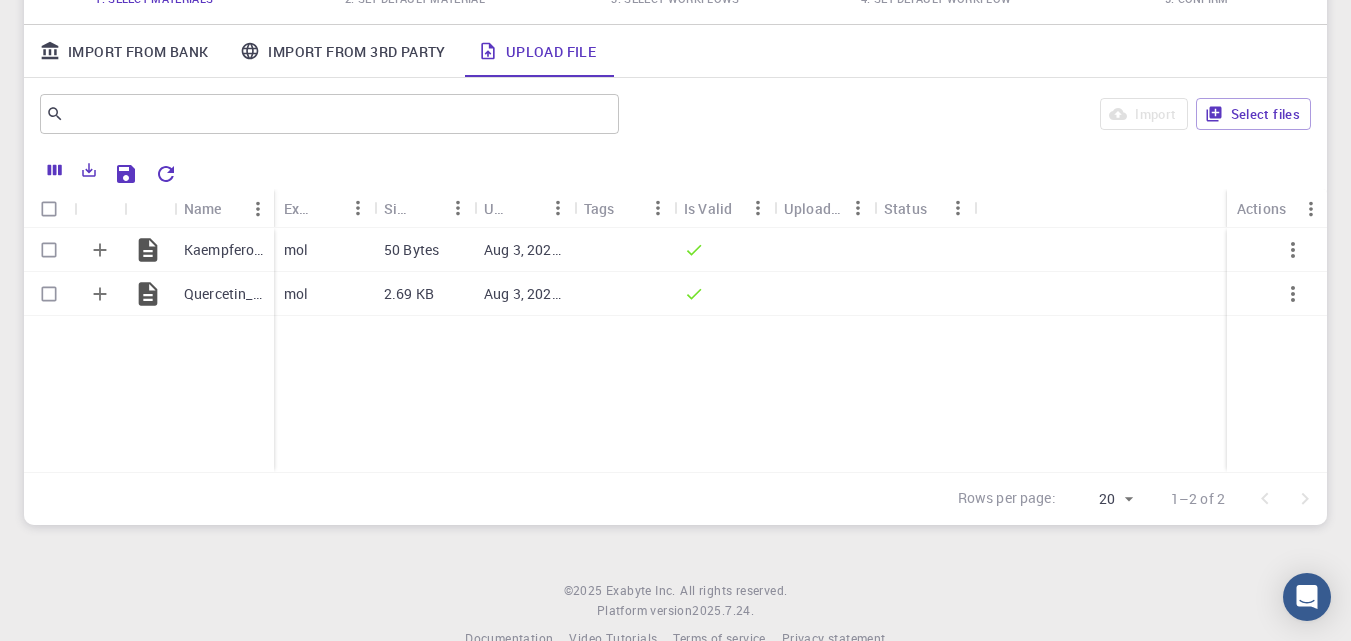 click on "Initial Account Setup for [FULL_NAME] Select Materials, Workflows and assign defaults Back Next 1. Select Materials 2. Set Default Material 3. Select Workflows 4. Set Default Workflow 5. Confirm Import From Bank Import From 3rd Party Upload File ​ Import Select files Name Extension Size Updated Tags Is Valid Uploaded Status Actions Kaempferol_optimized.mol Quercetin_Optimized.mol mol 50 Bytes Aug 3, 2025, 11:22 AM mol 2.69 KB Aug 3, 2025, 16:35 PM Rows per page: 20 20 1–2 of 2 © 2025 Exabyte Inc. All rights reserved. Platform version 2025.7.24 . Documentation Video Tutorials Terms of service Privacy statement" at bounding box center [675, 227] 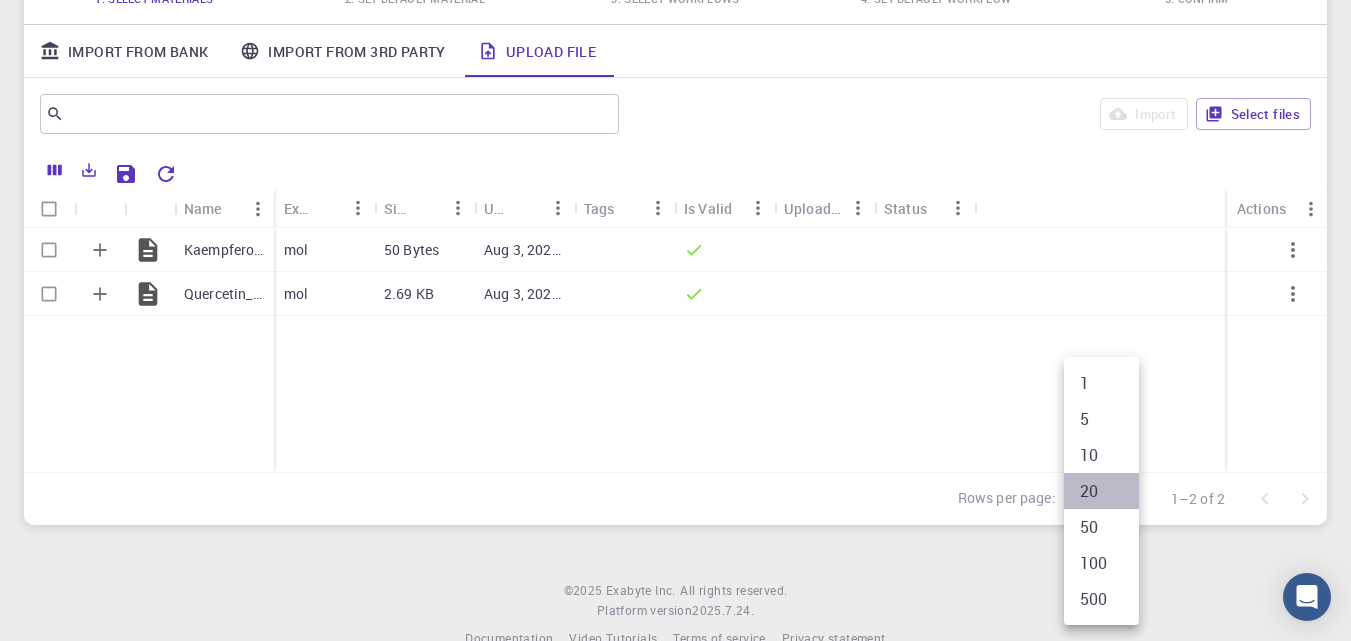 click on "20" at bounding box center [1101, 491] 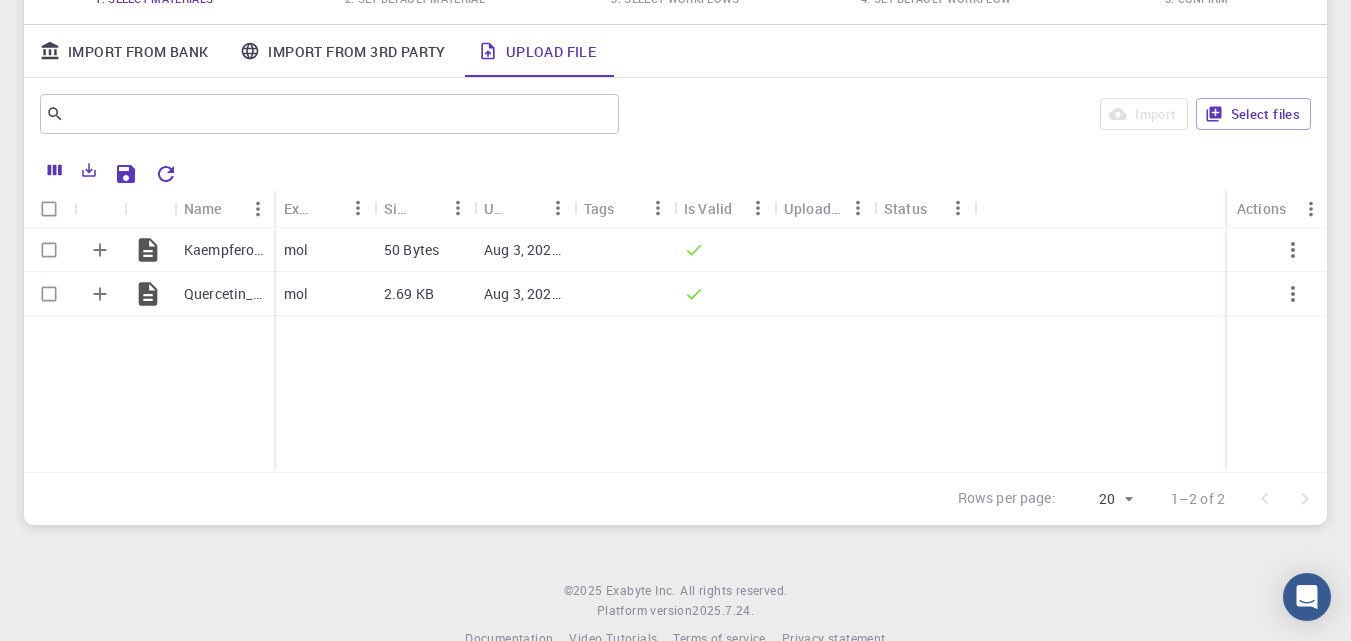 click on "Kaempferol_optimized.mol Quercetin_Optimized.mol mol 50 Bytes Aug 3, 2025, 11:22 AM mol 2.69 KB Aug 3, 2025, 16:35 PM" at bounding box center [675, 350] 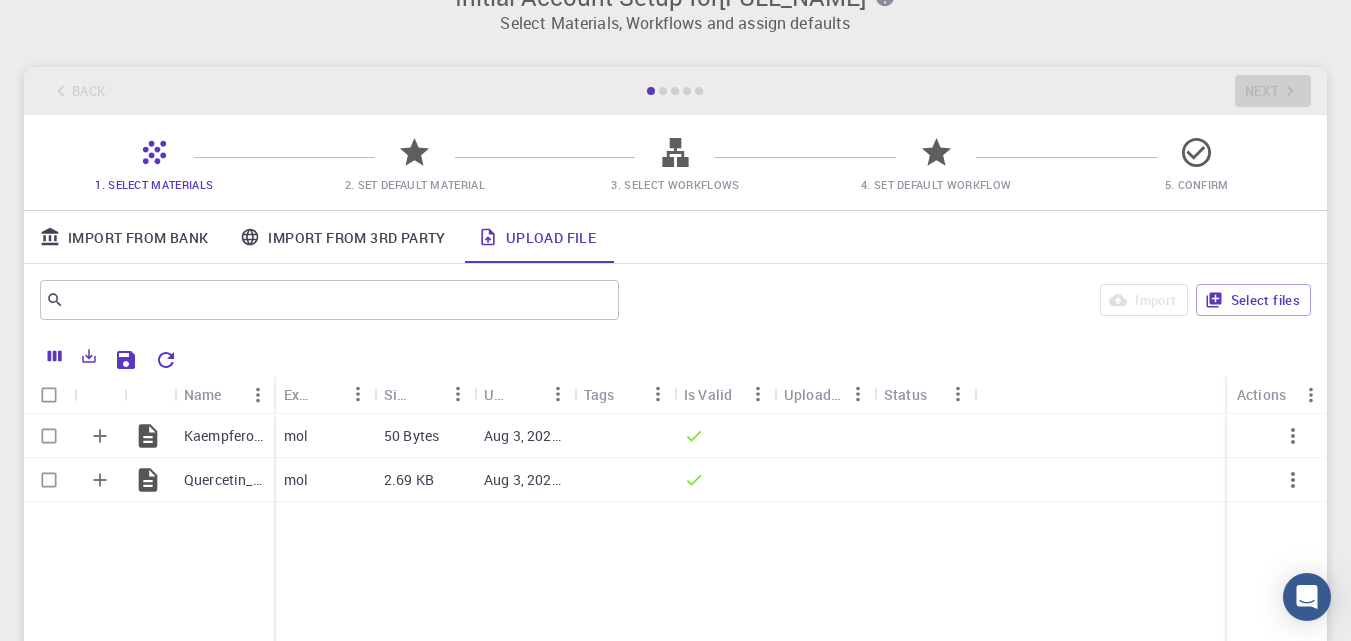 scroll, scrollTop: 0, scrollLeft: 0, axis: both 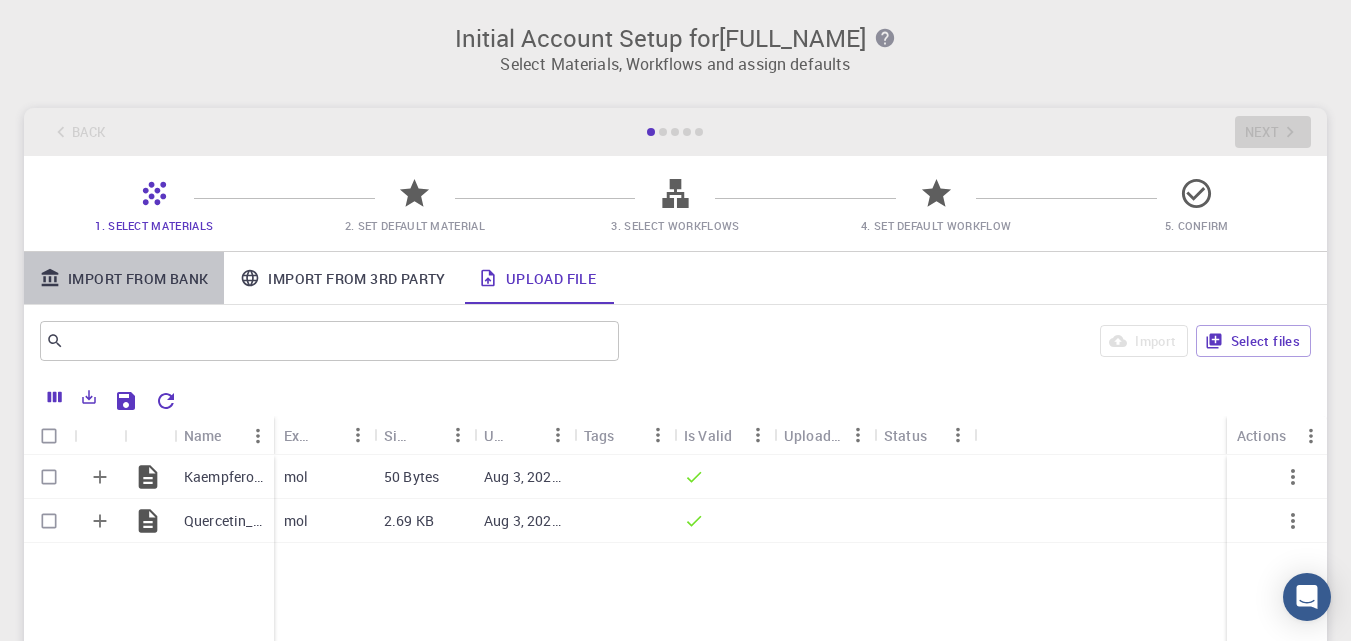 click on "Import From Bank" at bounding box center (124, 278) 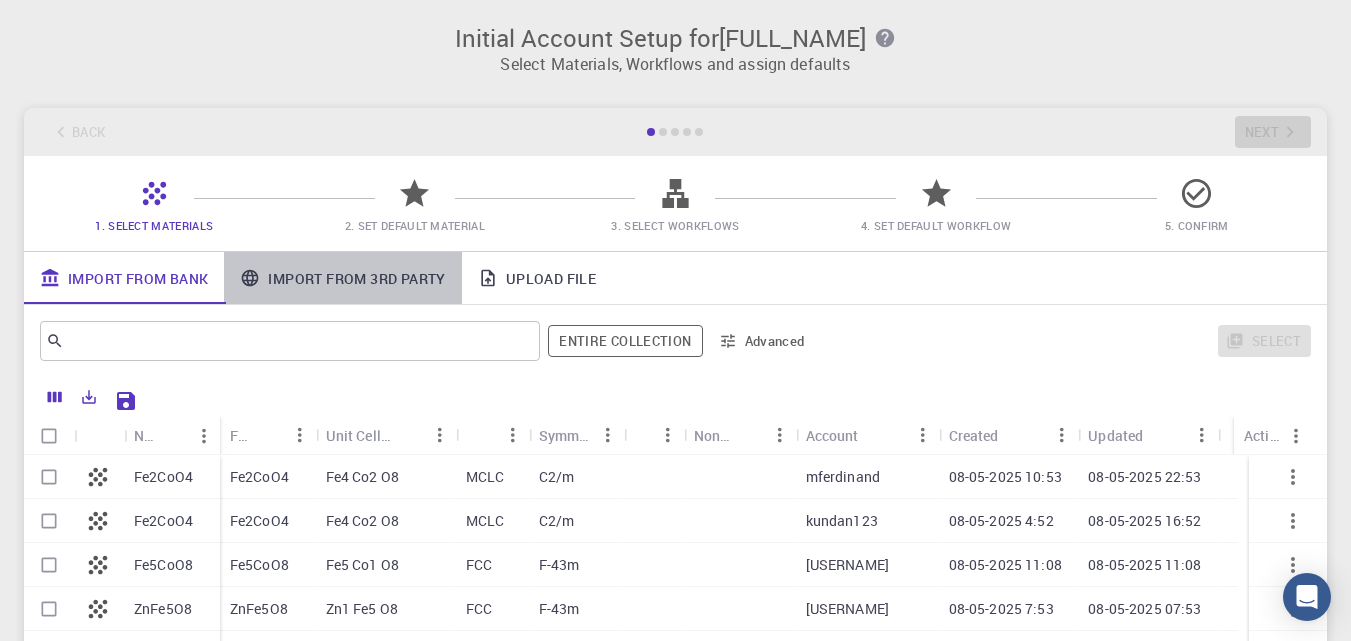 click on "Import From 3rd Party" at bounding box center (342, 278) 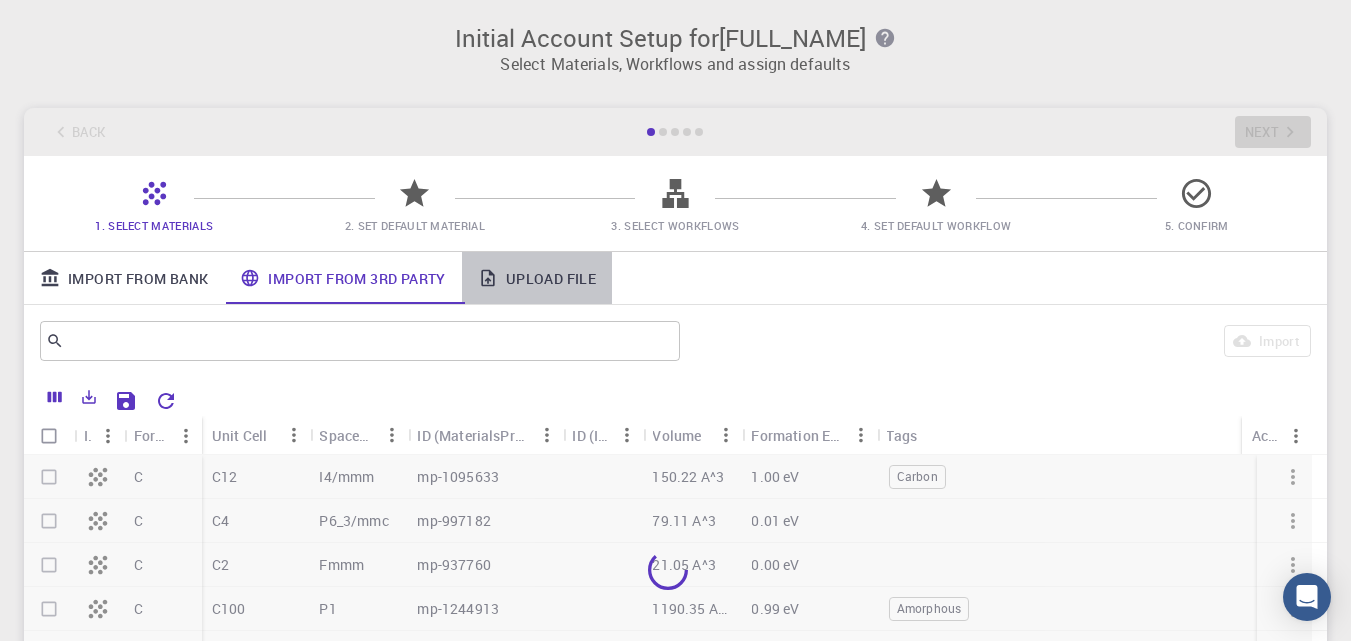 click on "Upload File" at bounding box center (537, 278) 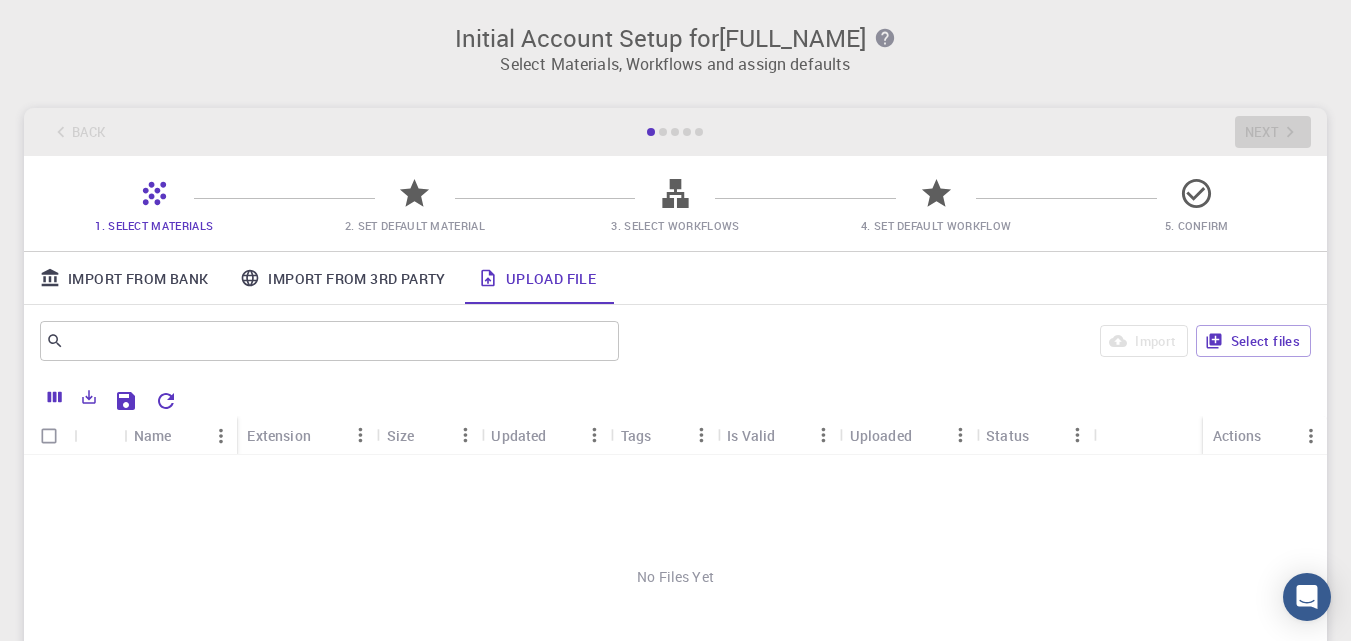 click on "Upload File" at bounding box center [537, 278] 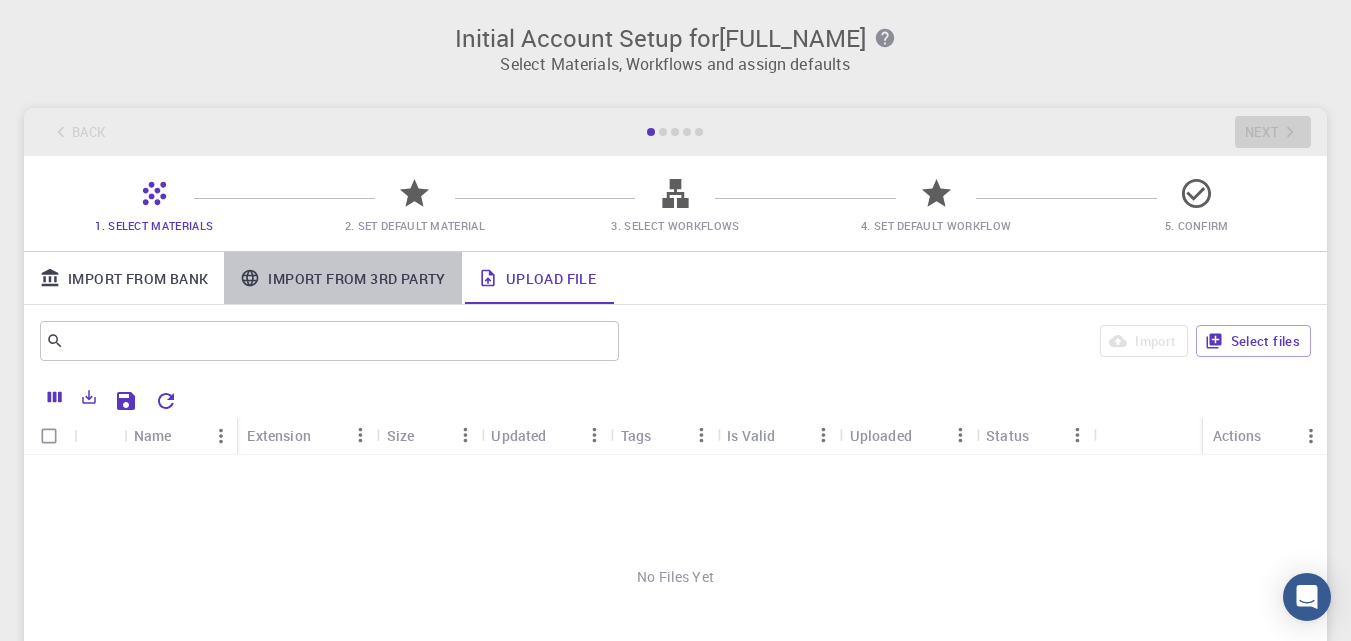 click on "Import From 3rd Party" at bounding box center [342, 278] 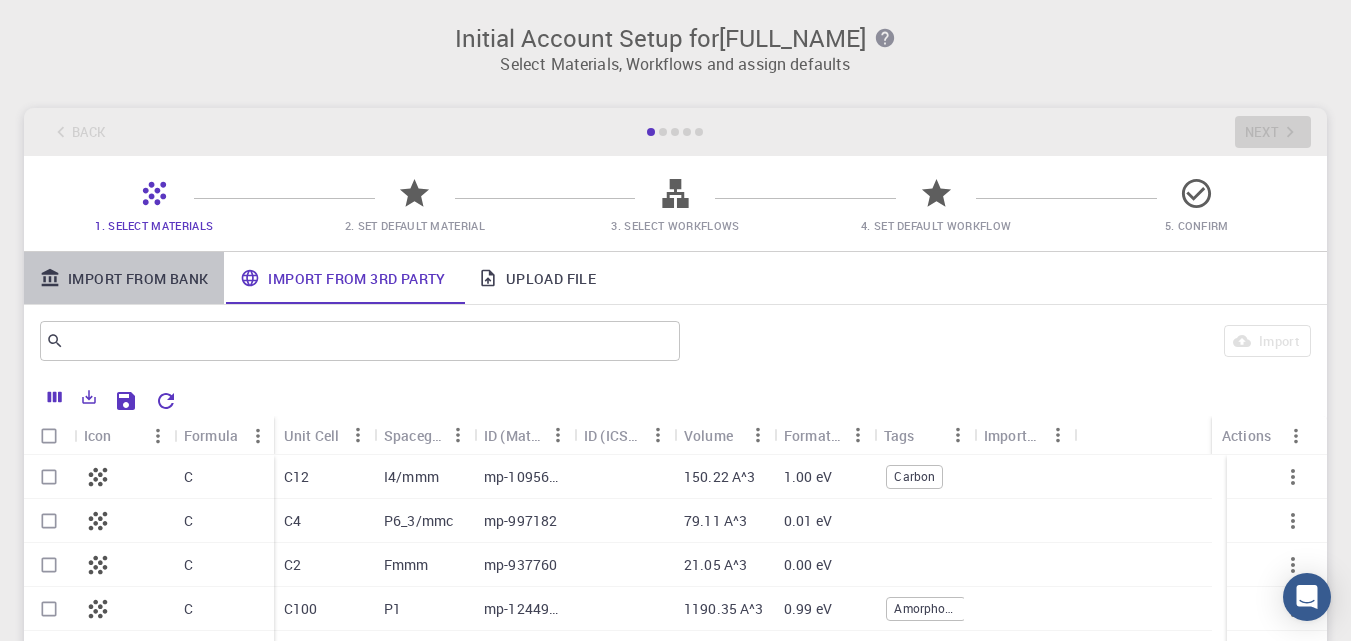 click on "Import From Bank" at bounding box center [124, 278] 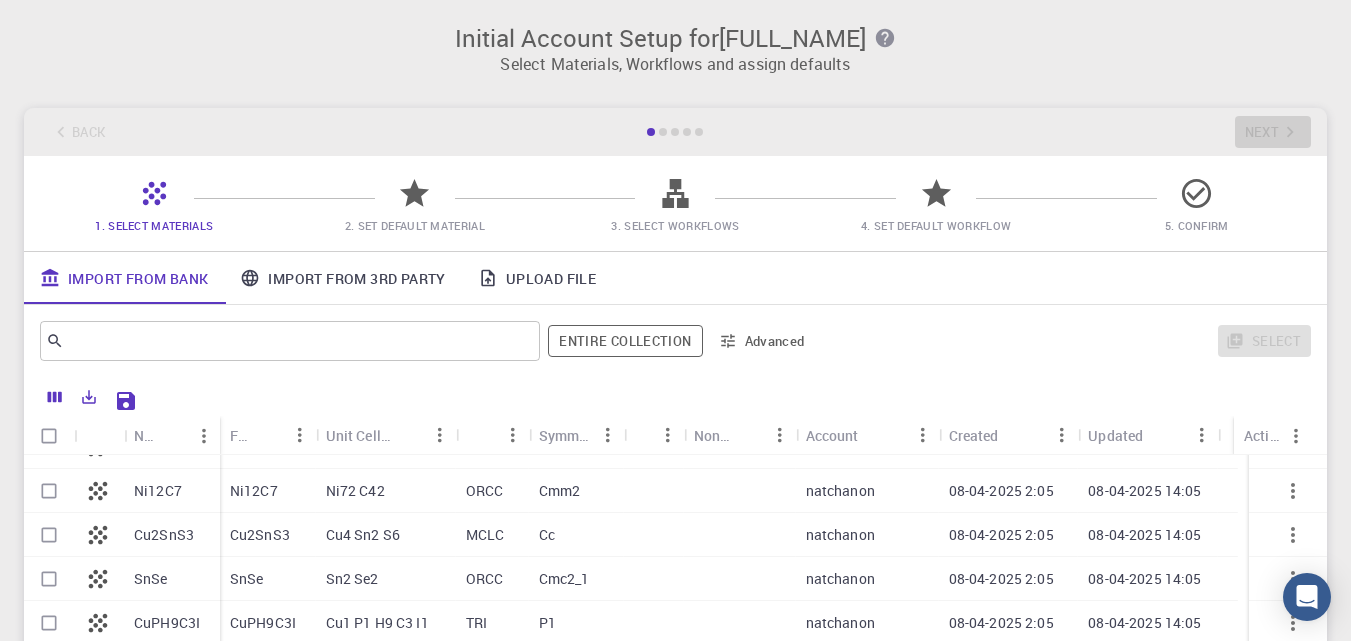scroll, scrollTop: 636, scrollLeft: 0, axis: vertical 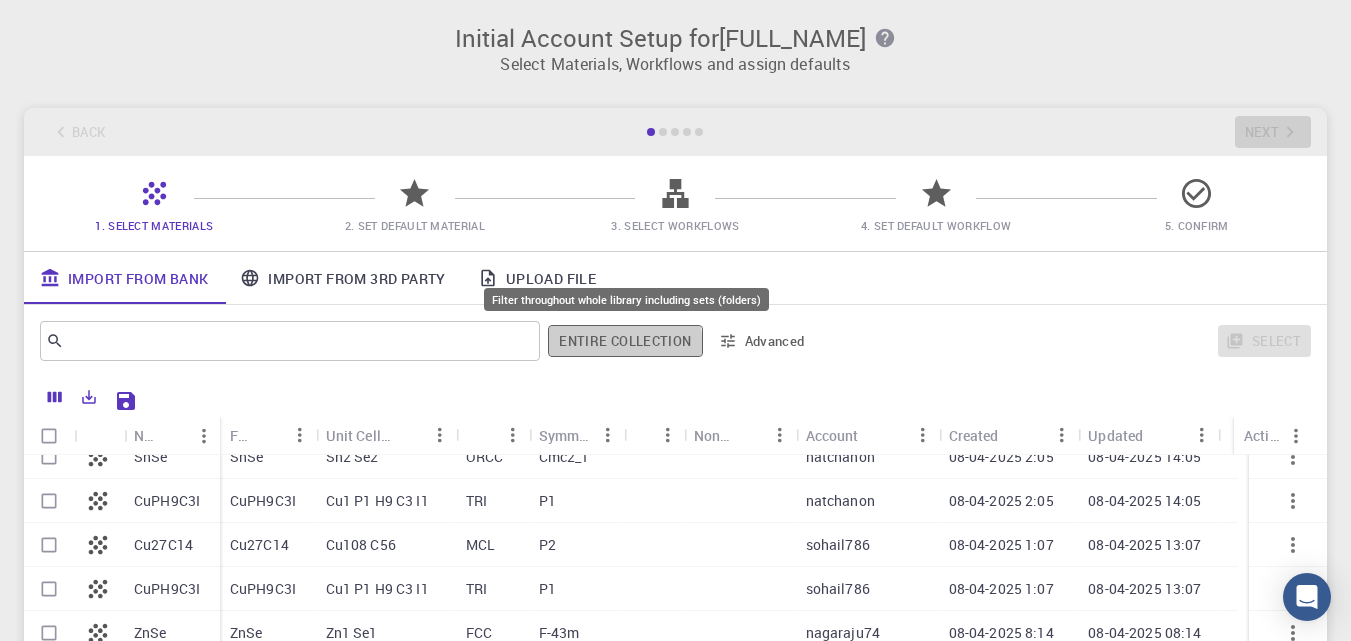 click on "Entire collection" at bounding box center [625, 341] 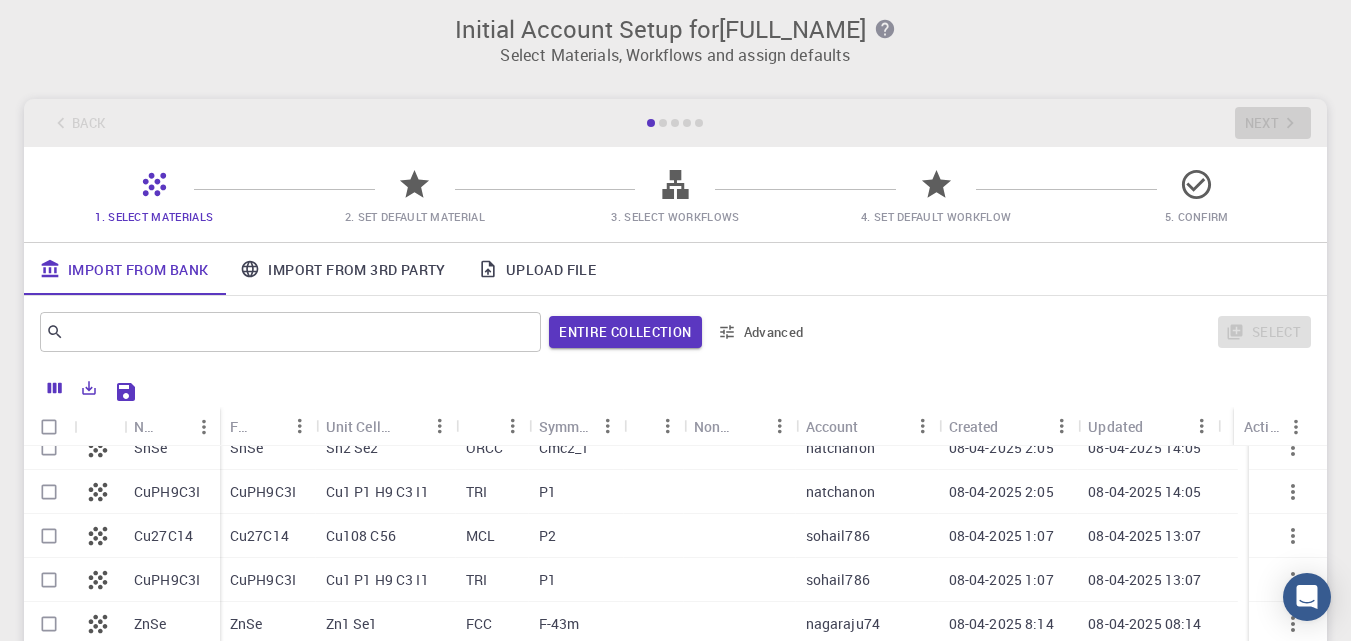 scroll, scrollTop: 8, scrollLeft: 0, axis: vertical 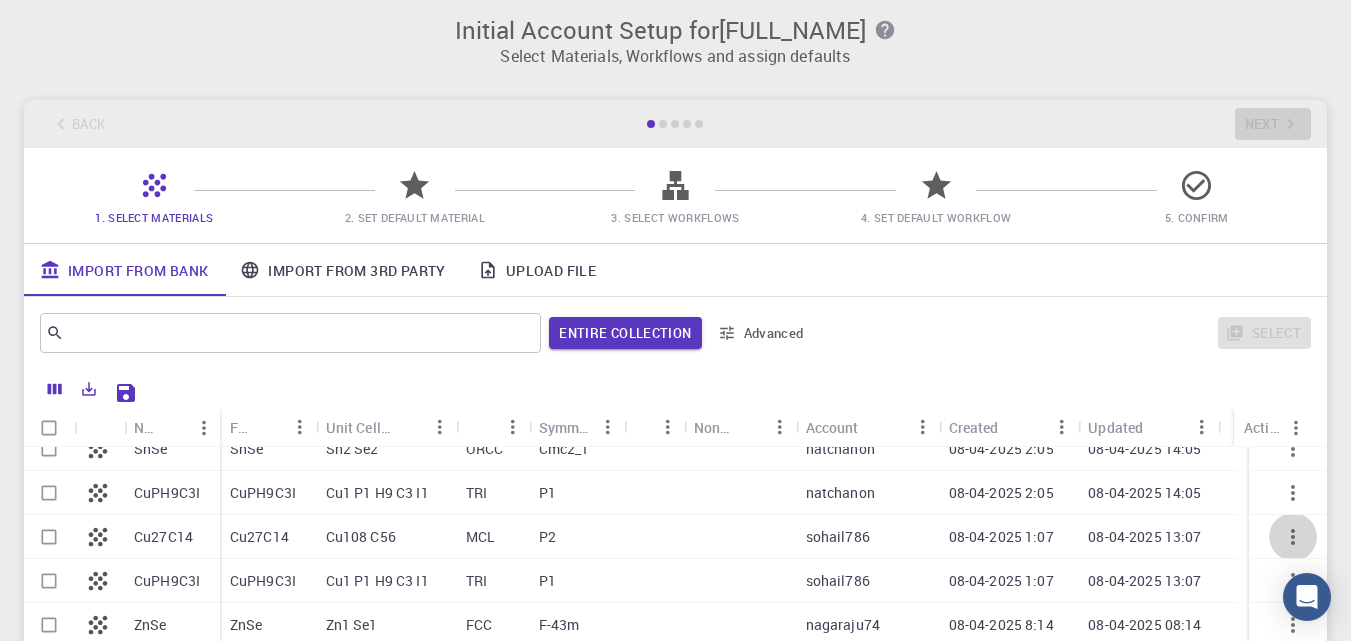 click 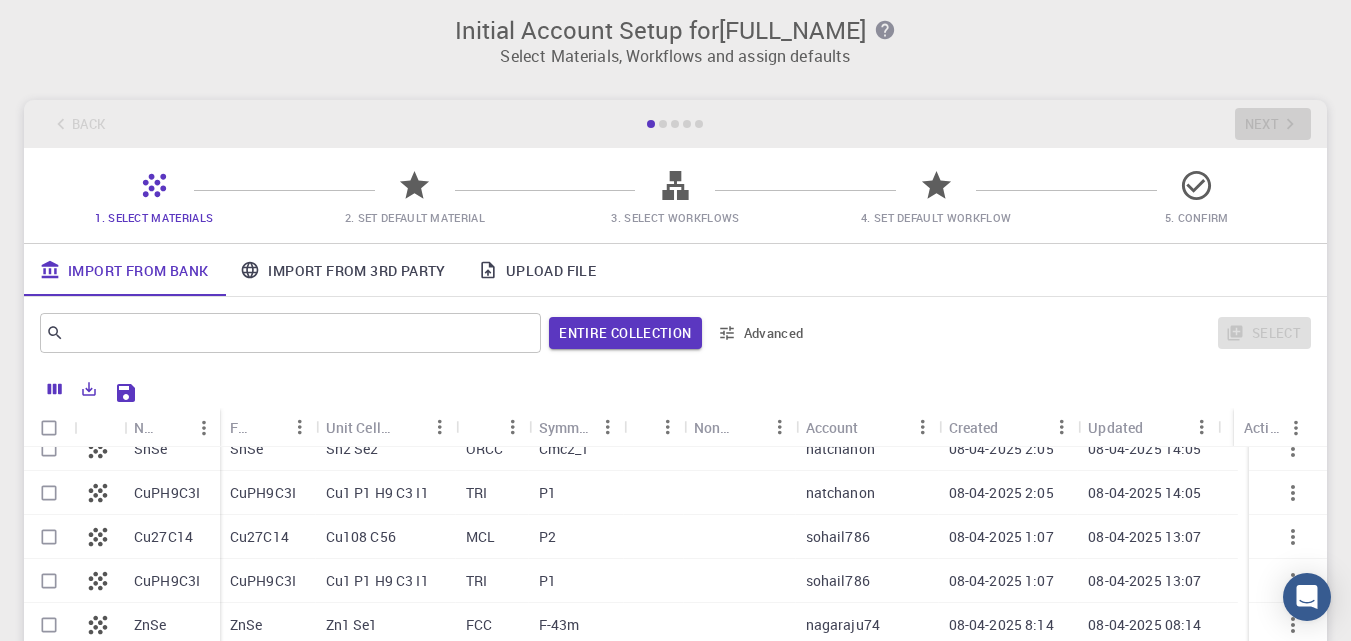 click at bounding box center [49, 537] 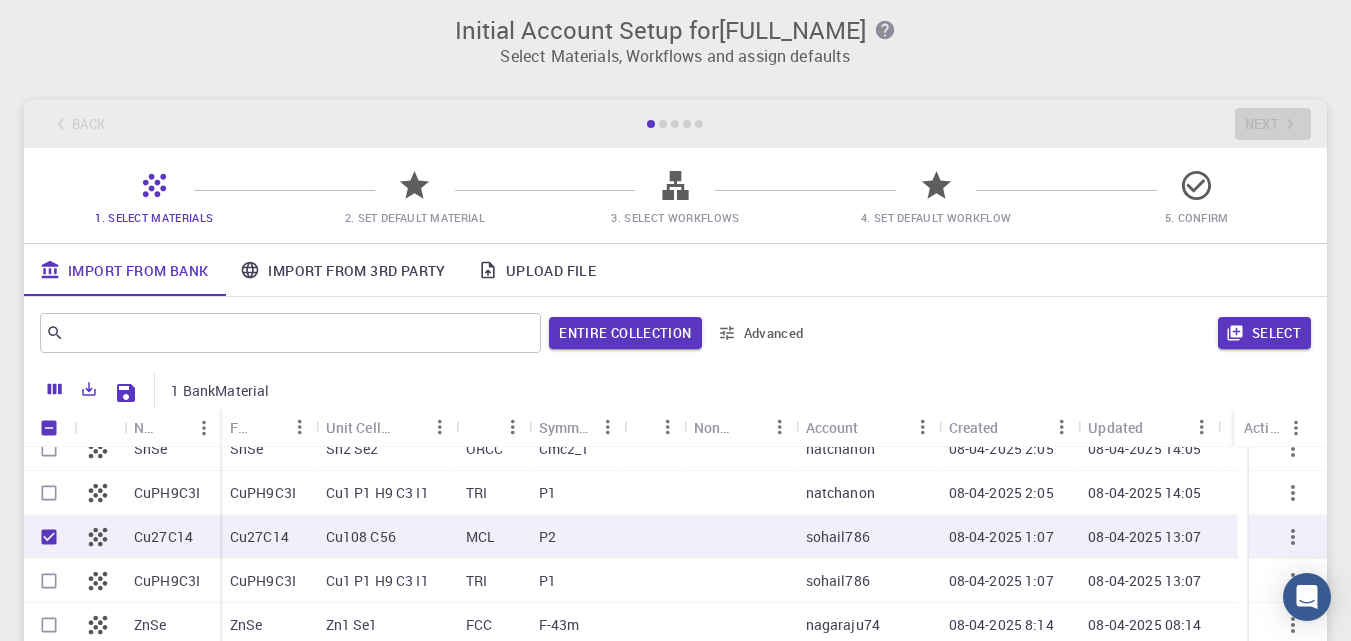 click on "Cu108 C56" at bounding box center (361, 537) 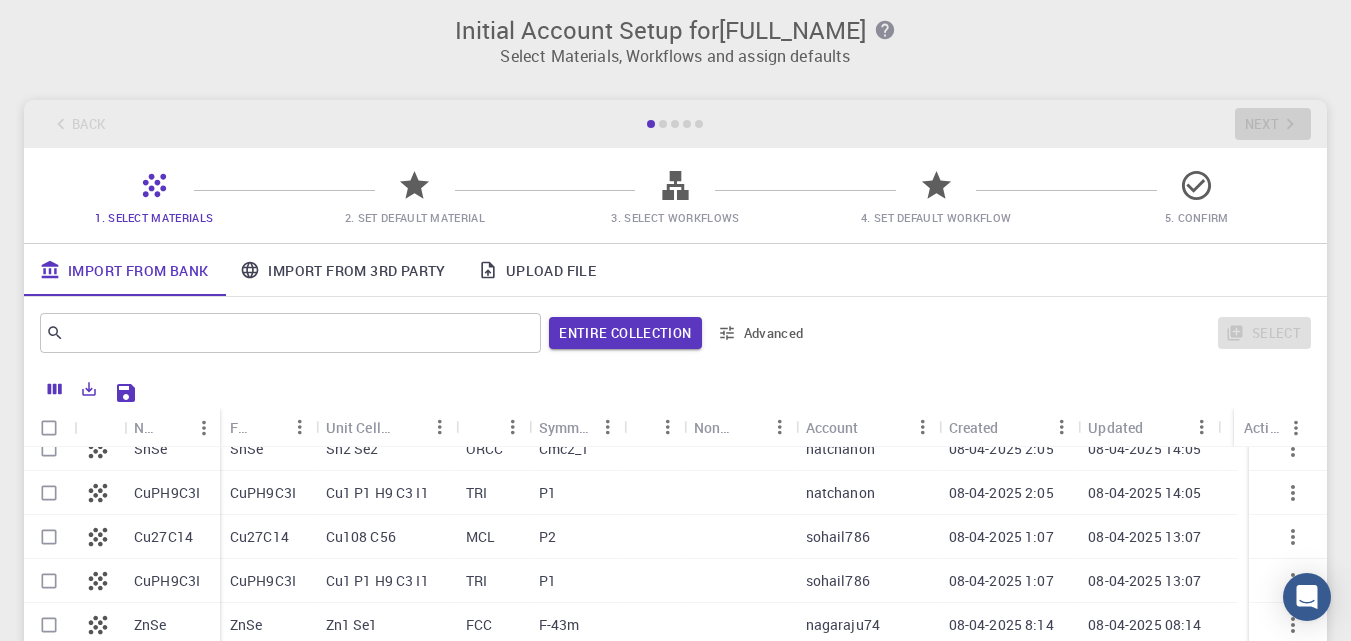 click on "Cu108 C56" at bounding box center [361, 537] 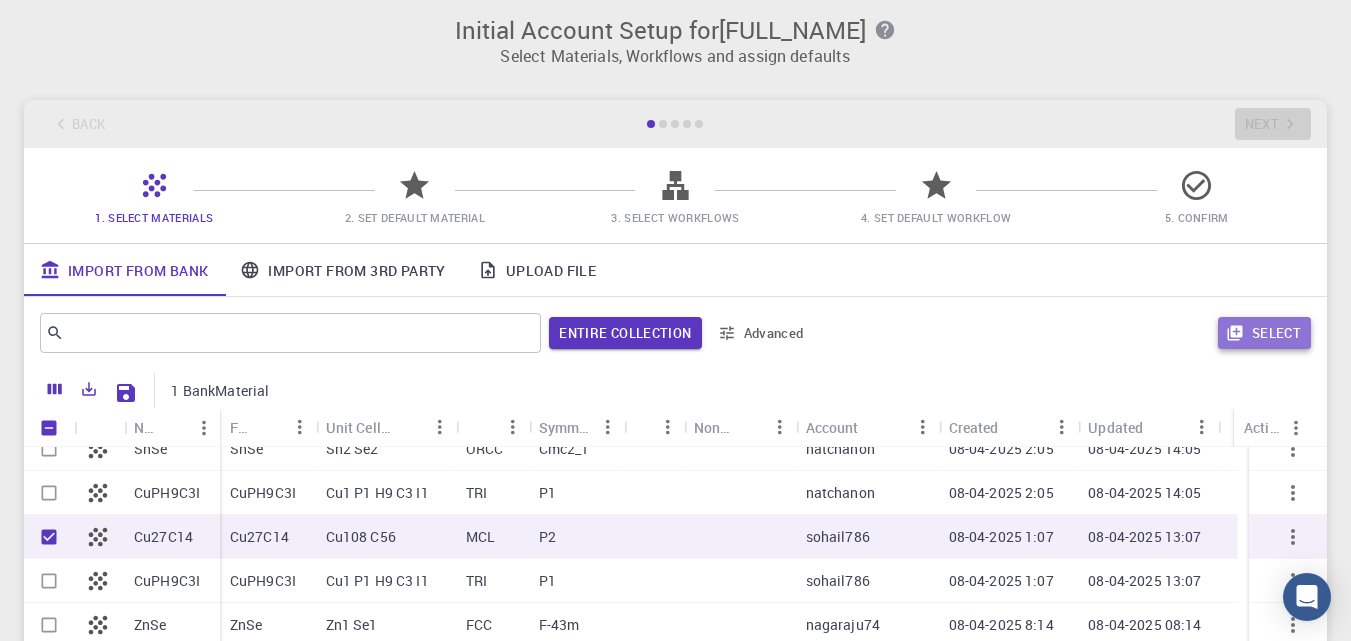 click on "Select" at bounding box center [1264, 333] 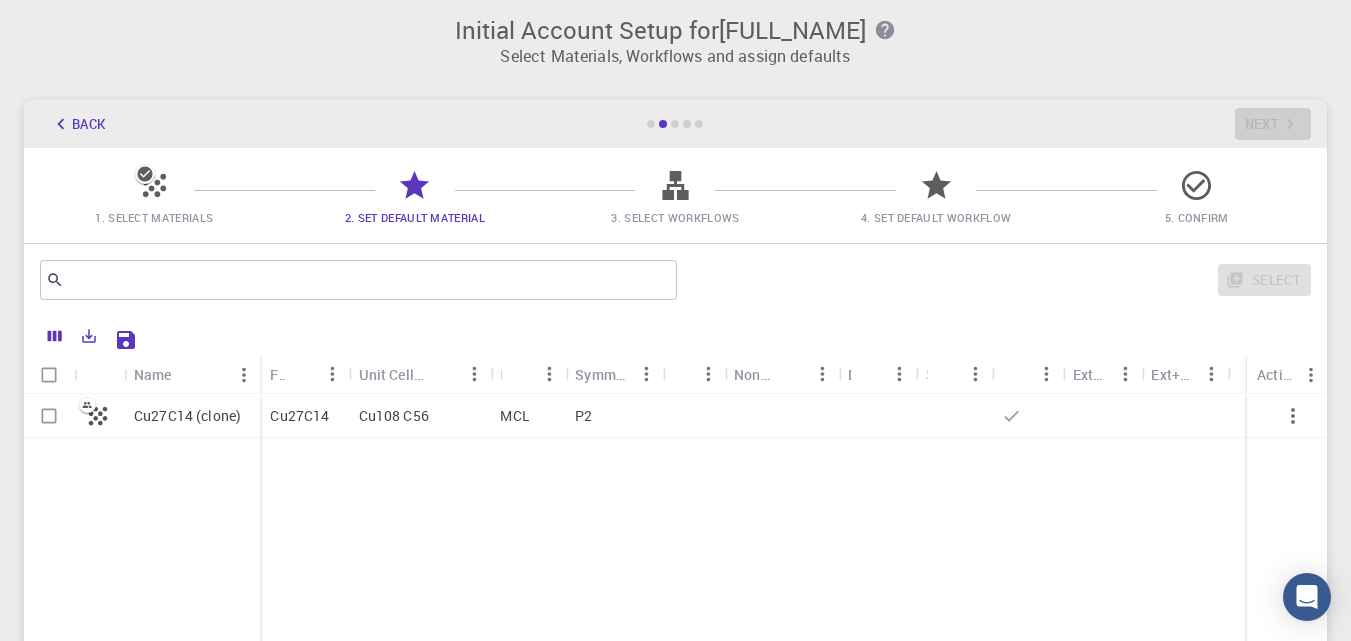 click 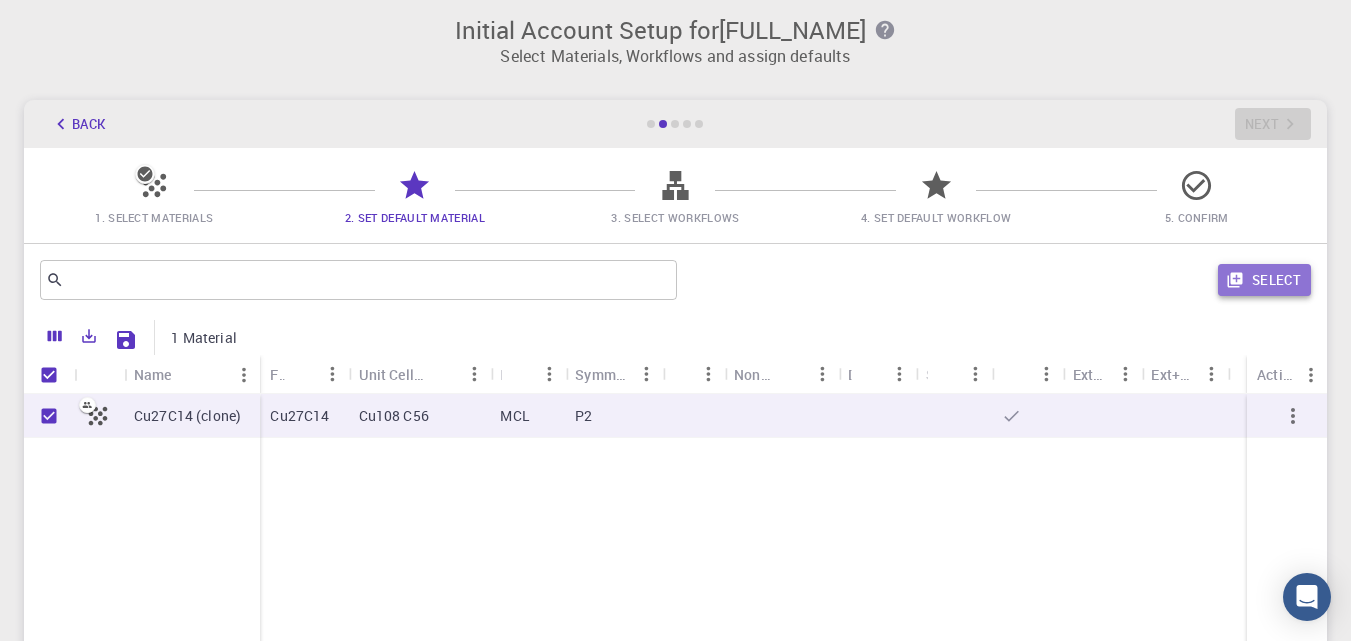 click on "Select" at bounding box center [1264, 280] 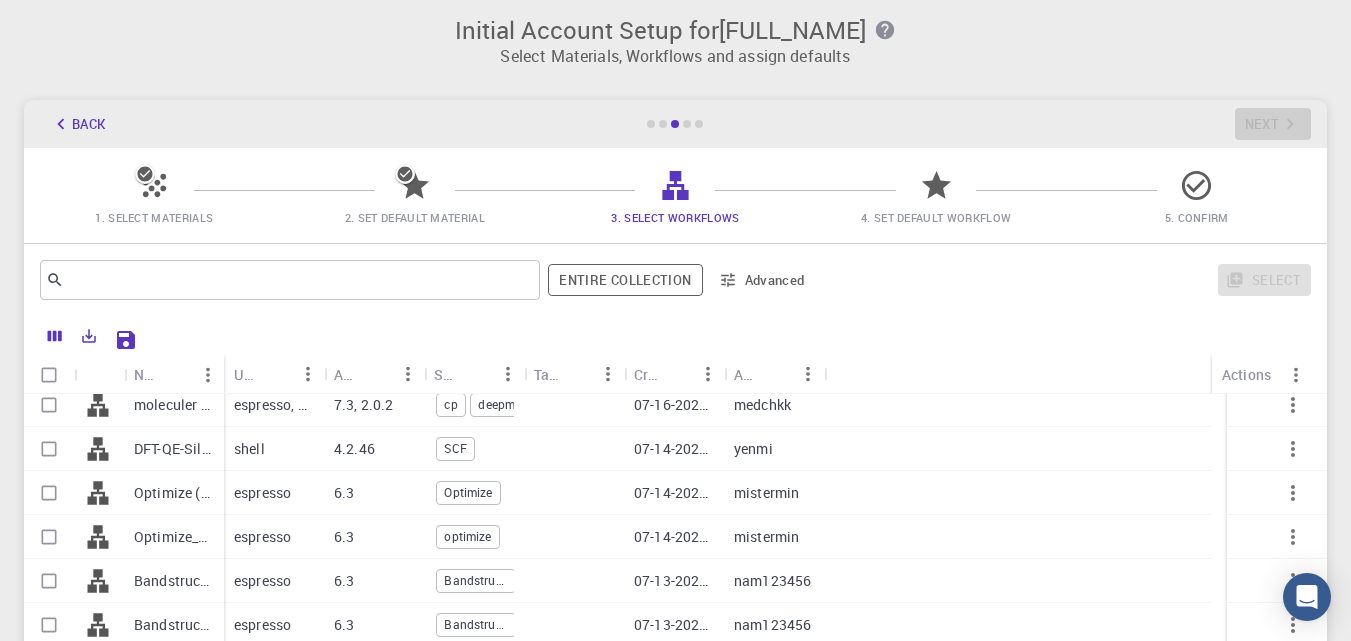 scroll, scrollTop: 0, scrollLeft: 0, axis: both 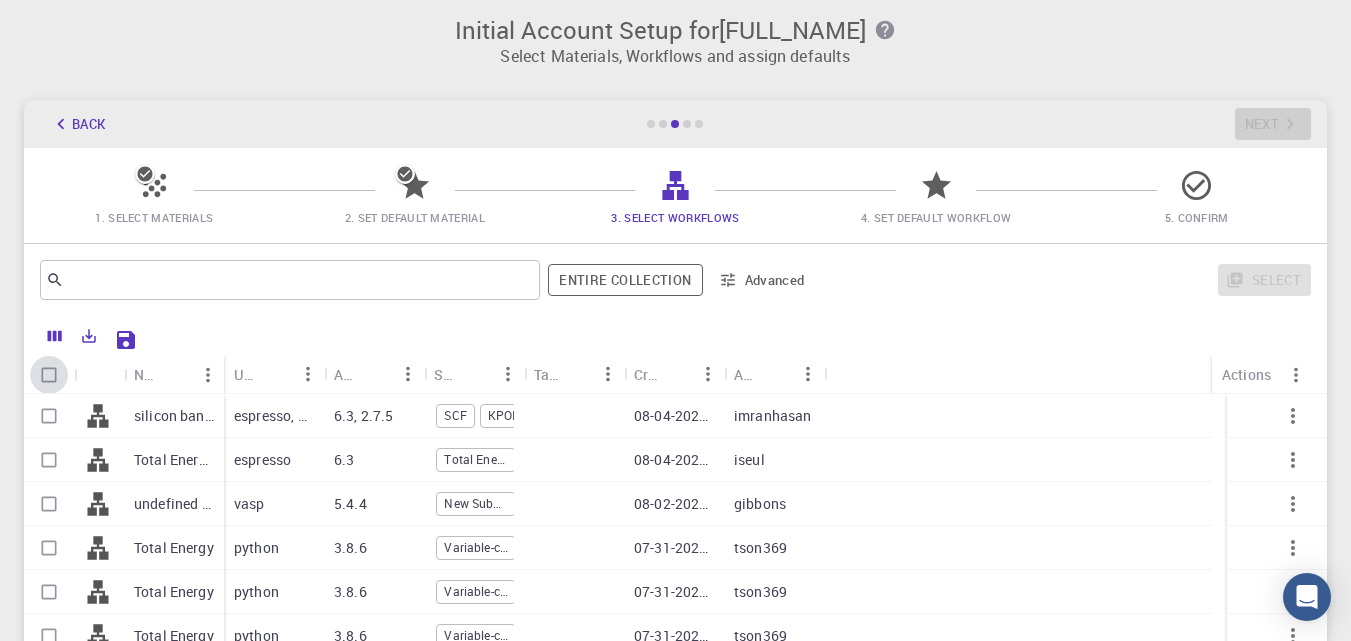 click at bounding box center [49, 375] 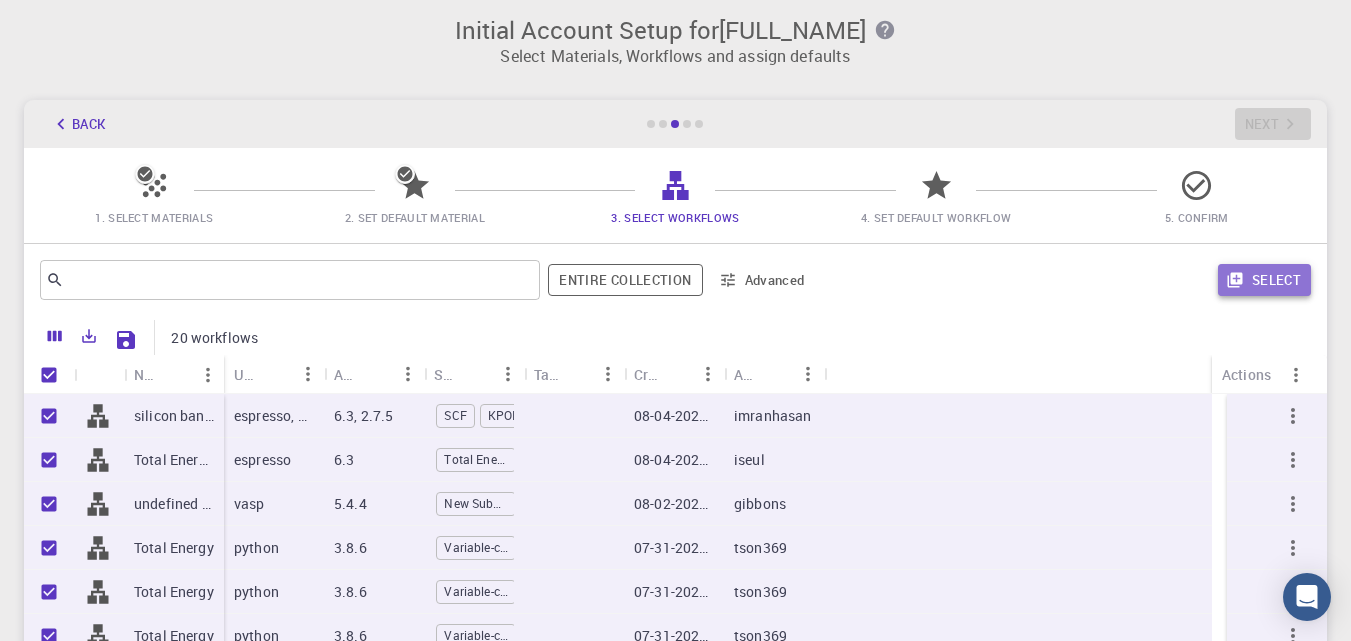 click on "Select" at bounding box center (1264, 280) 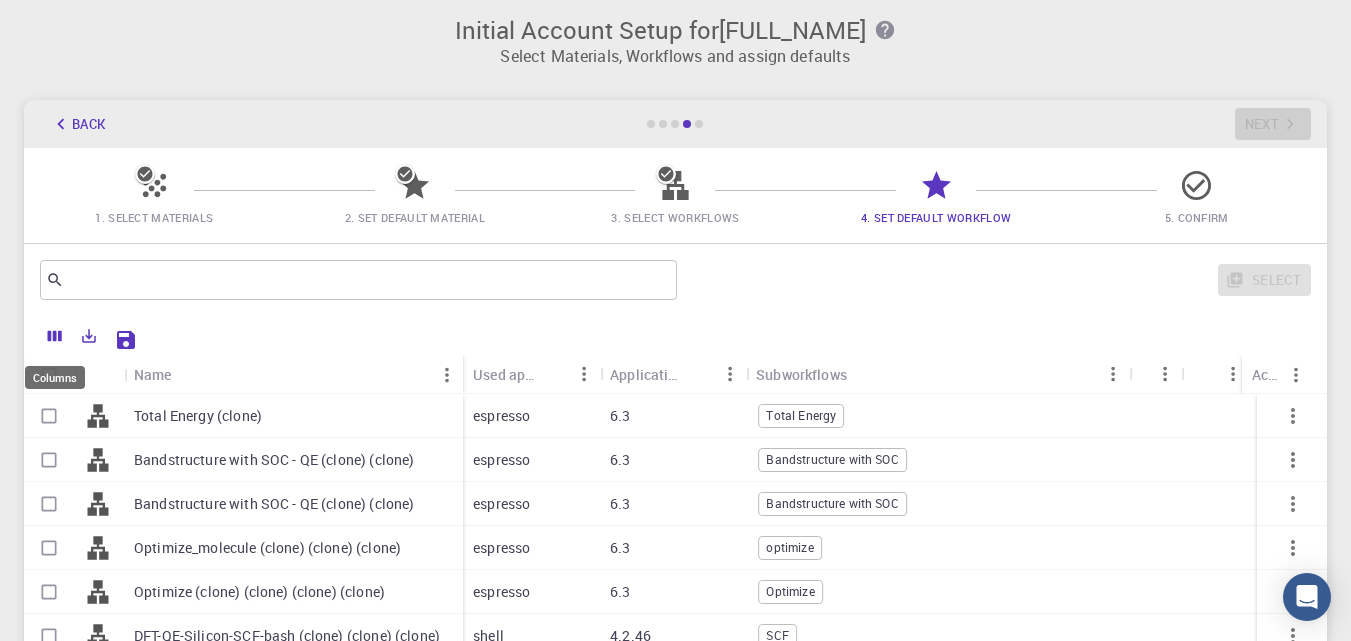 click on "Columns" at bounding box center (55, 377) 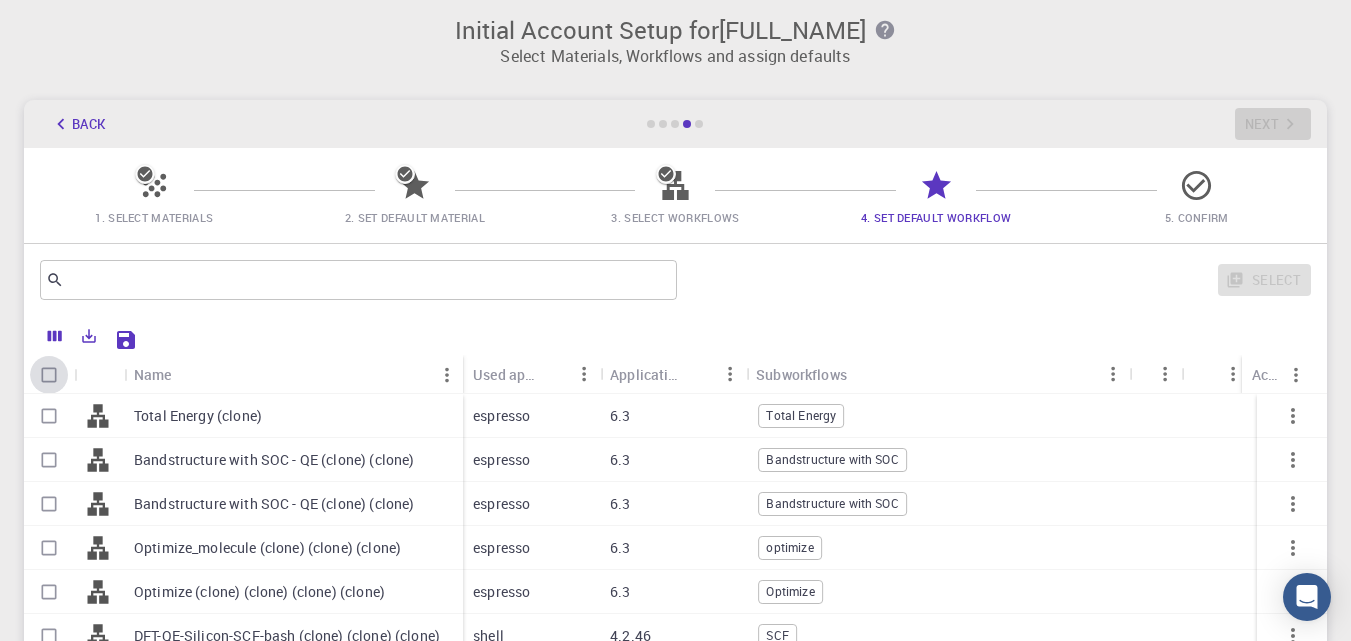 click at bounding box center (49, 375) 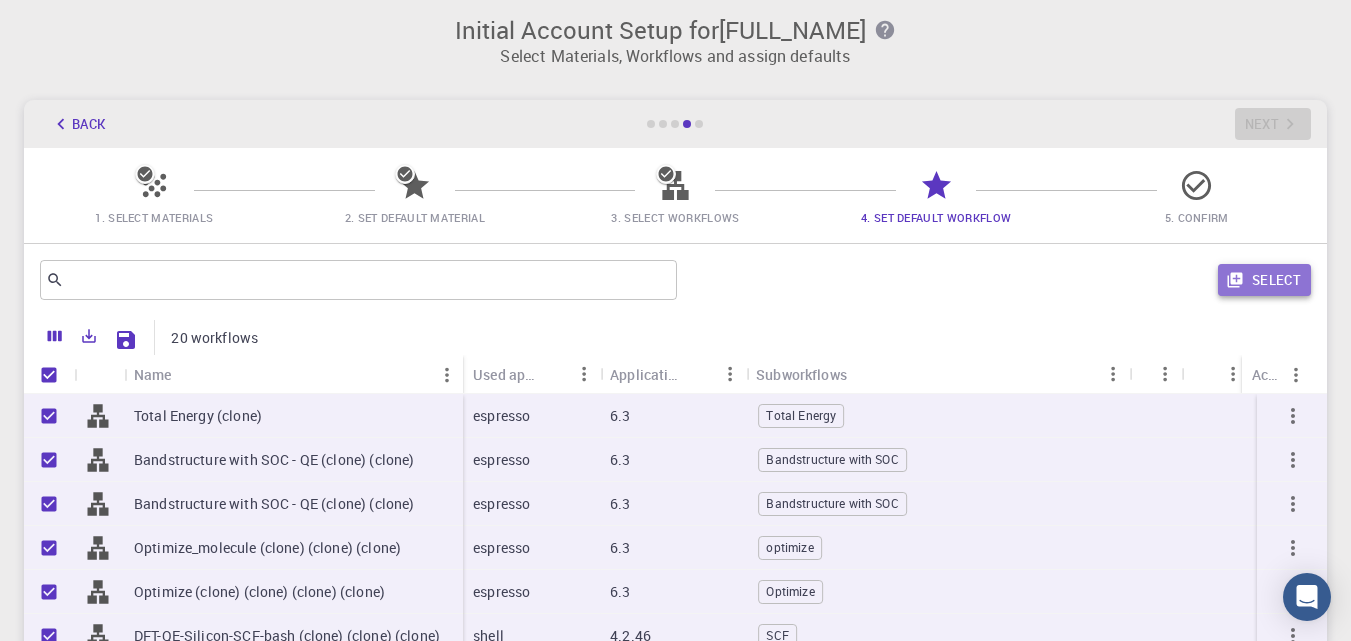 click on "Select" at bounding box center (1264, 280) 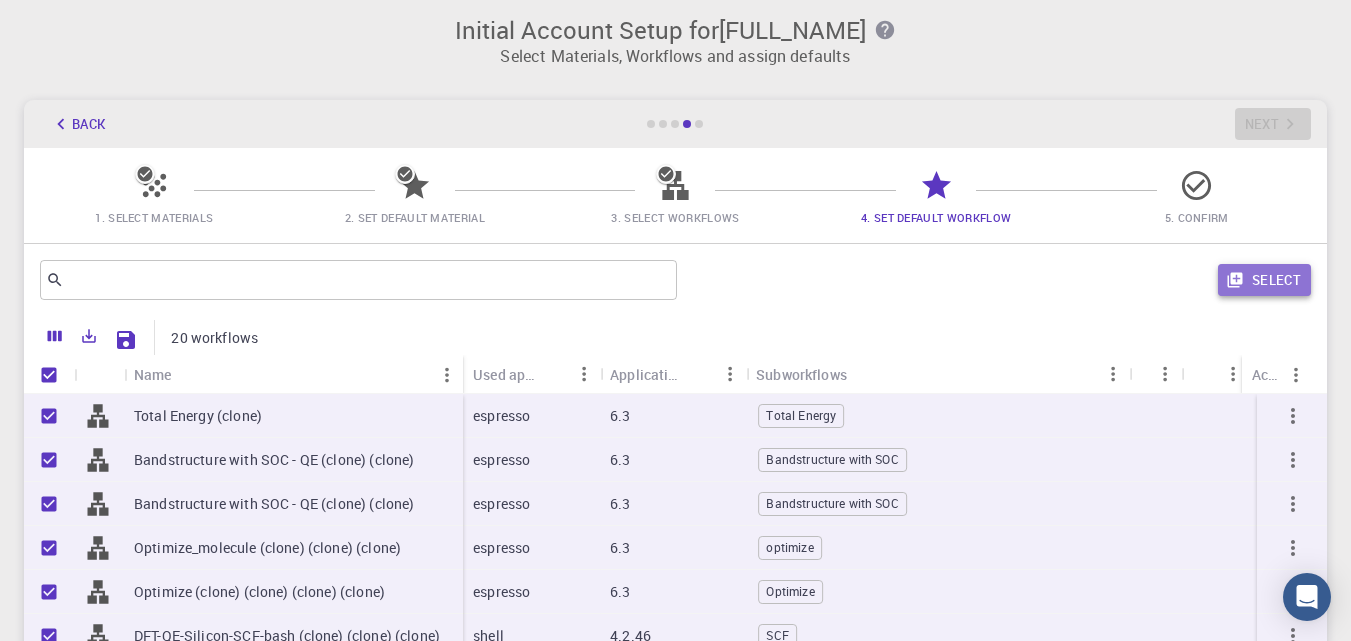 checkbox on "false" 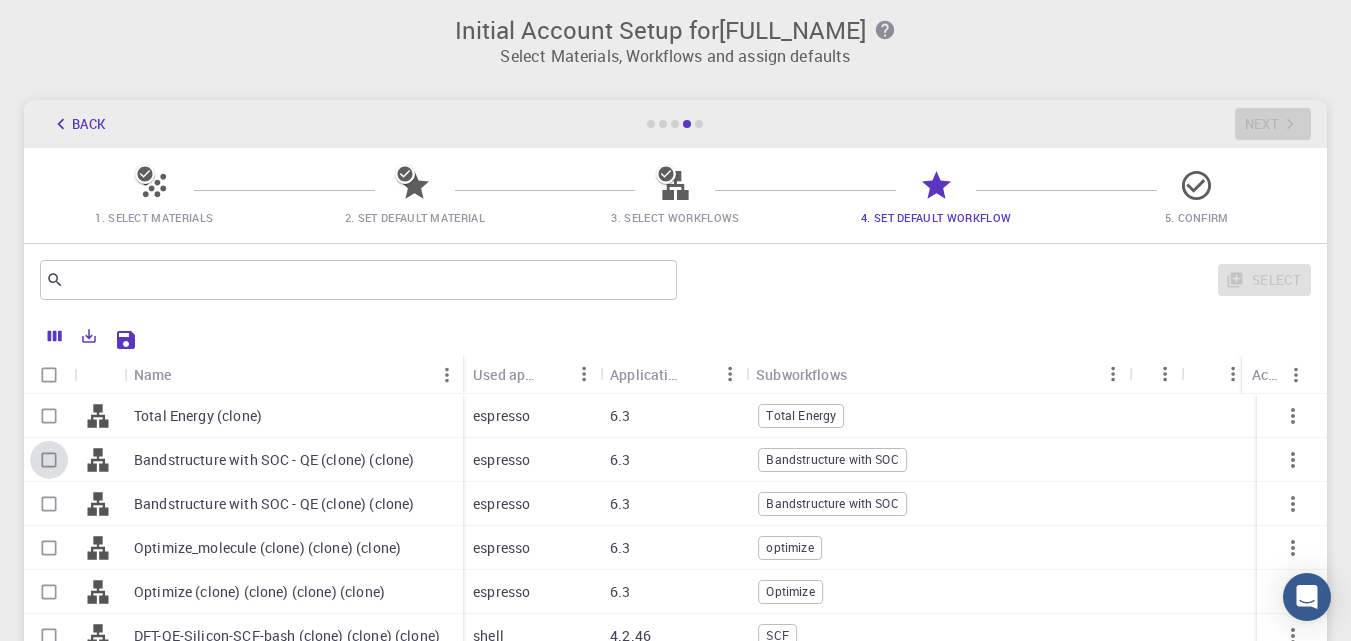 click at bounding box center [49, 460] 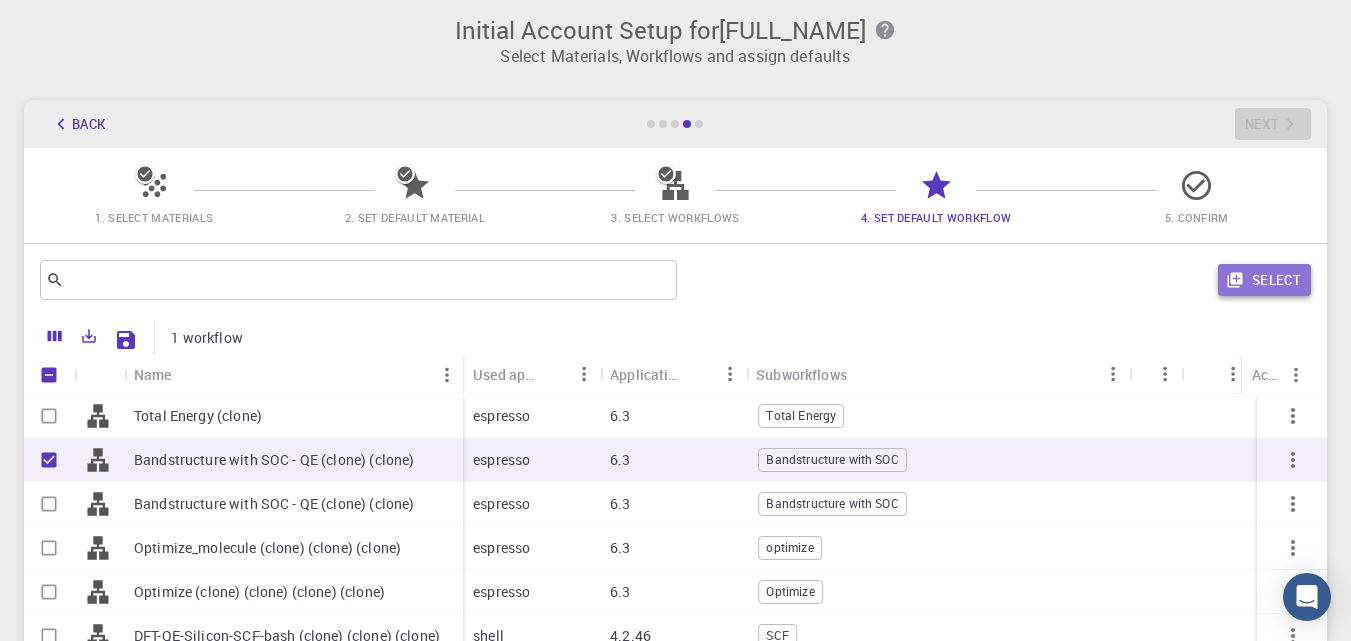 click on "Select" at bounding box center (1264, 280) 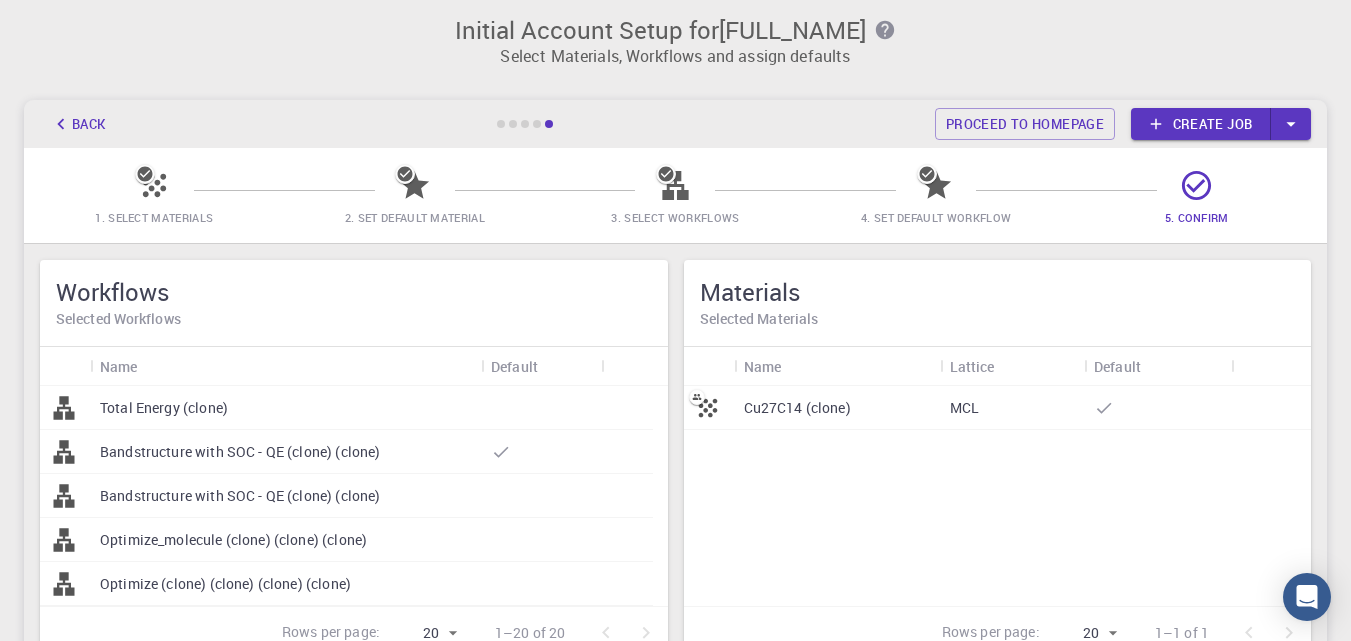 click on "Cu27C14 (clone)" at bounding box center [797, 408] 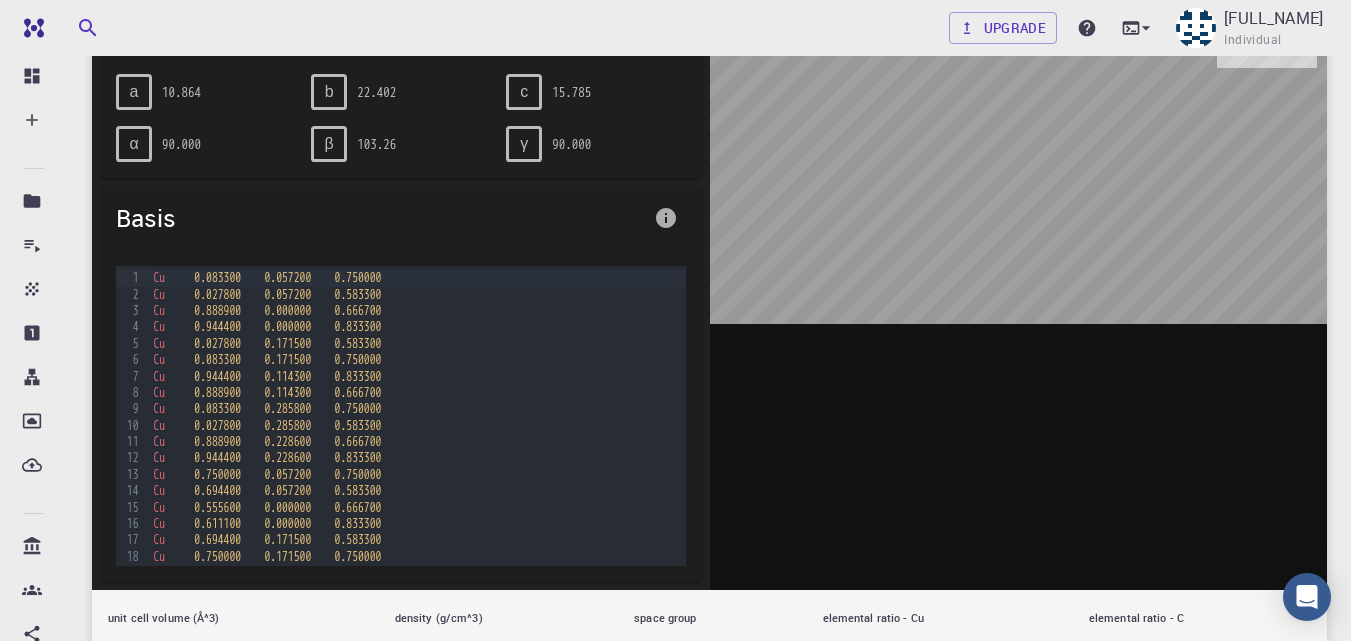 scroll, scrollTop: 245, scrollLeft: 0, axis: vertical 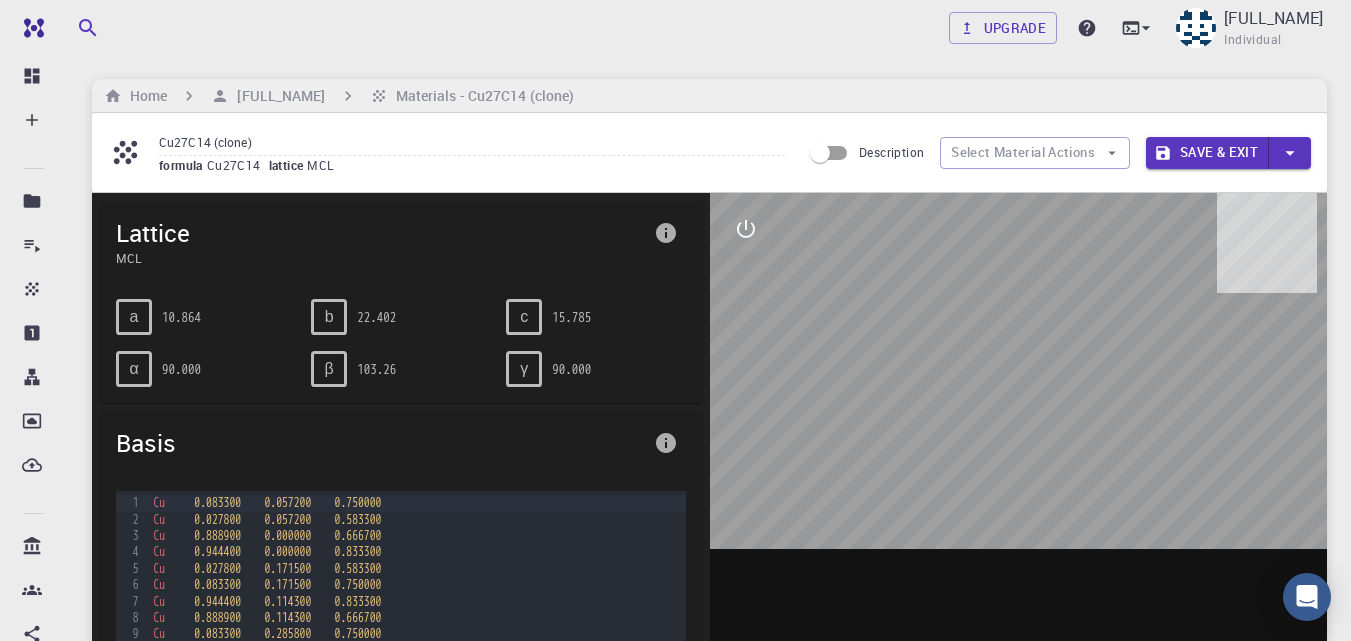 click at bounding box center (1019, 504) 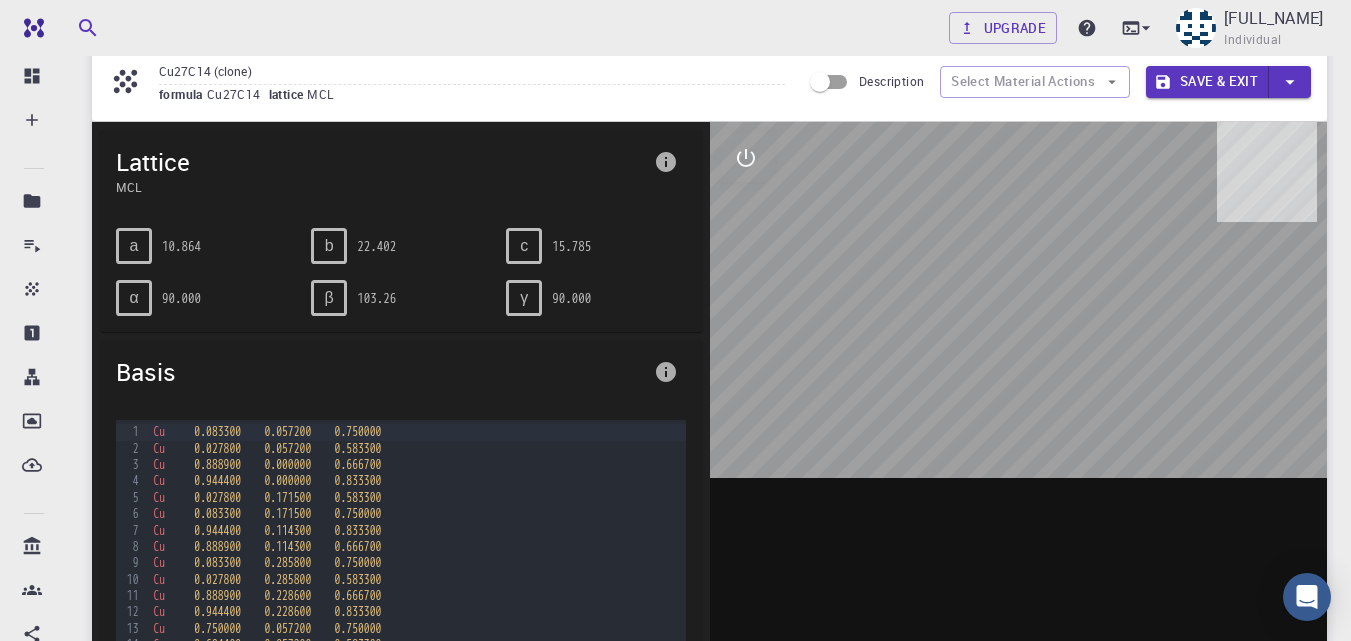 scroll, scrollTop: 69, scrollLeft: 0, axis: vertical 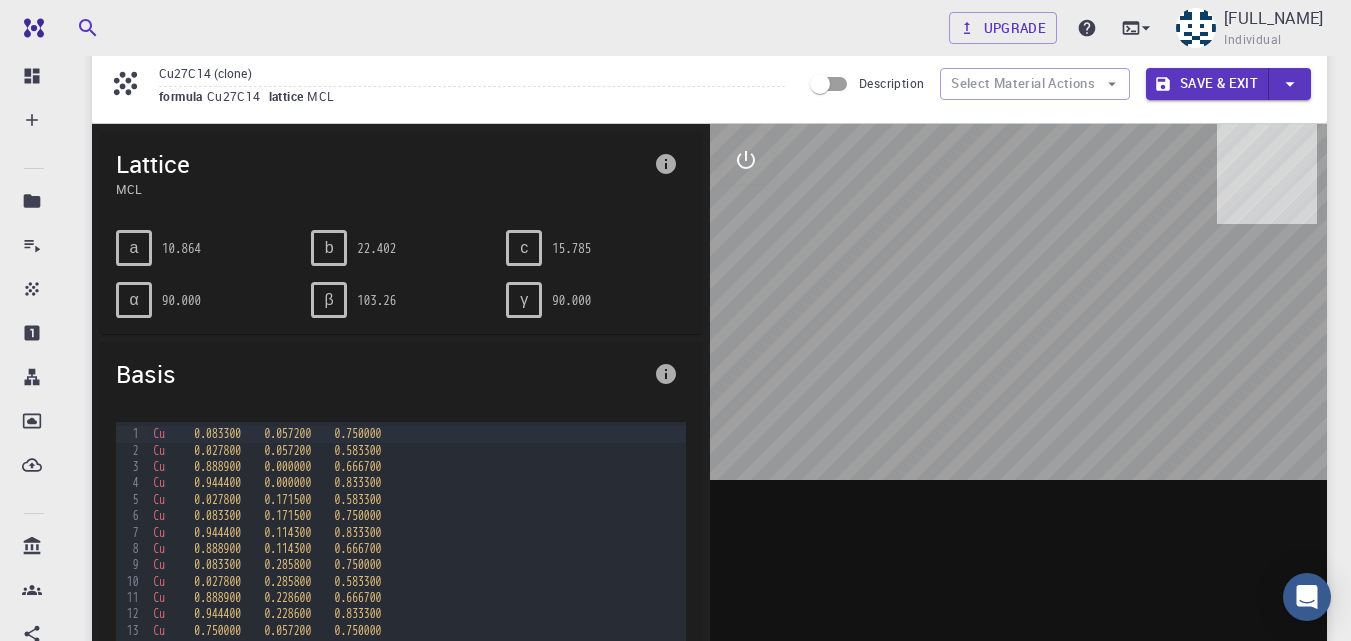 click on "γ" at bounding box center (524, 300) 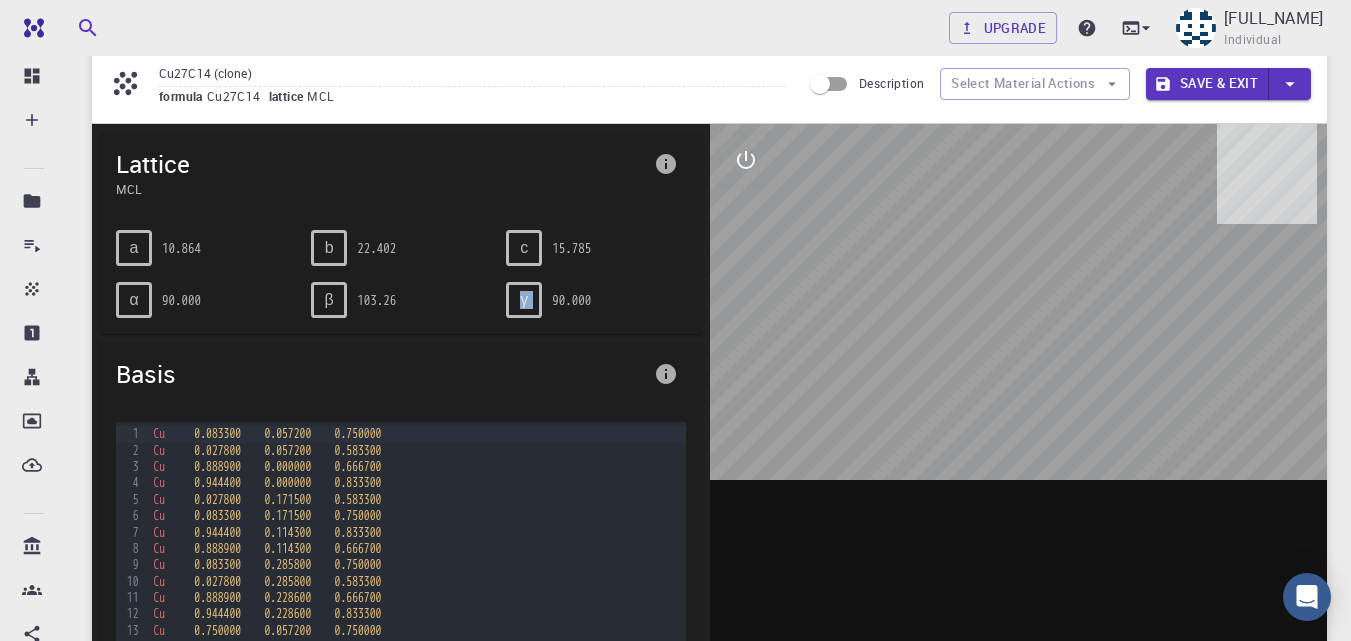 drag, startPoint x: 533, startPoint y: 294, endPoint x: 506, endPoint y: 312, distance: 32.449963 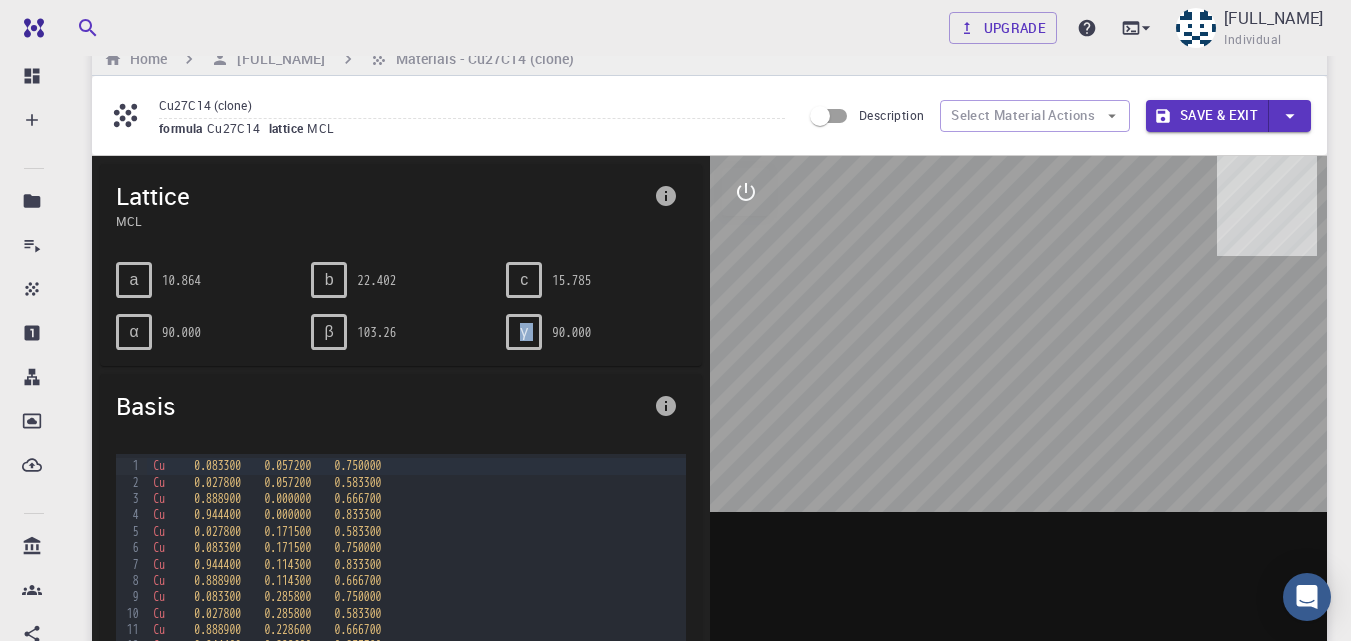 scroll, scrollTop: 36, scrollLeft: 0, axis: vertical 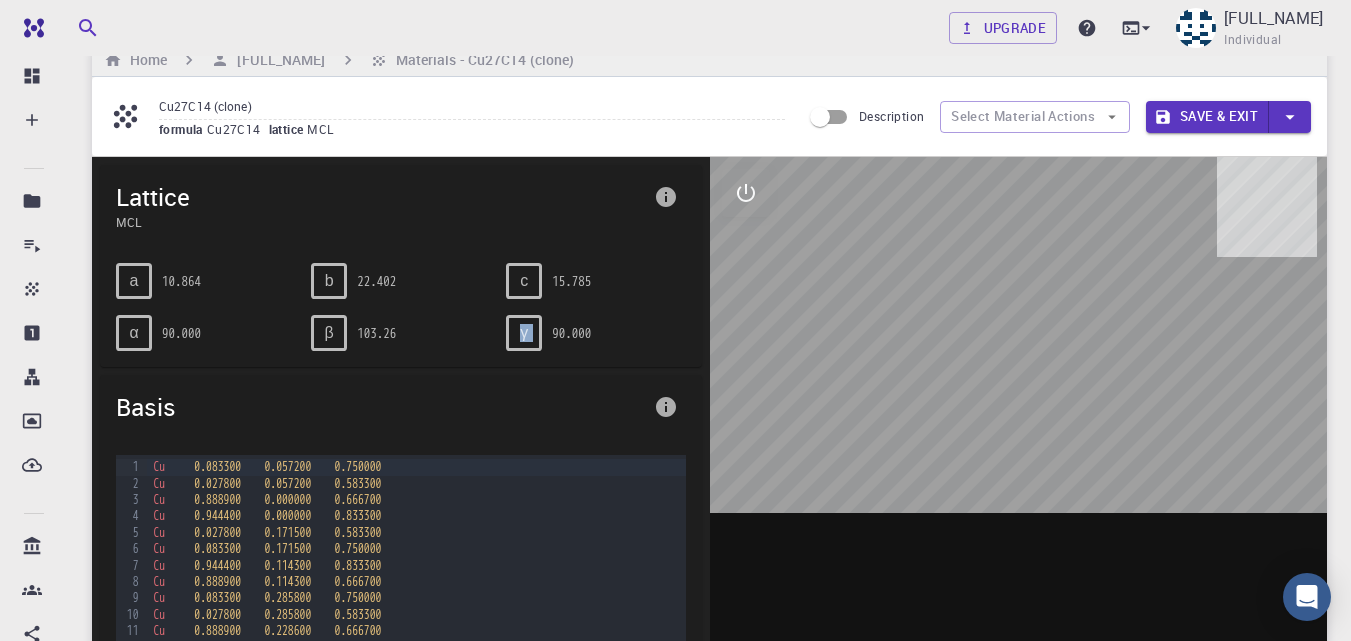 click on "γ 90.000" at bounding box center (587, 325) 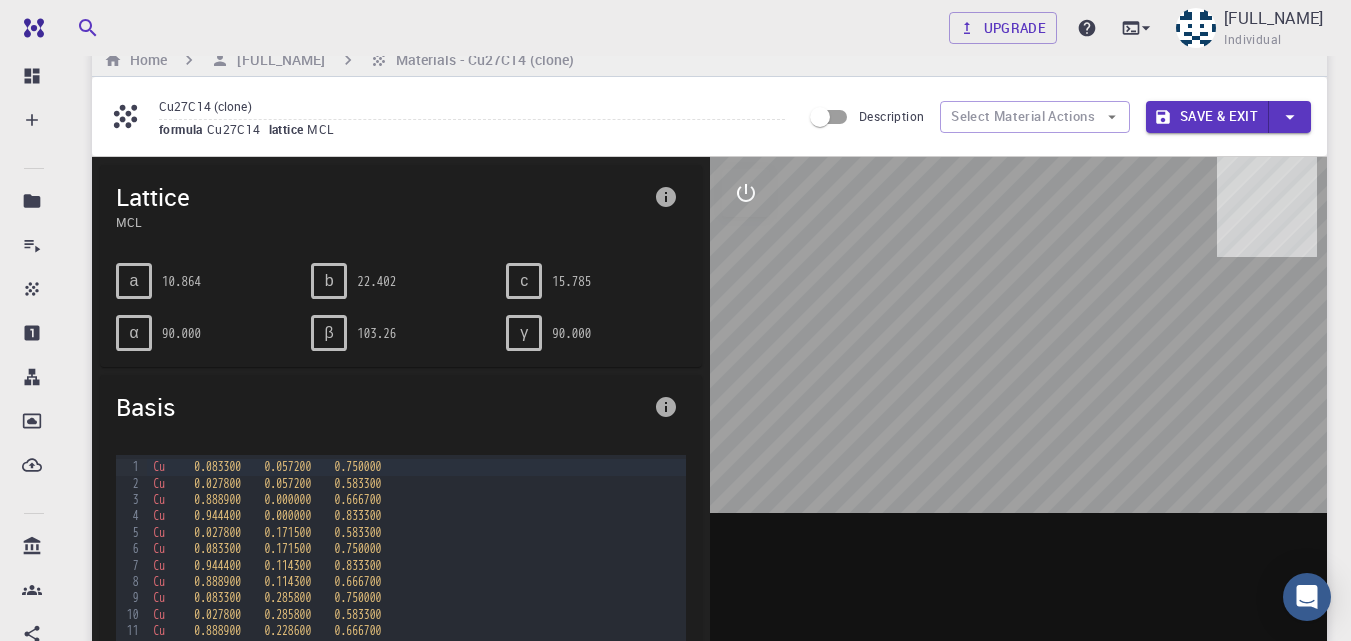 click on "a 10.864 b 22.402 c 15.785 α 90.000 β 103.26 γ 90.000" at bounding box center [401, 307] 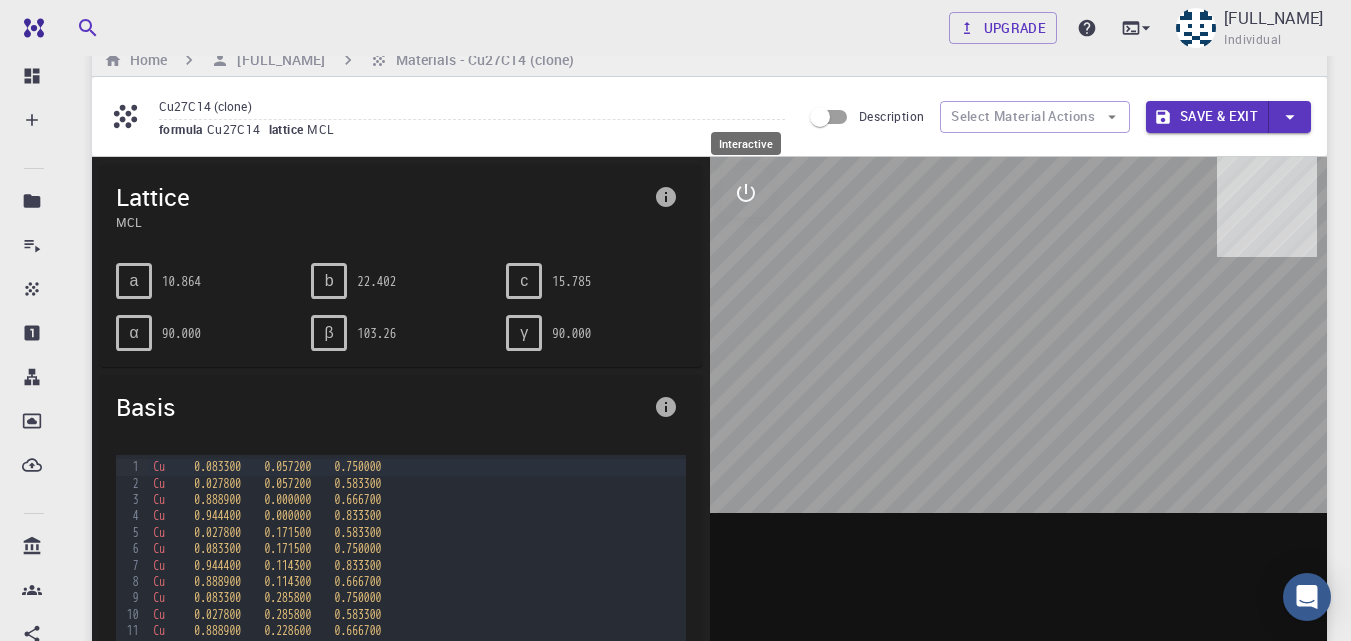 click 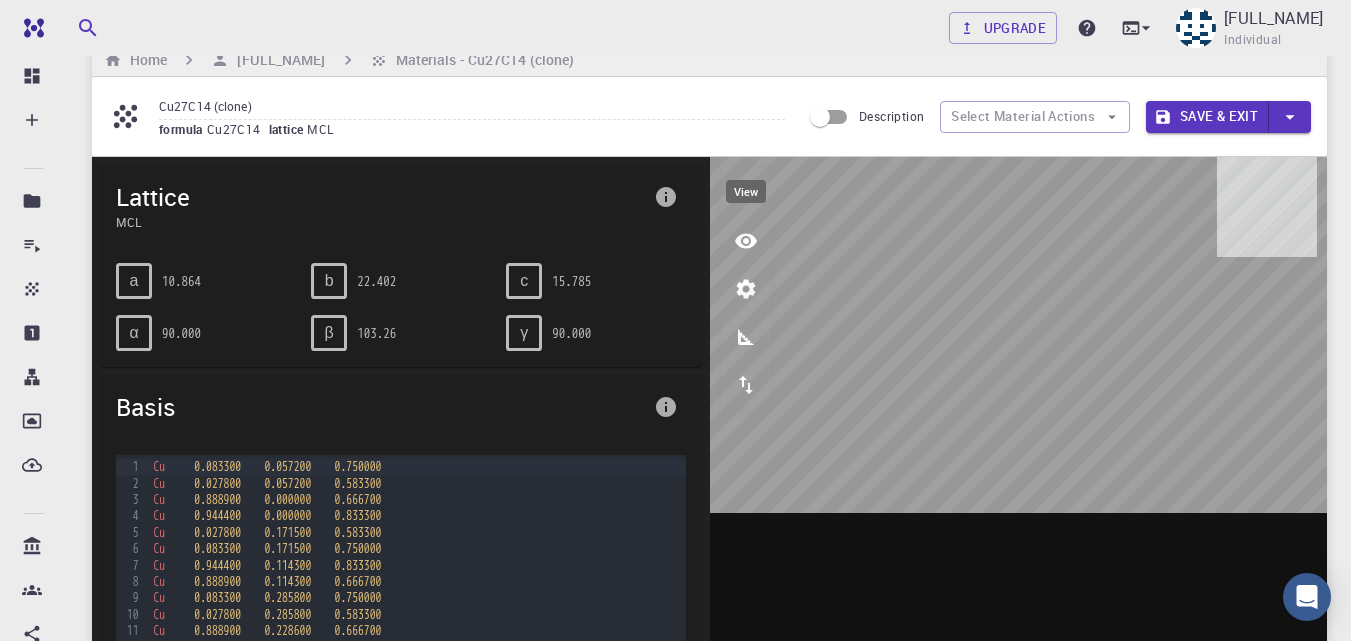 click 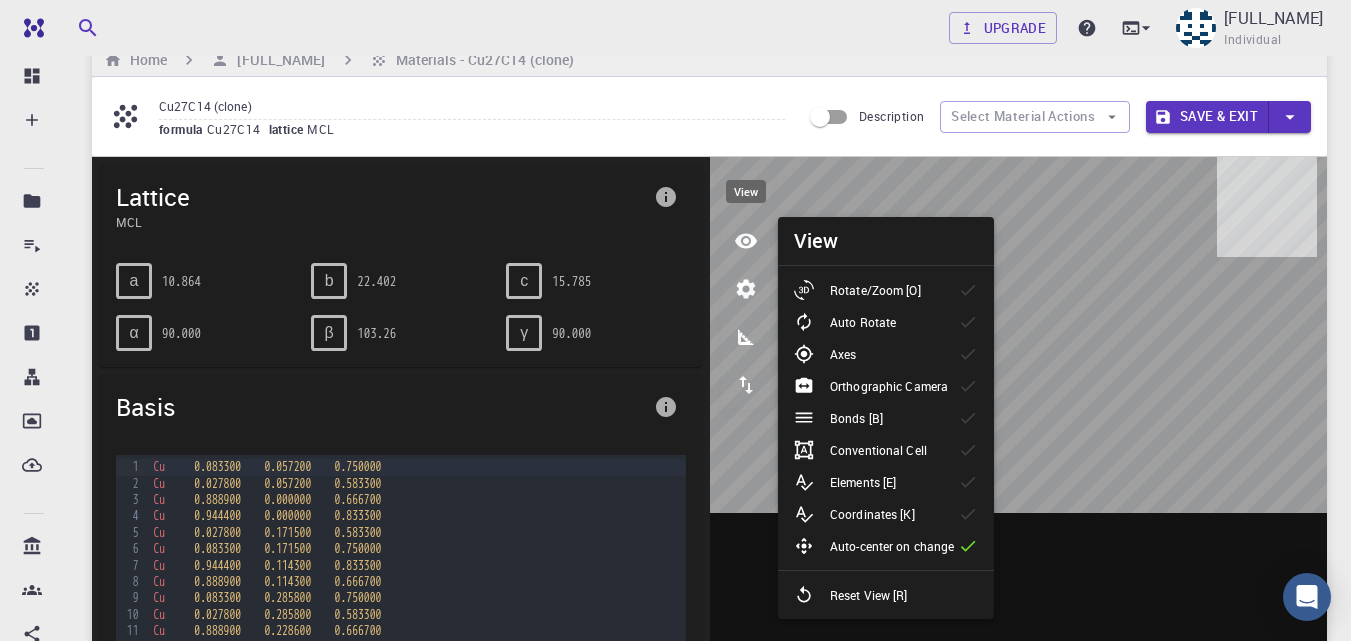 click 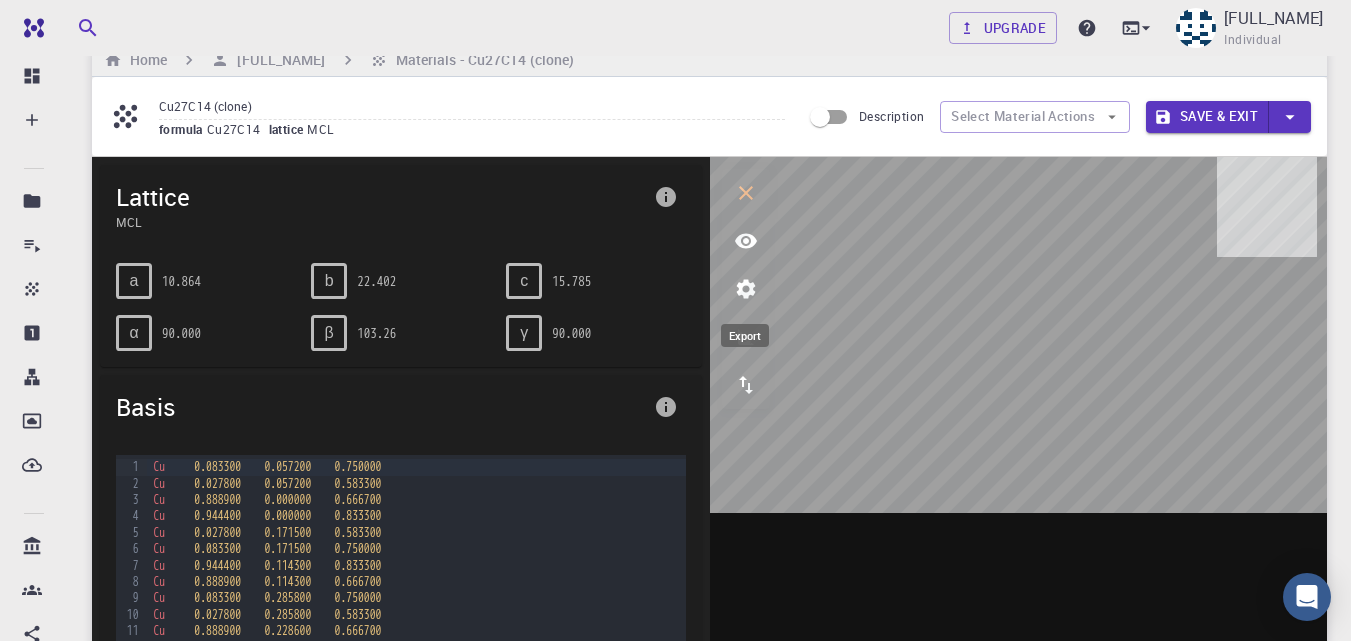 click 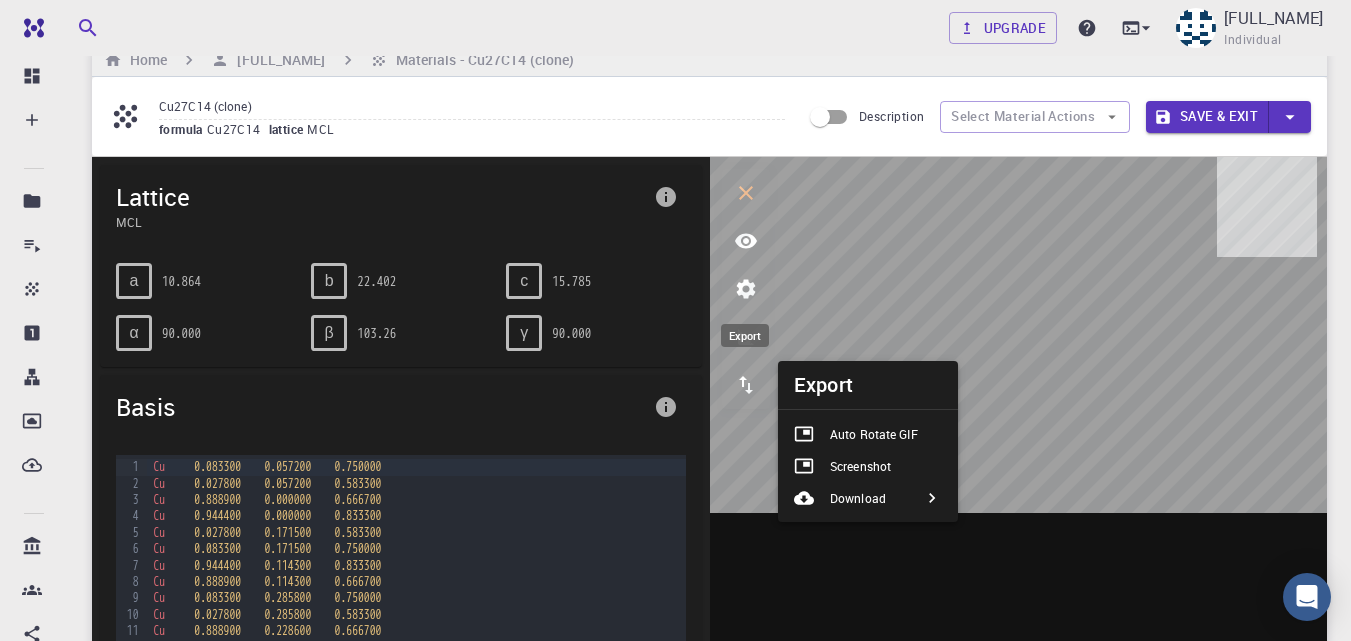 click 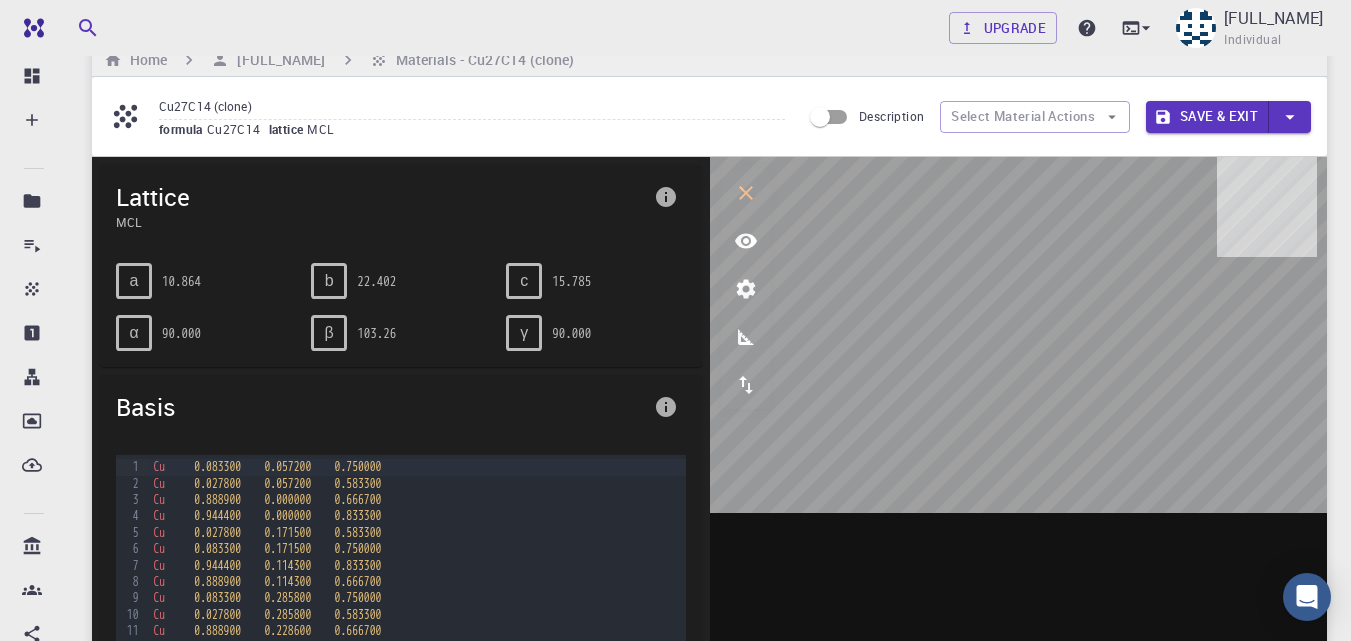 click on "Save & Exit" at bounding box center (1207, 117) 